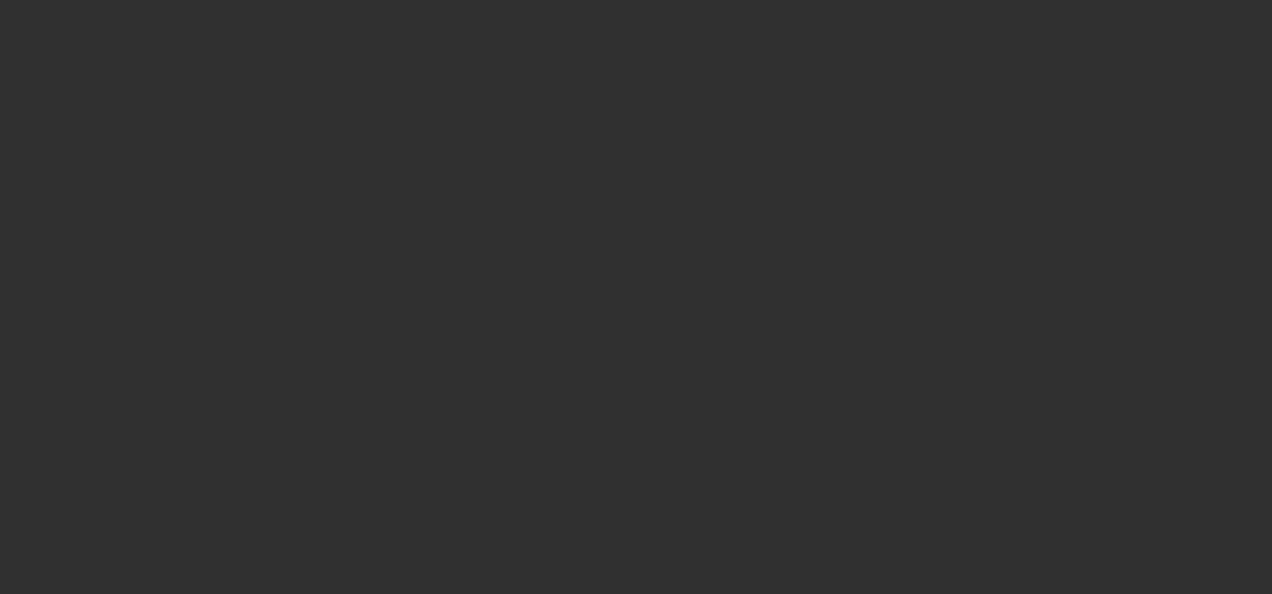 scroll, scrollTop: 0, scrollLeft: 0, axis: both 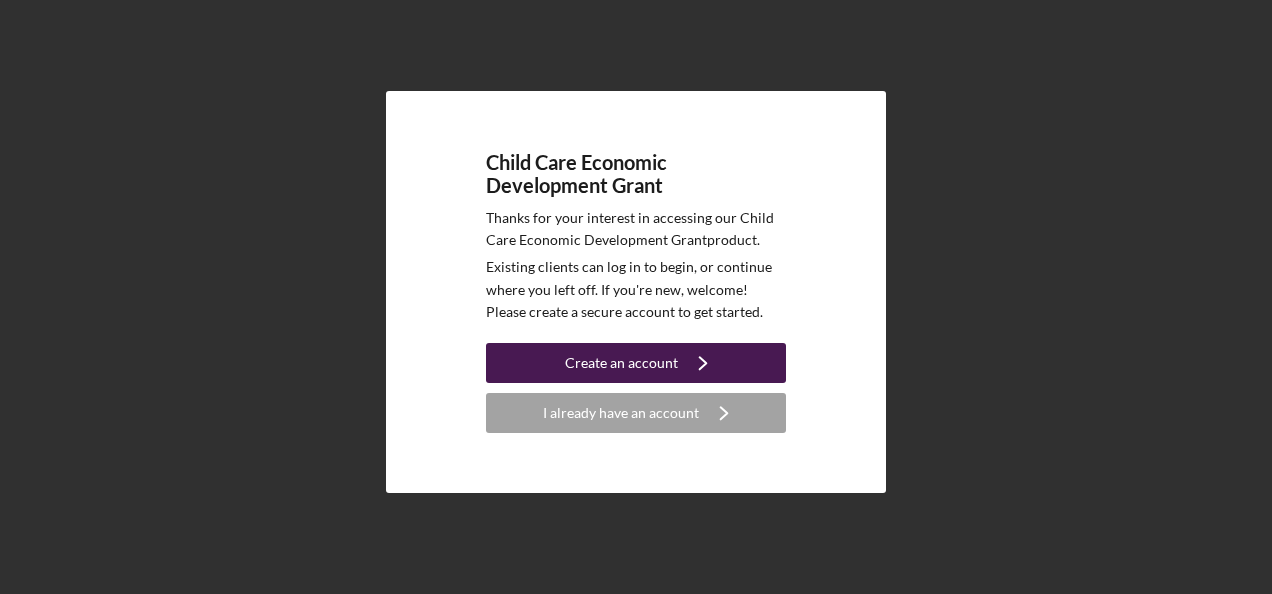 click on "Icon/Navigate" 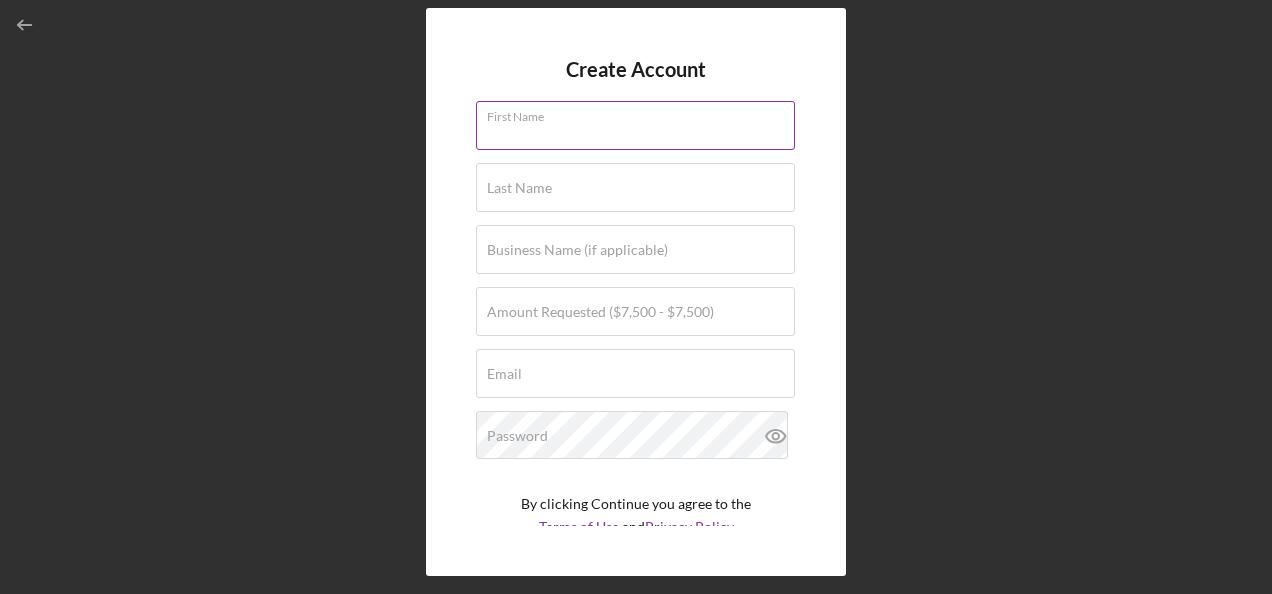 click on "First Name" at bounding box center [635, 125] 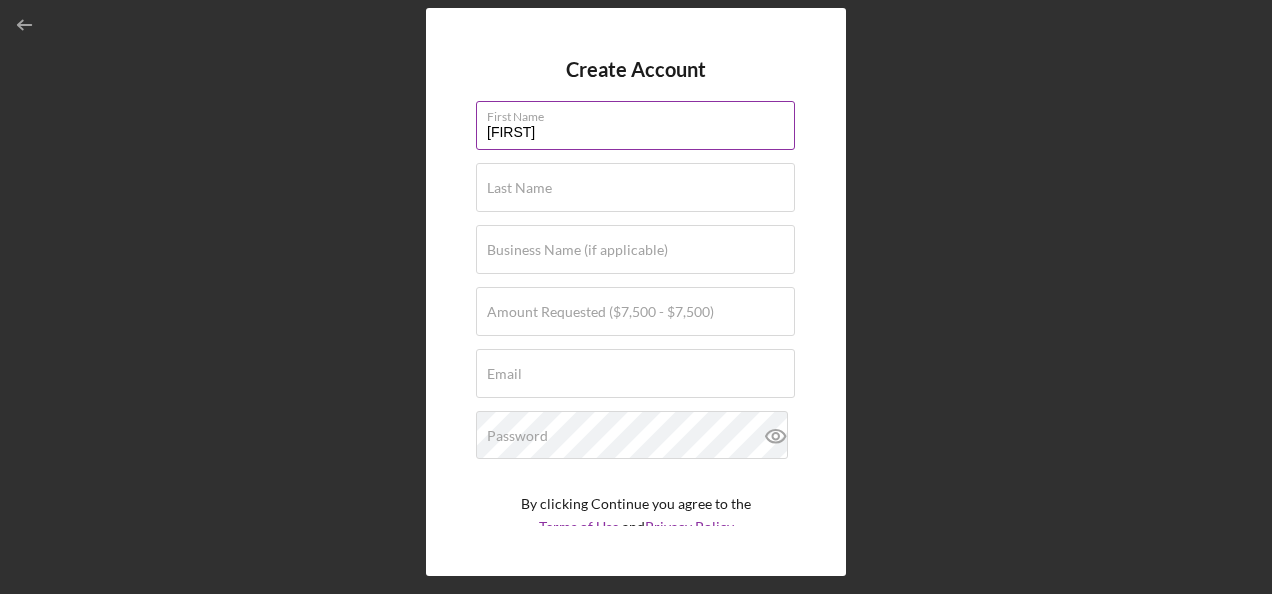 type on "[FIRST]" 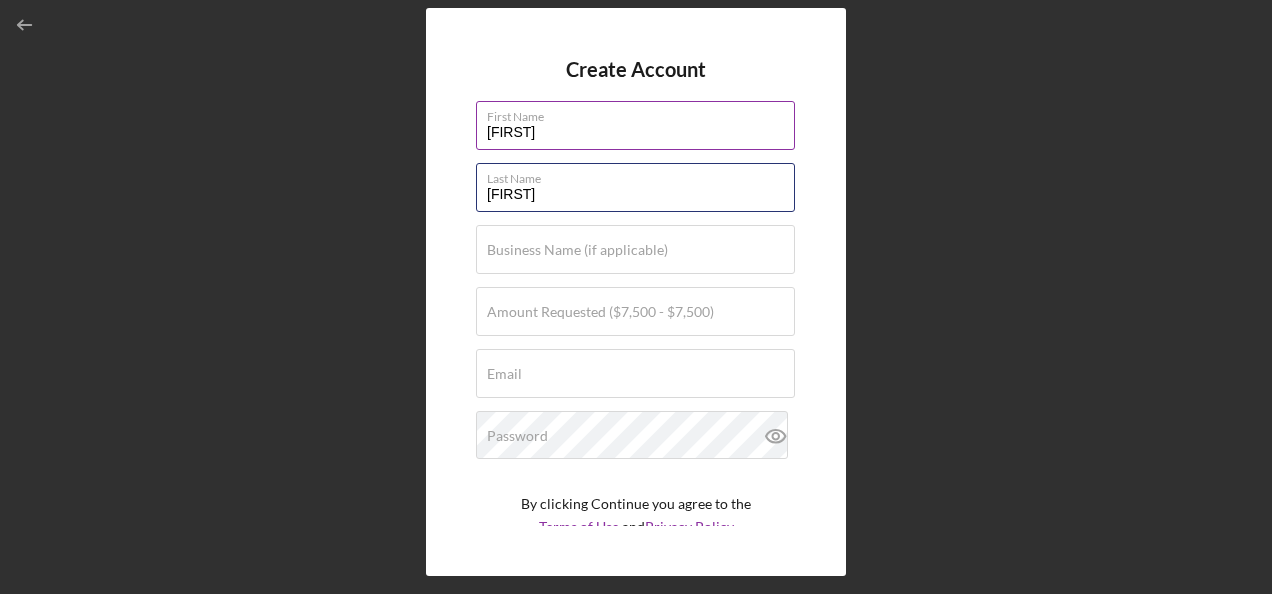 type on "[FIRST]" 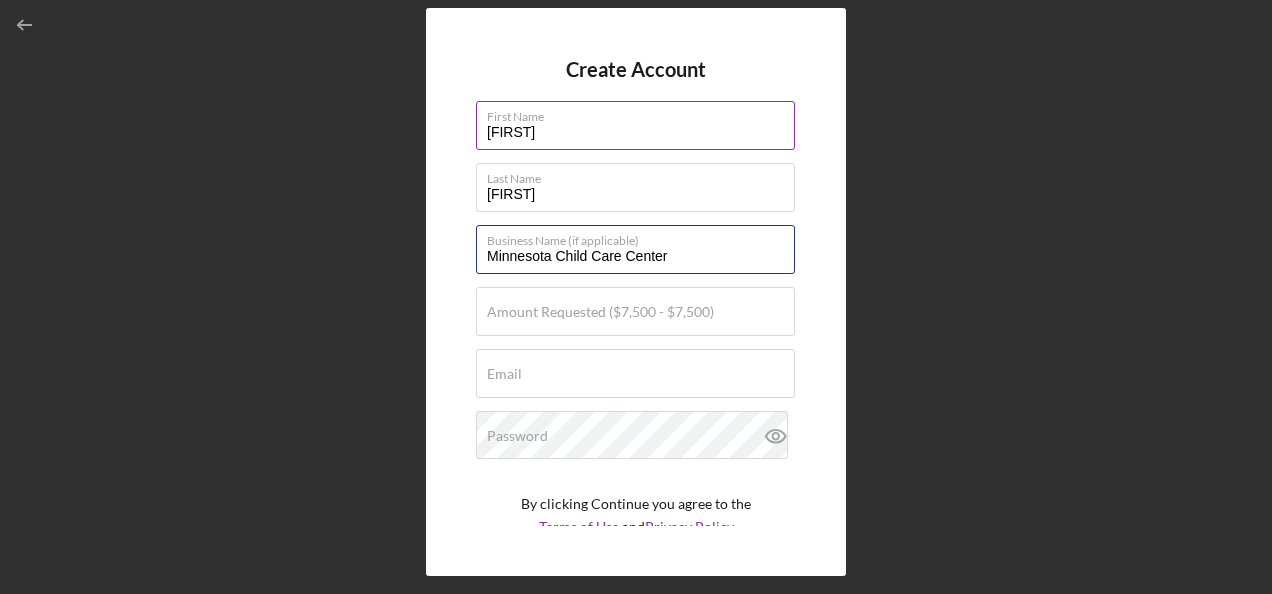 type on "Minnesota Child Care Center" 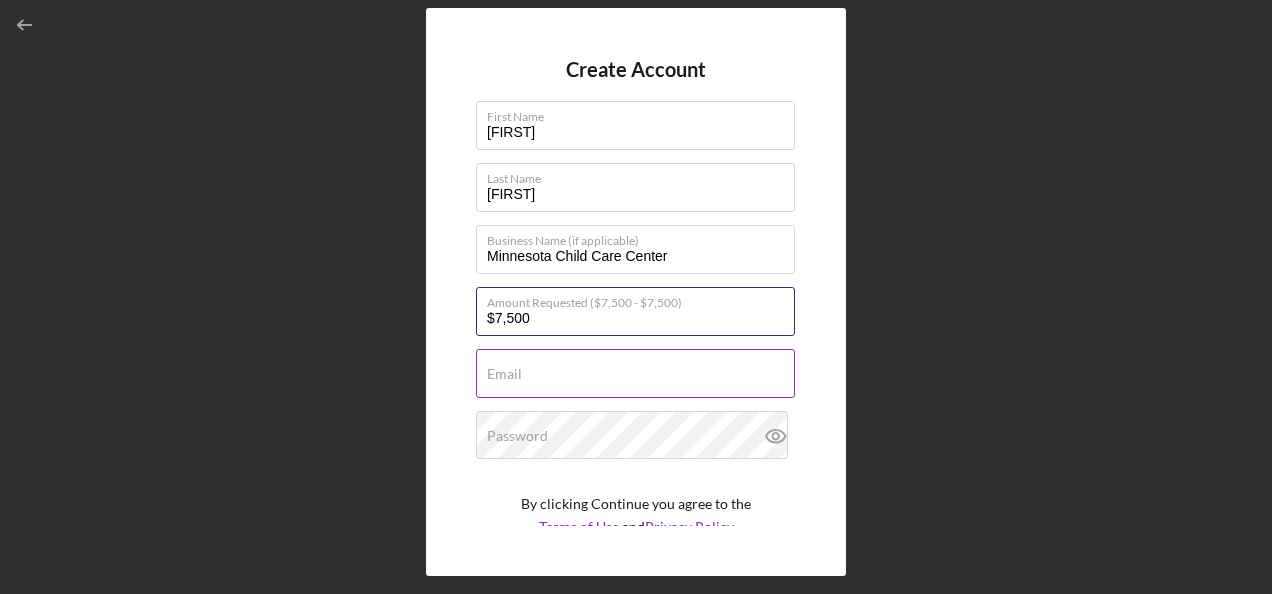 type on "$7,500" 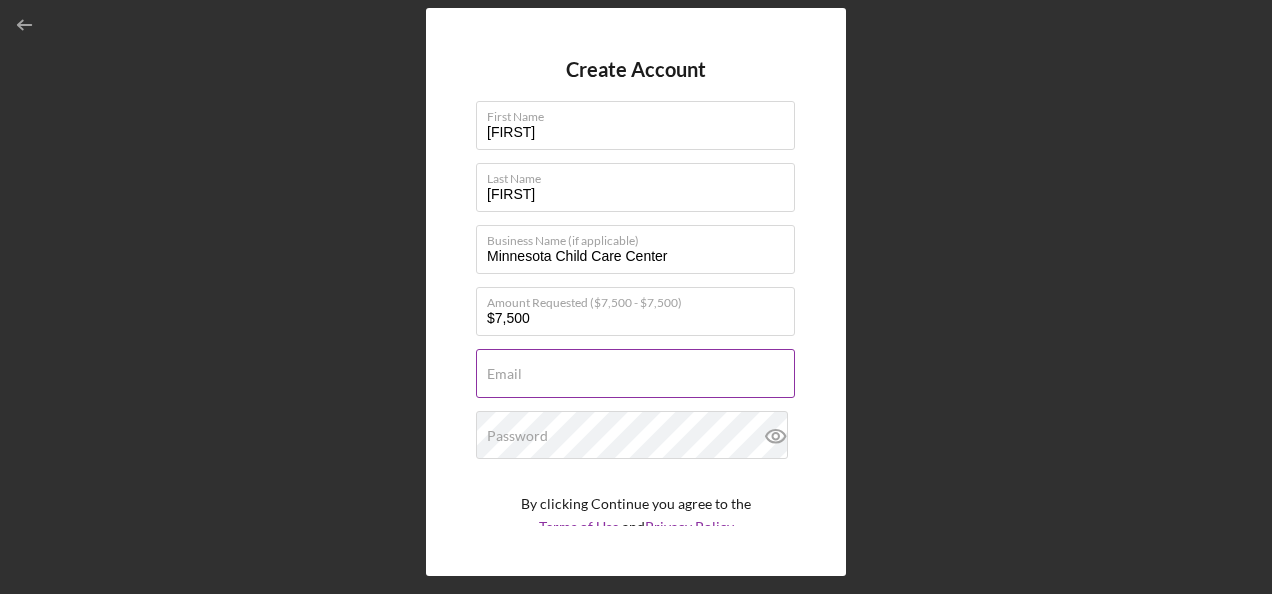 click on "Email" at bounding box center [635, 373] 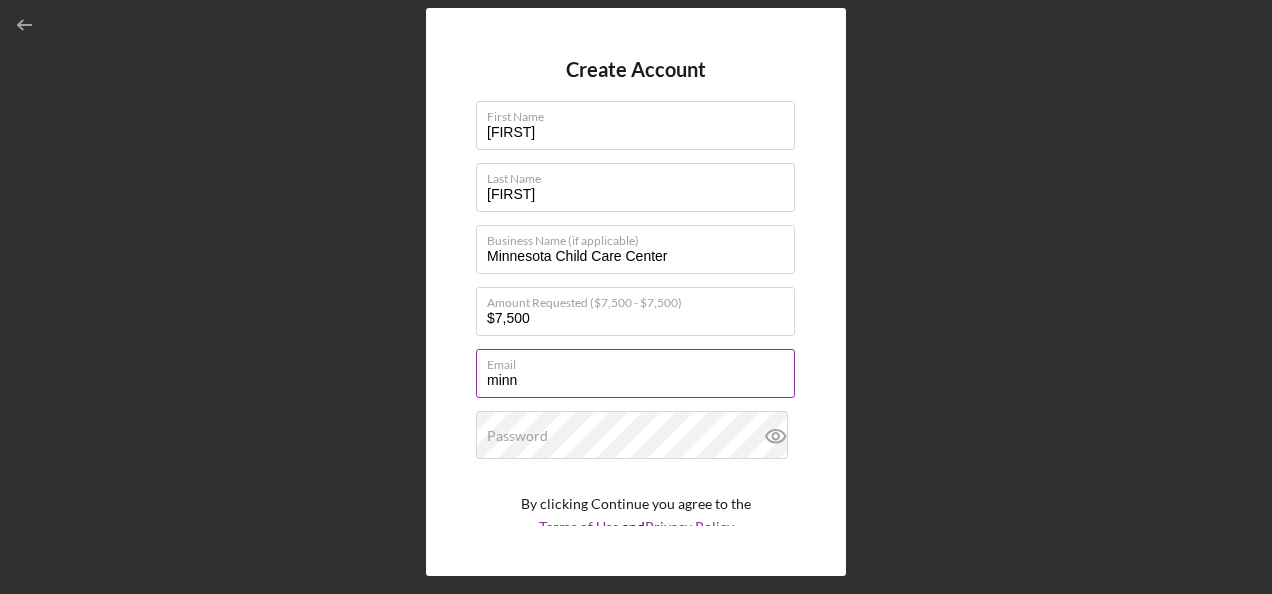 type on "[EMAIL]" 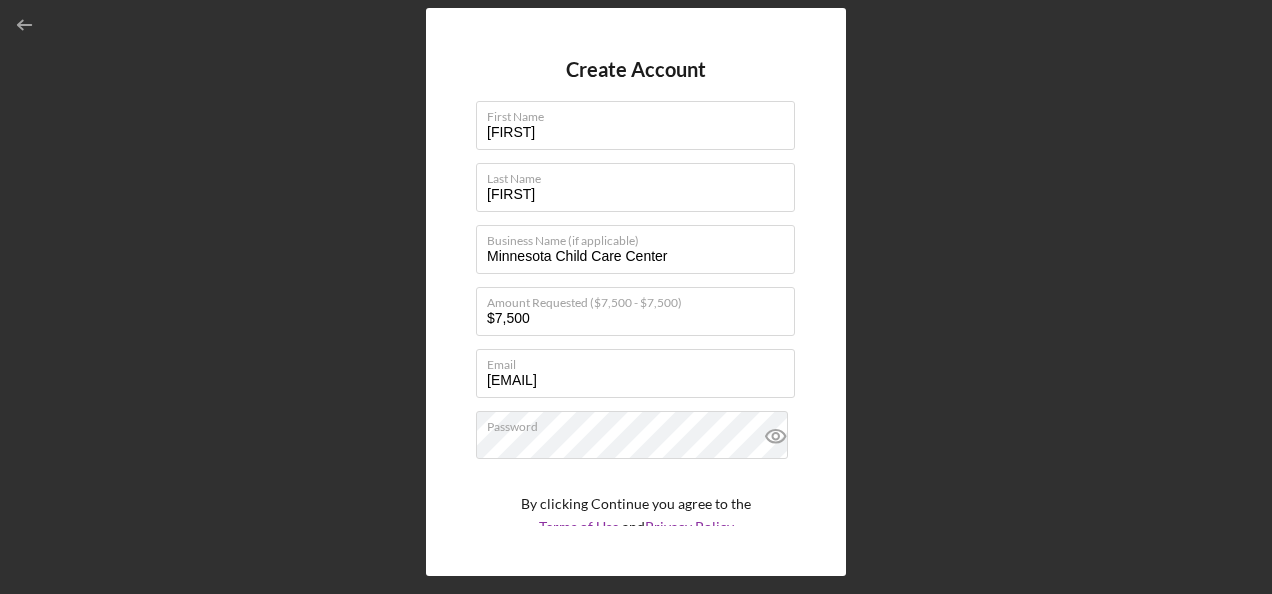 click on "Create Account First Name [FIRST] Last Name [LAST] Business Name (if applicable) Minnesota Child Care Center Amount Requested ([CURRENCY] - [CURRENCY]) [CURRENCY] Email [EMAIL] Password By clicking Continue you agree to the Terms of Use and Privacy Policy Create Account" at bounding box center (636, 291) 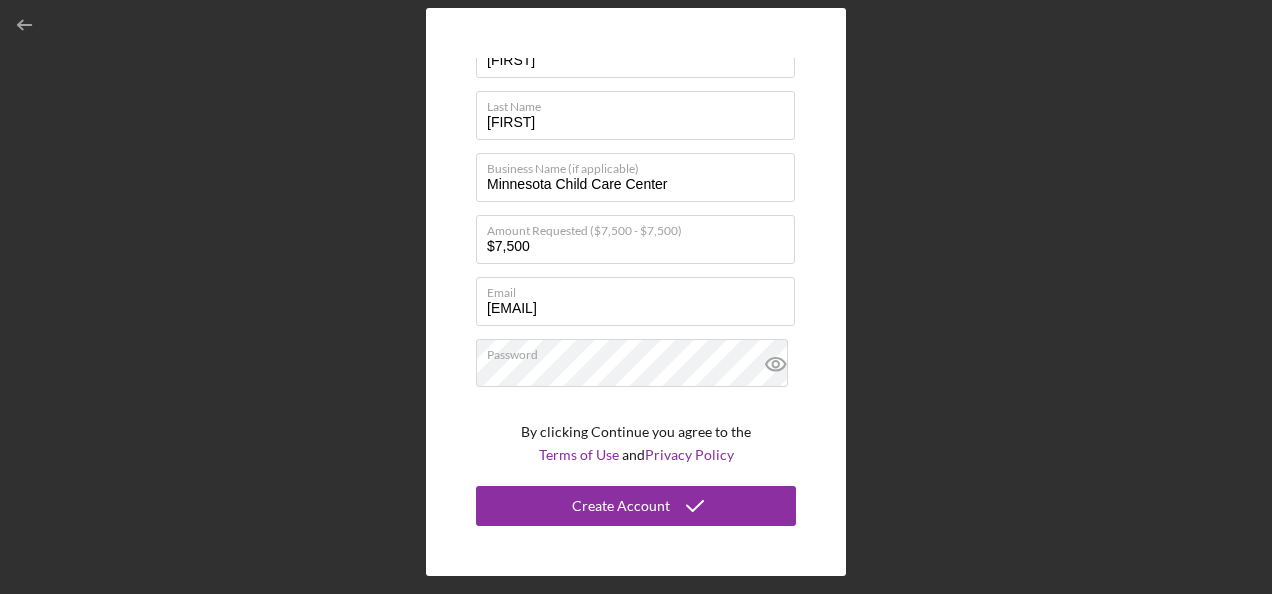 scroll, scrollTop: 72, scrollLeft: 0, axis: vertical 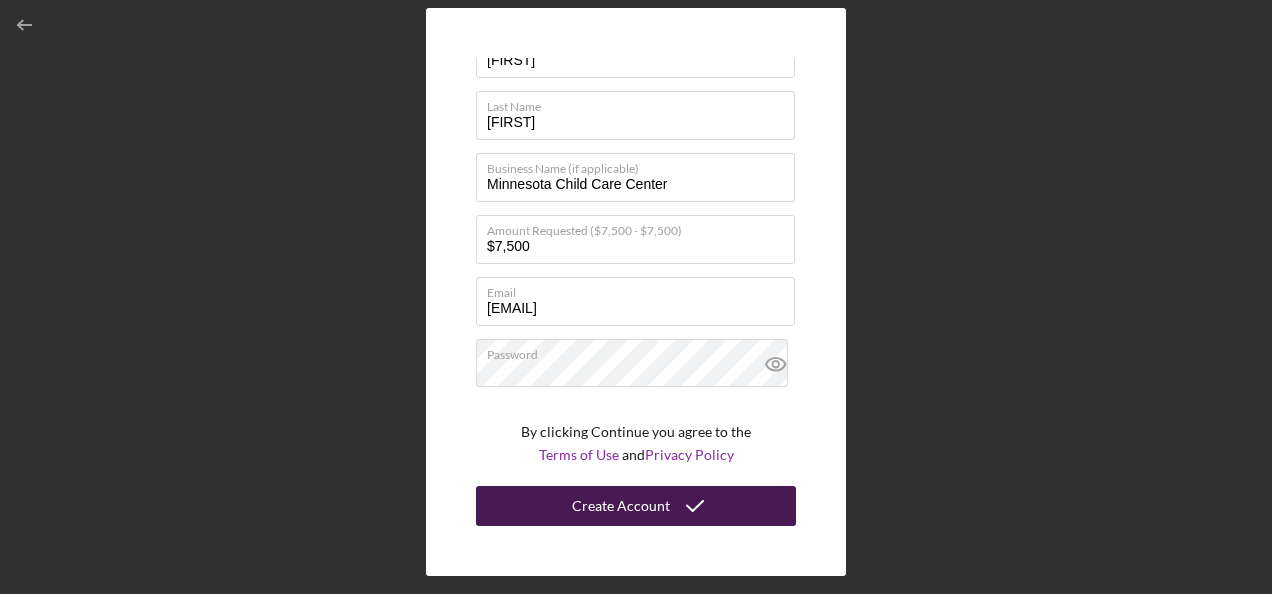 click 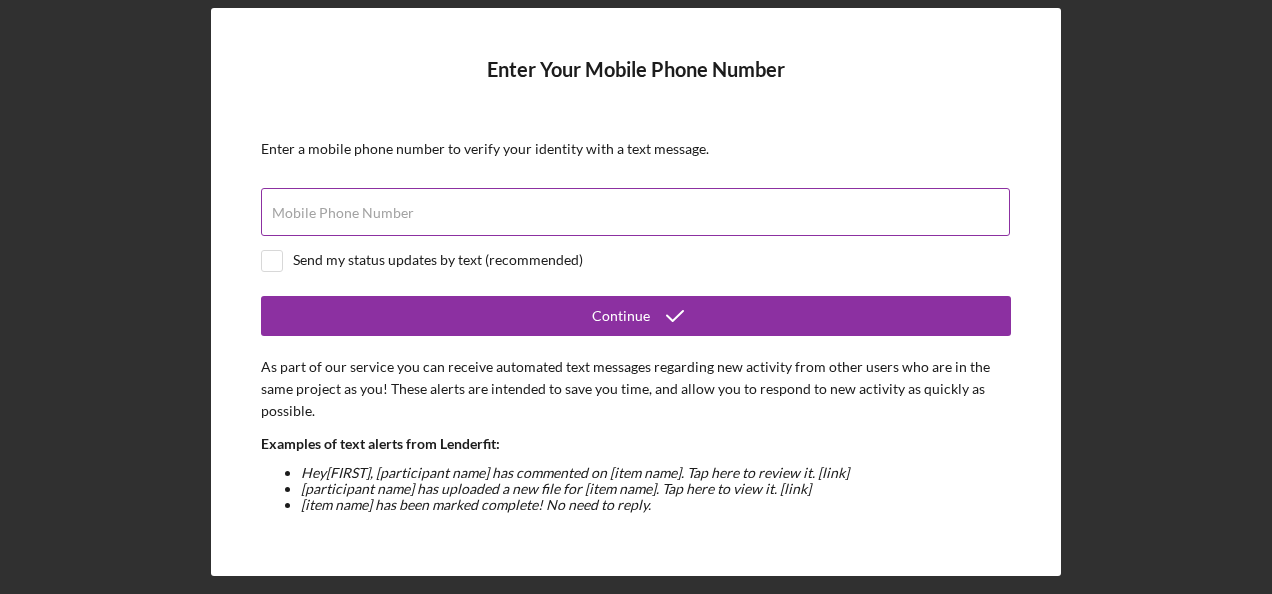 click on "Mobile Phone Number" at bounding box center [636, 213] 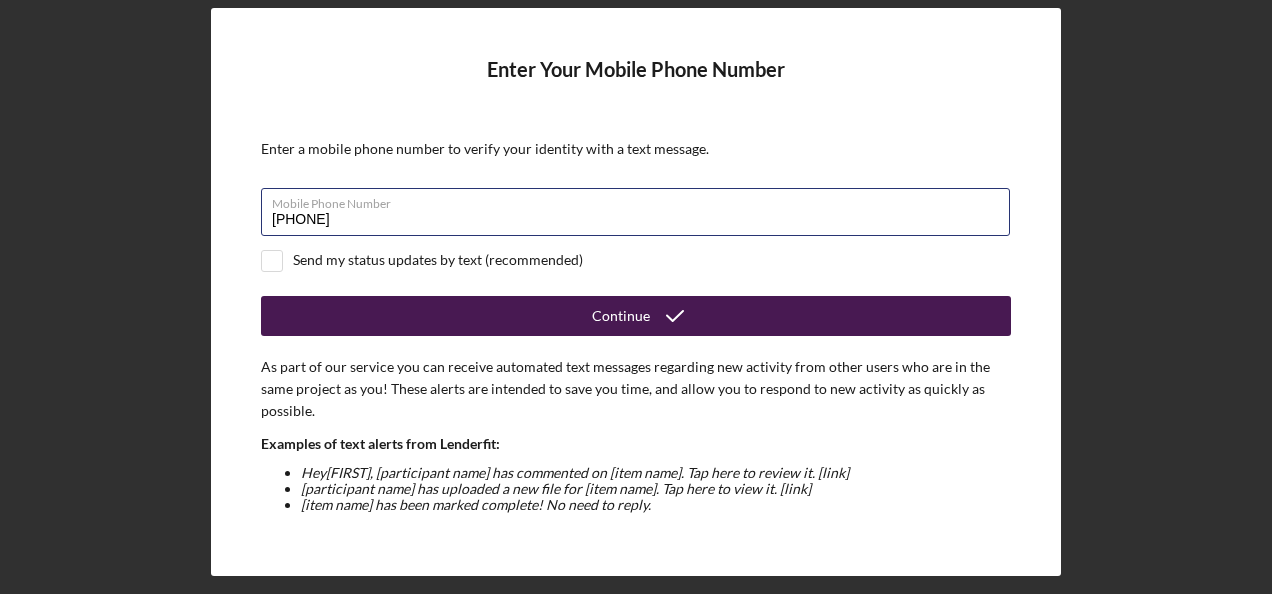 type on "[PHONE]" 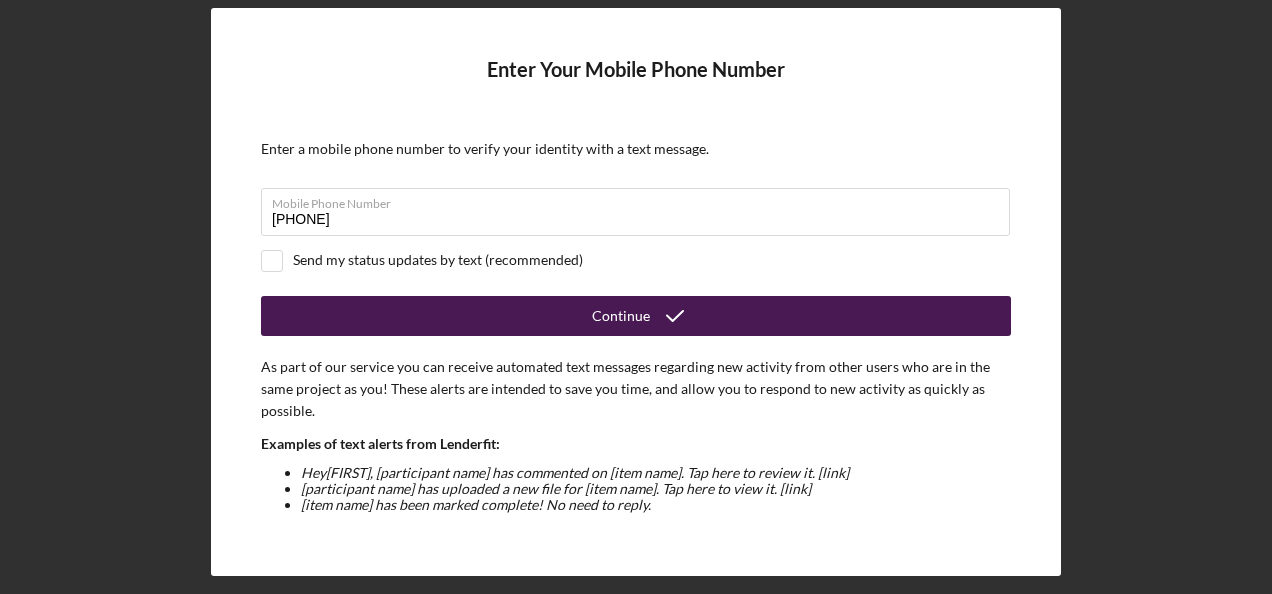 click on "Continue" at bounding box center (621, 316) 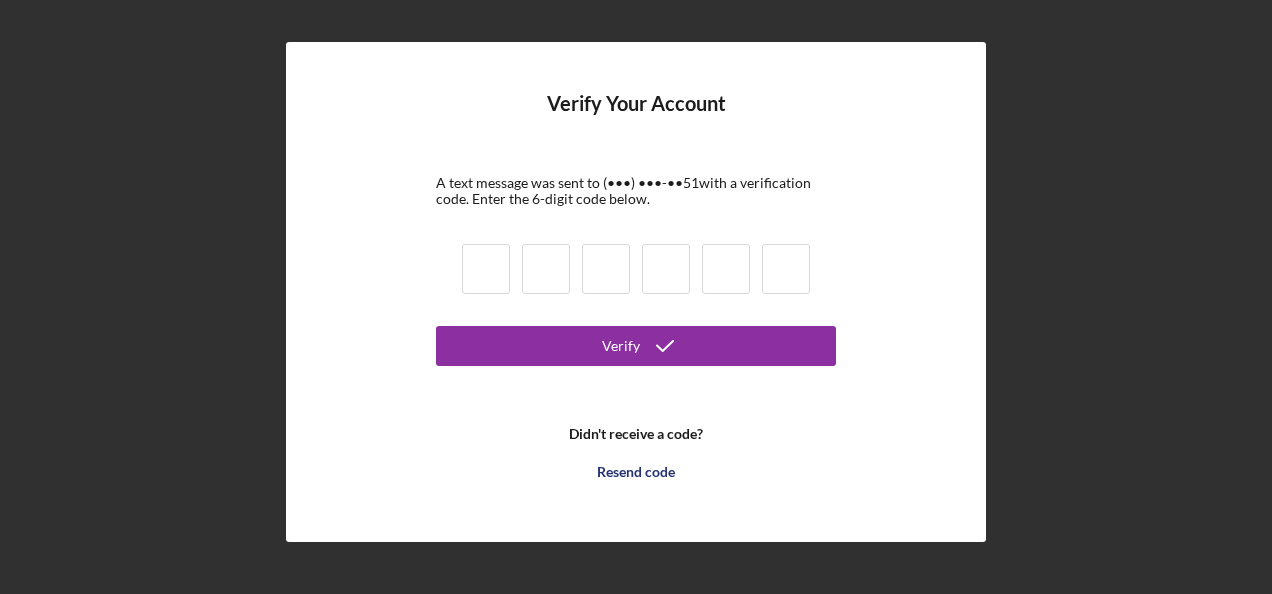 click at bounding box center [486, 269] 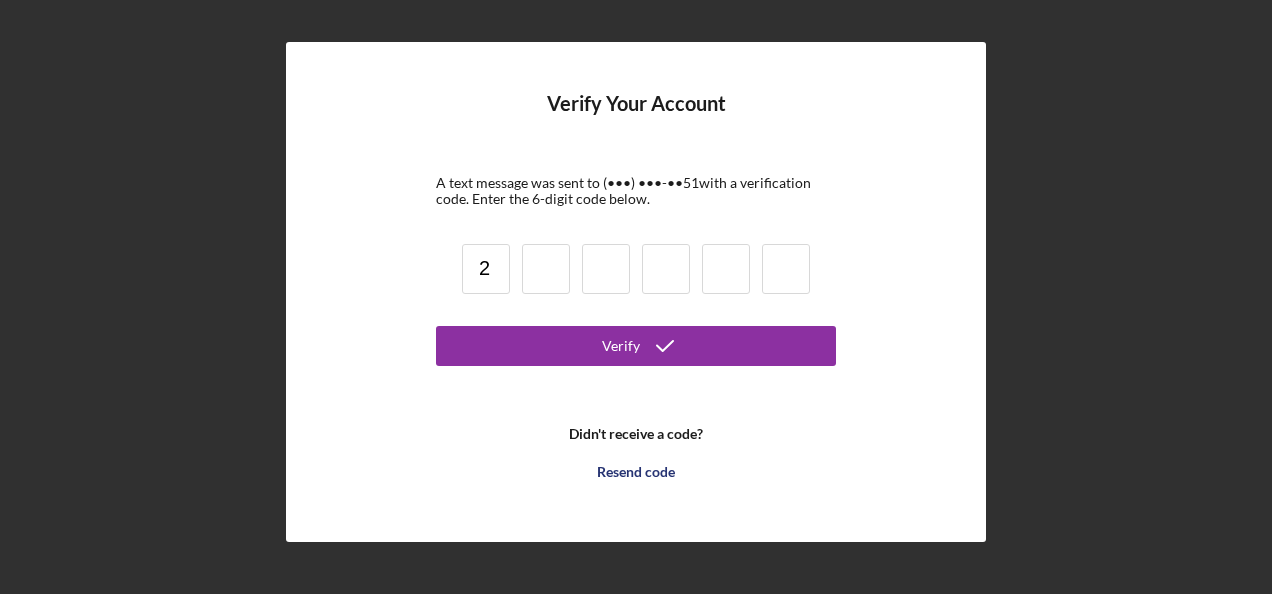 type on "2" 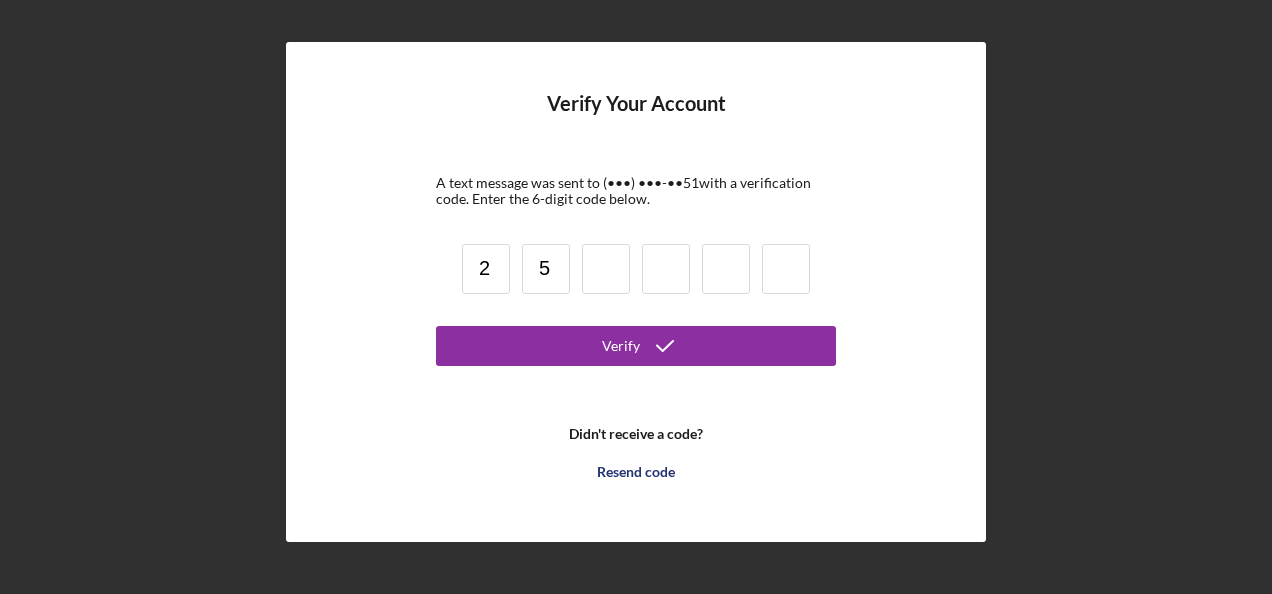 type on "5" 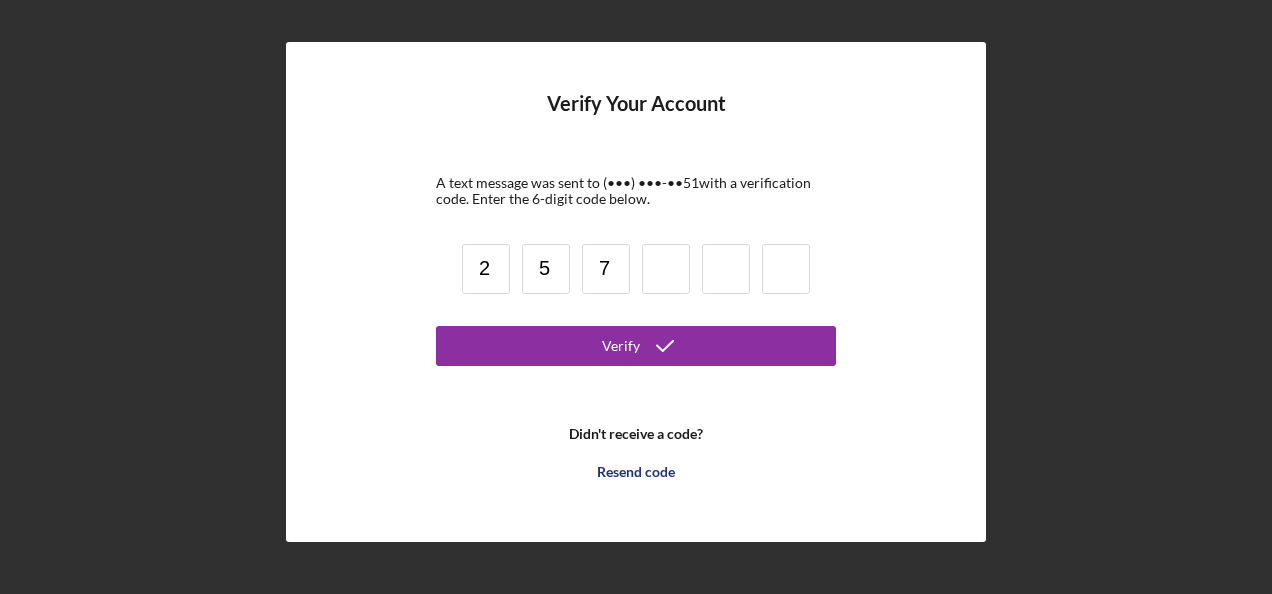 type on "7" 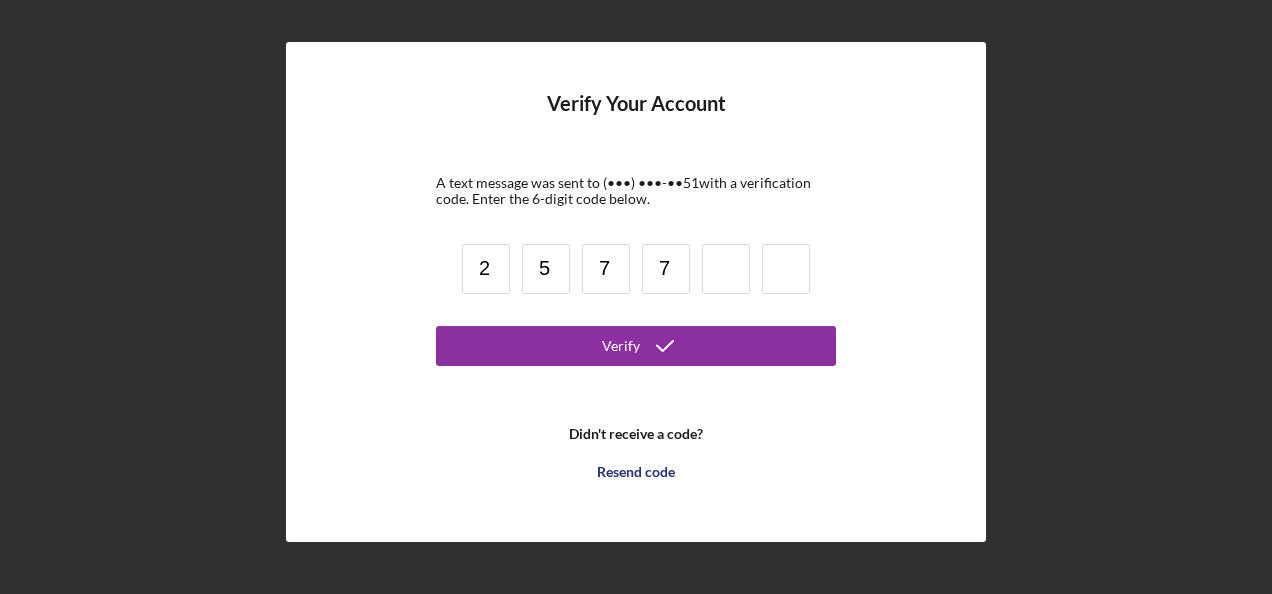 type on "7" 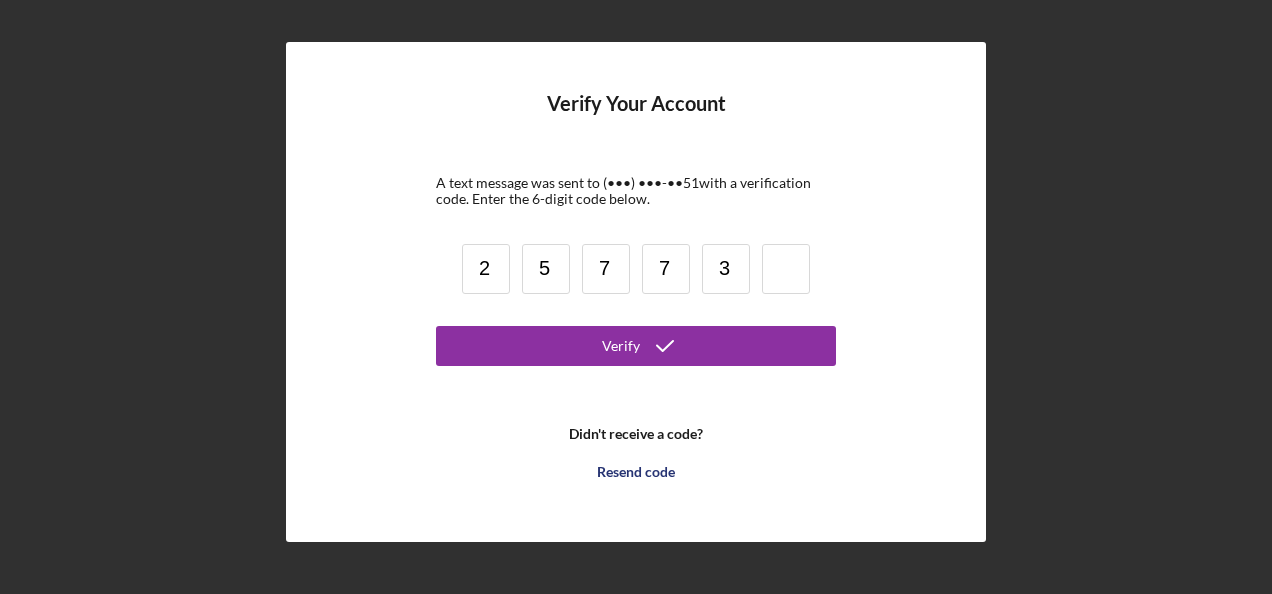 type on "3" 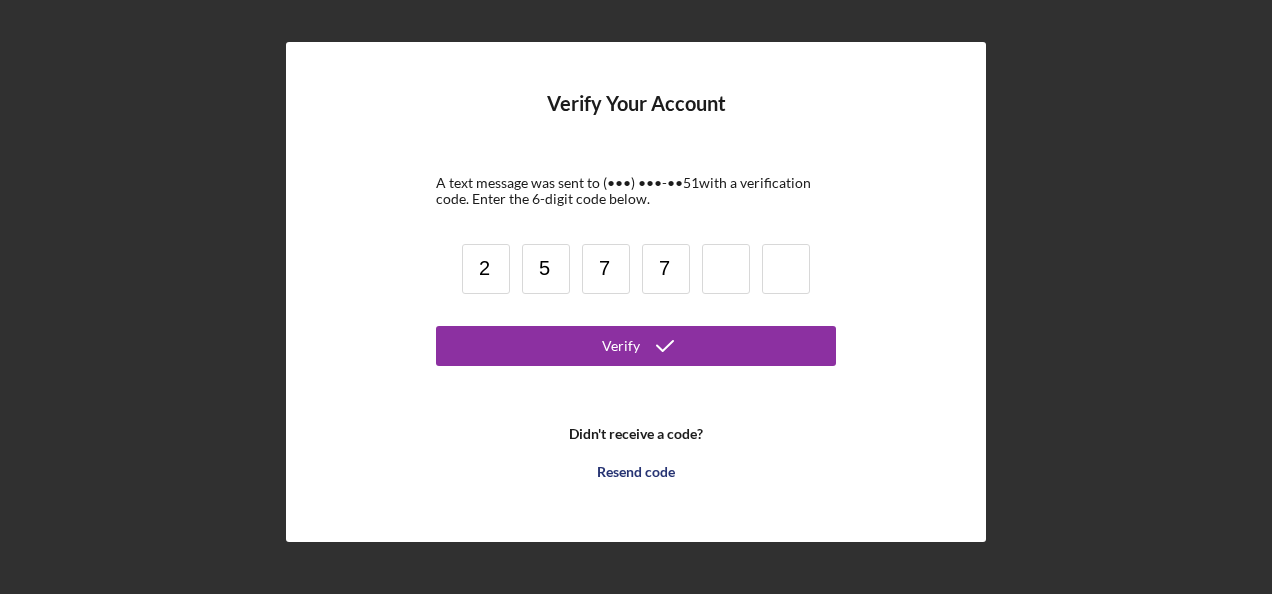 type 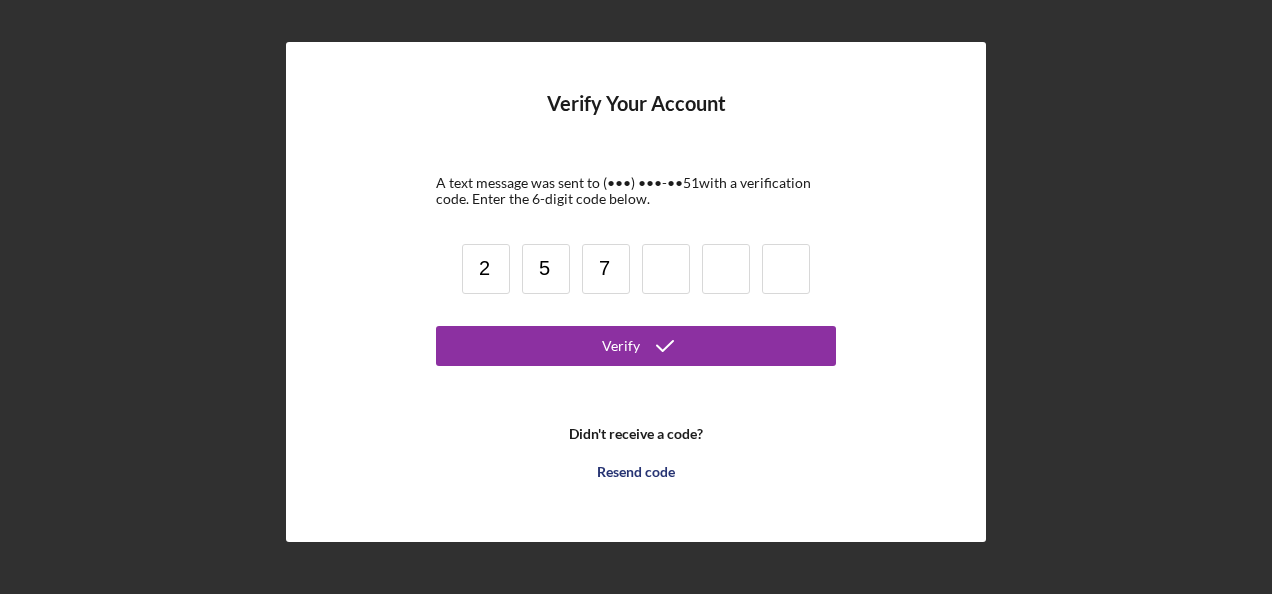 type 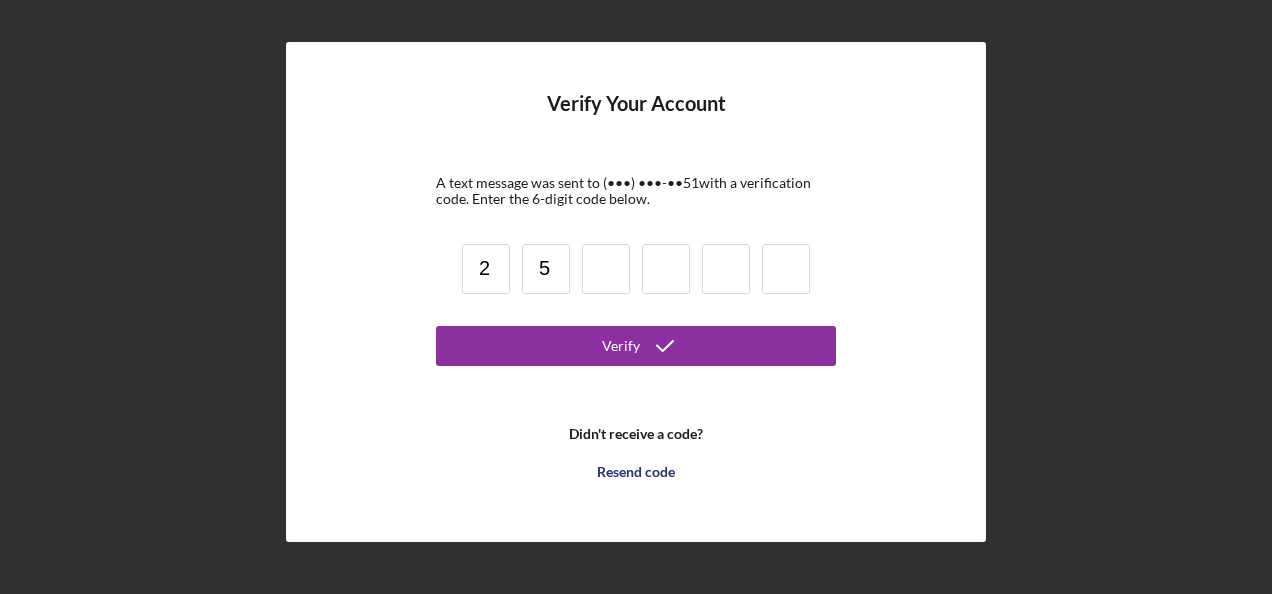type 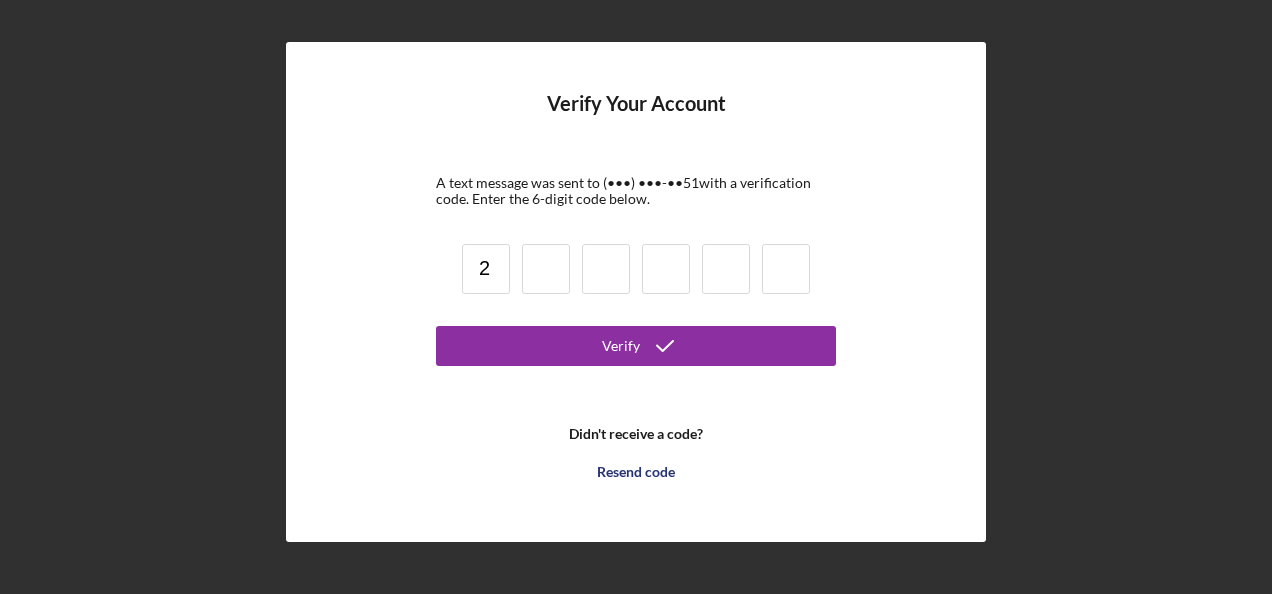 type 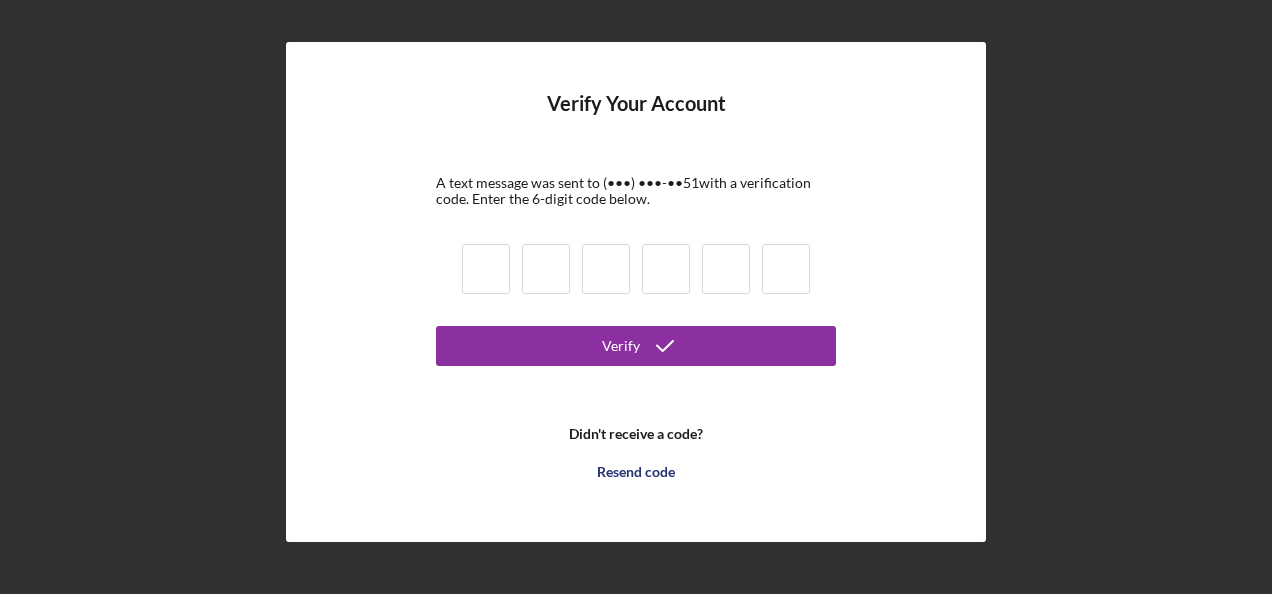 type on "2" 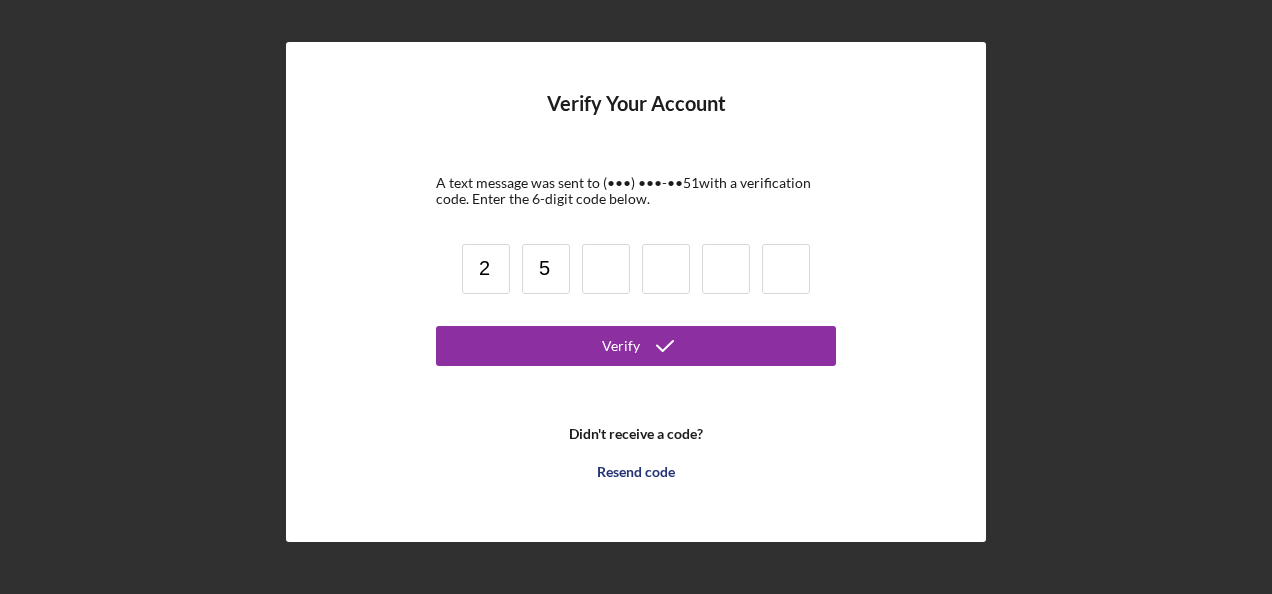 type on "5" 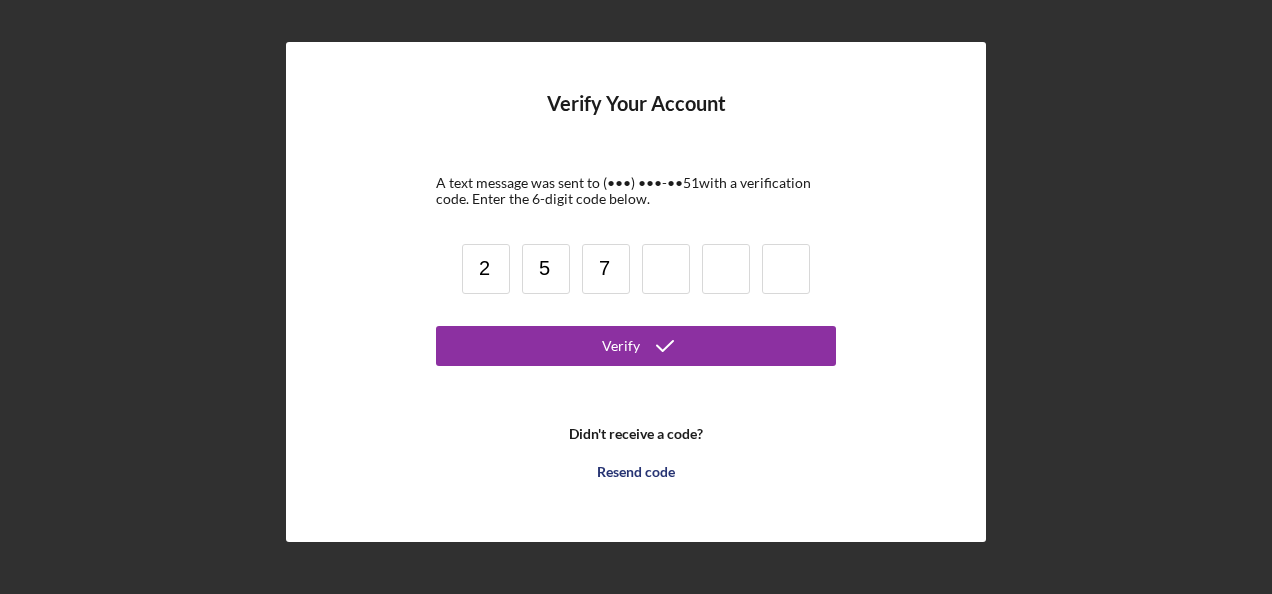 type on "7" 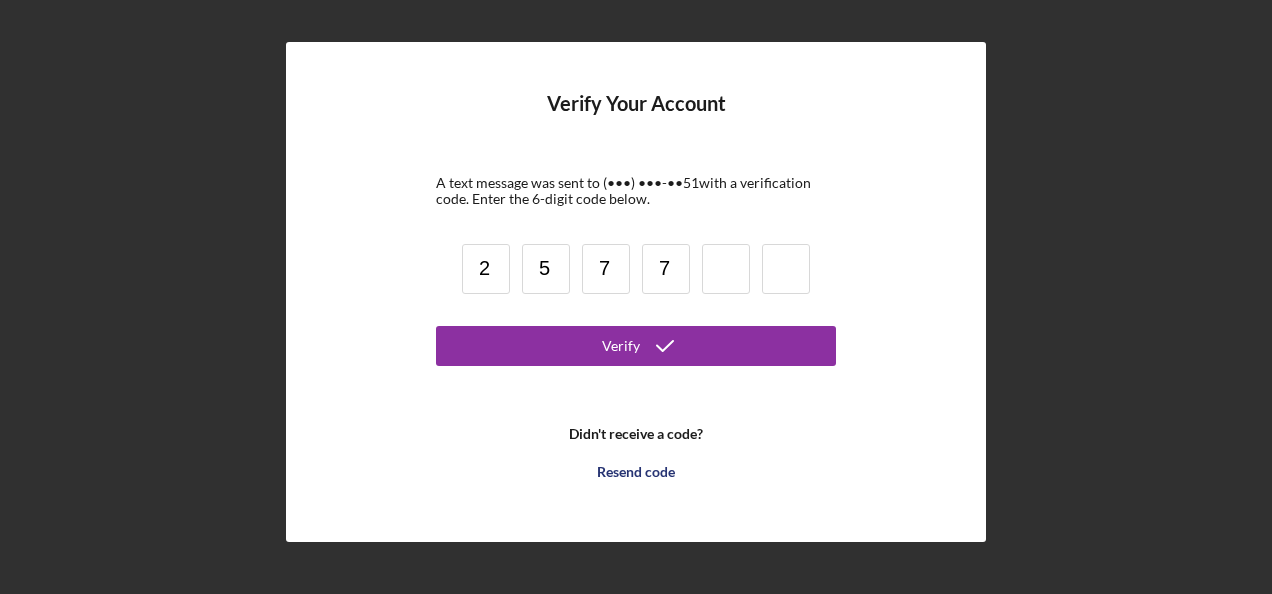 type on "7" 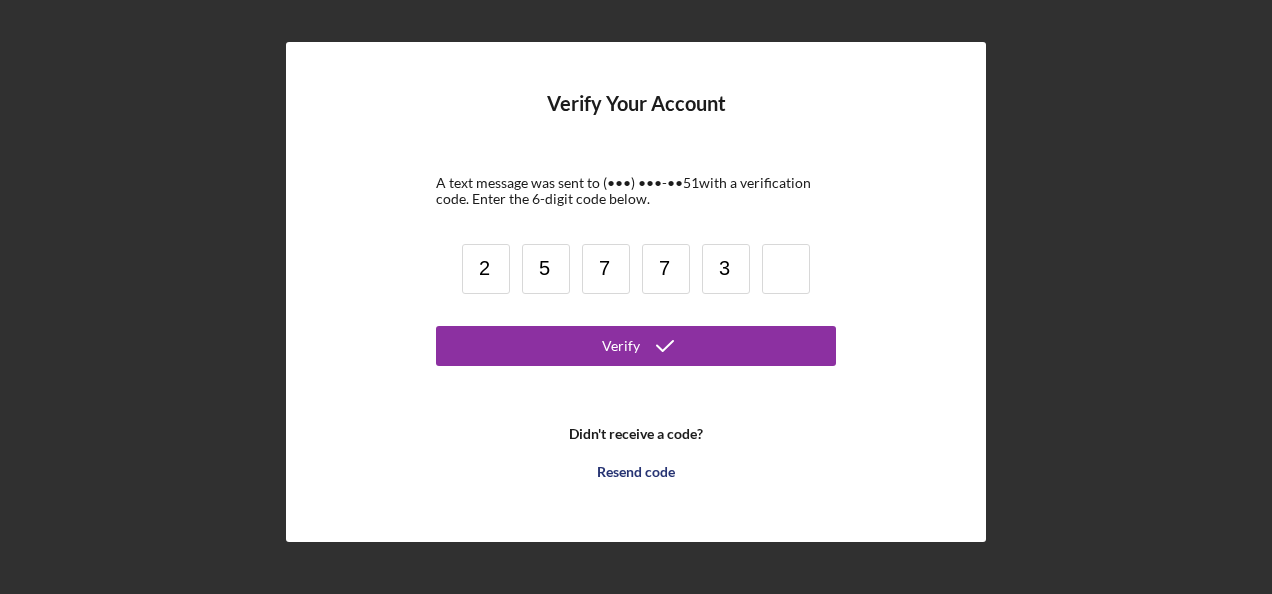 type on "3" 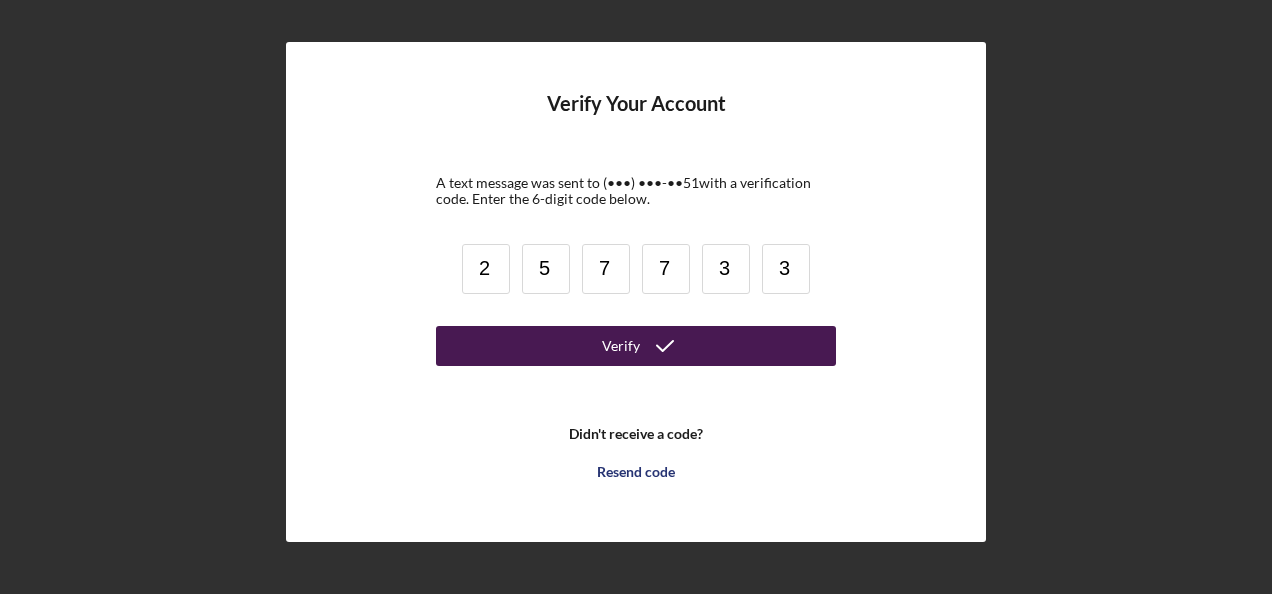 type on "3" 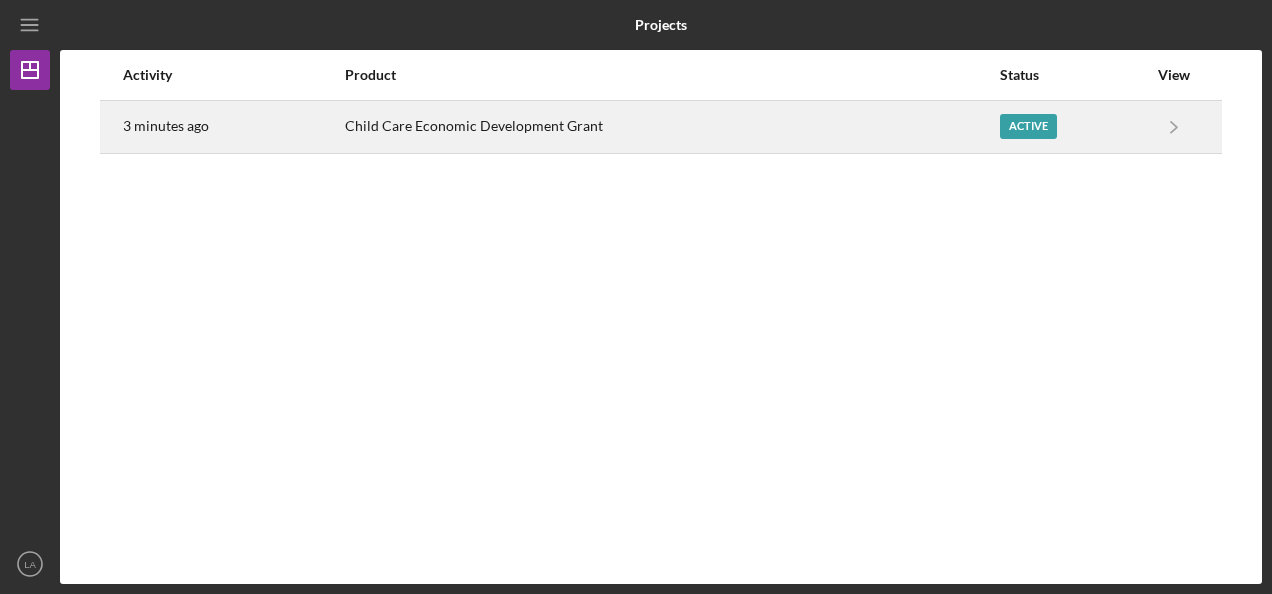 click on "Active" at bounding box center (1028, 126) 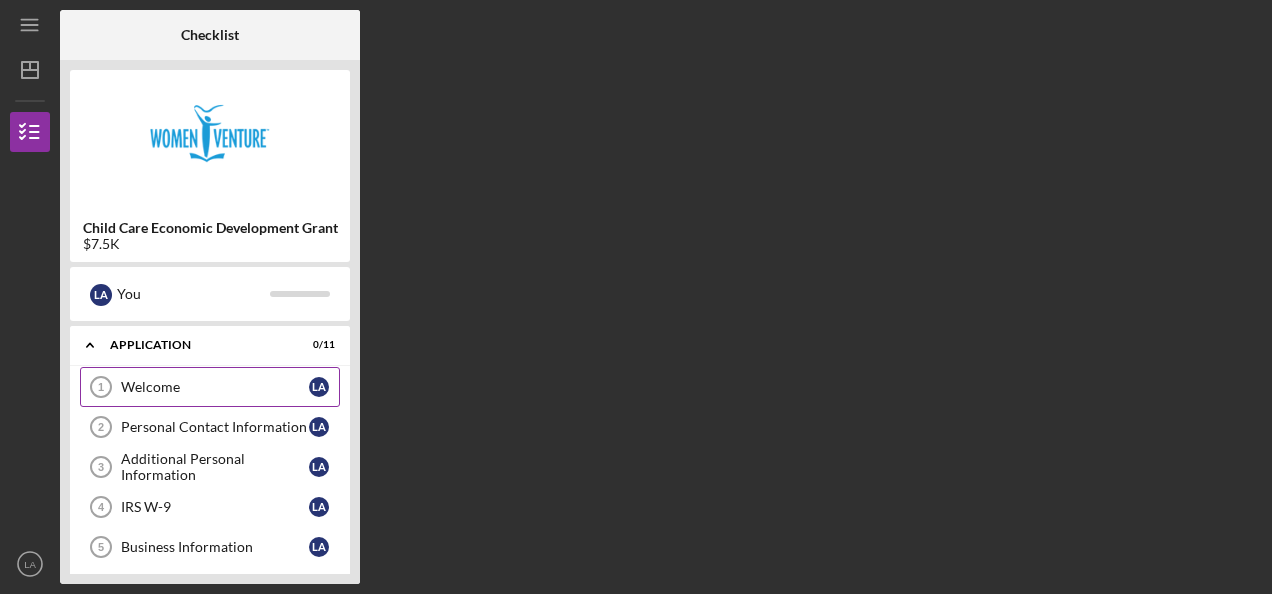 click on "Welcome" at bounding box center (215, 387) 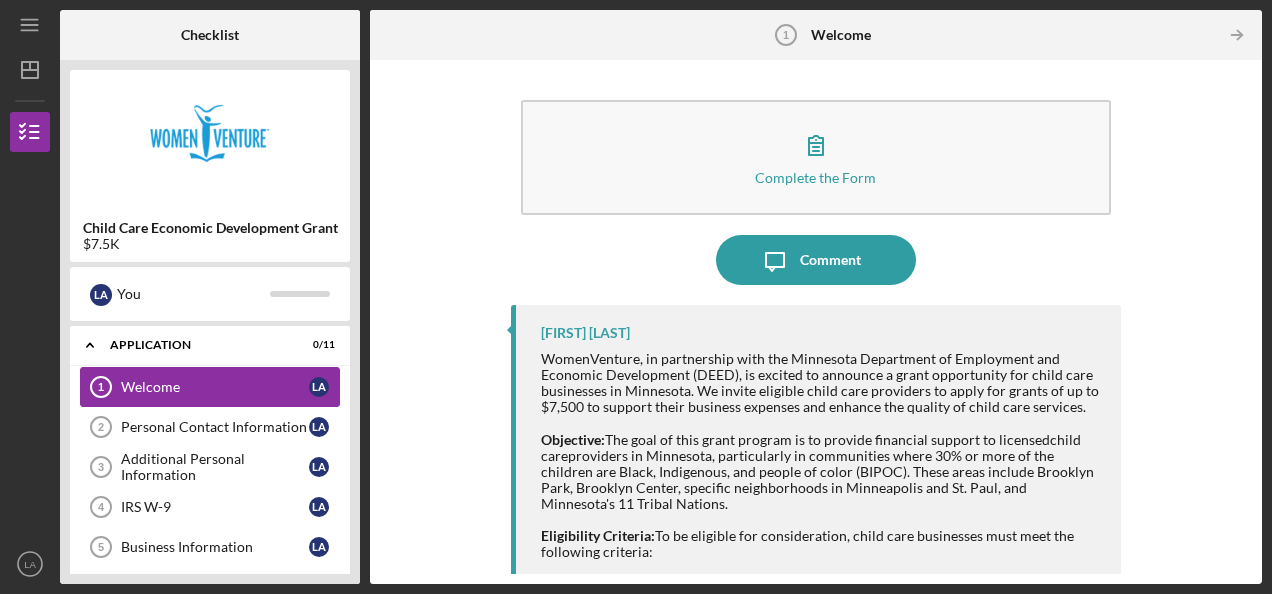 click on "Welcome" at bounding box center (215, 387) 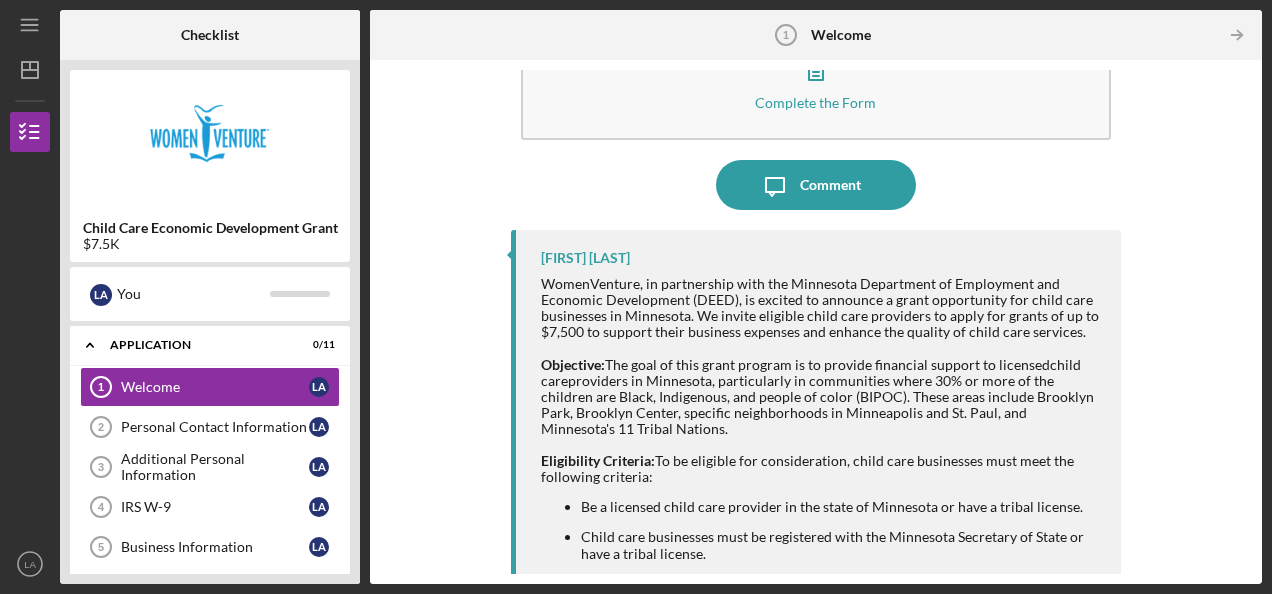 scroll, scrollTop: 0, scrollLeft: 0, axis: both 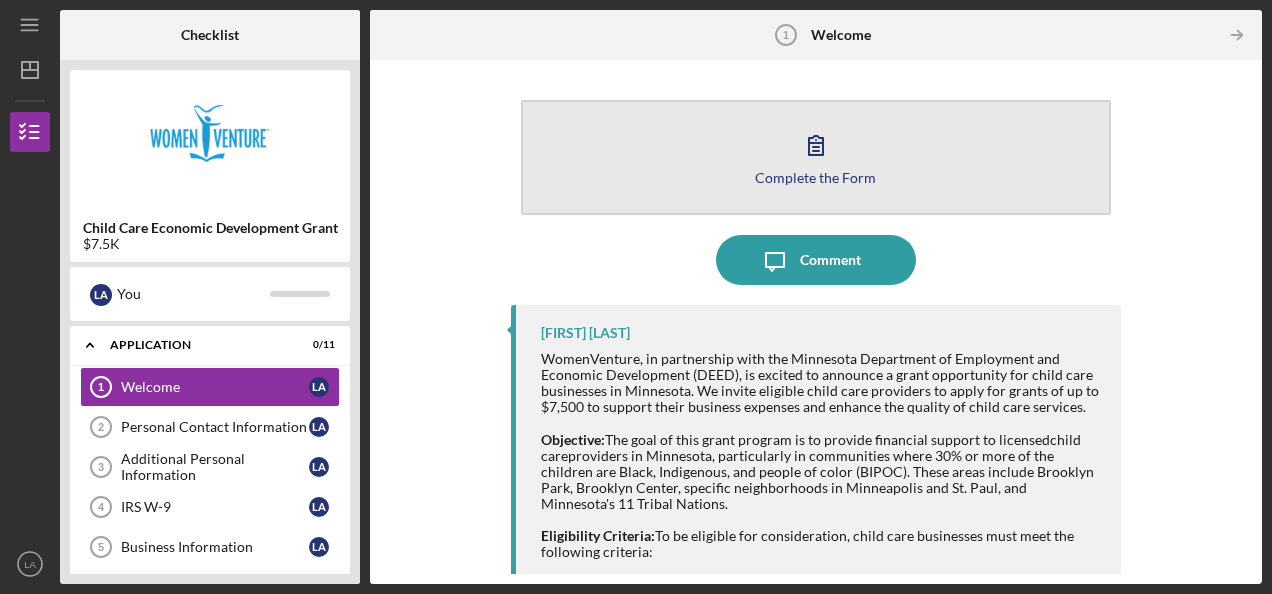 click on "Complete the Form Form" at bounding box center (816, 157) 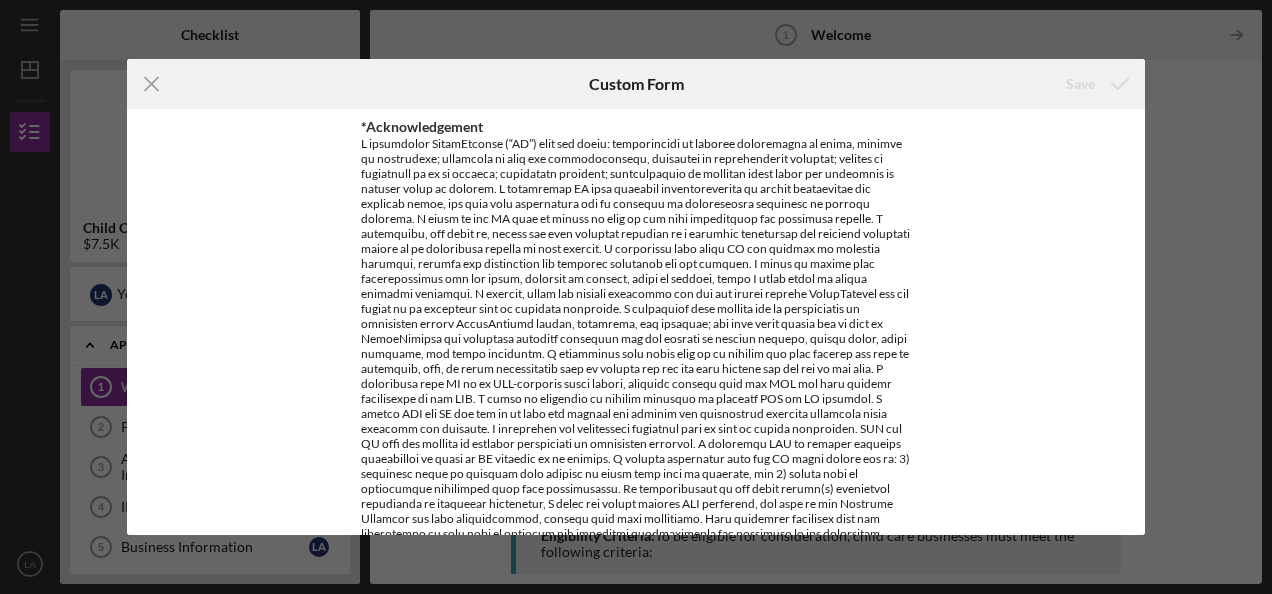 scroll, scrollTop: 173, scrollLeft: 0, axis: vertical 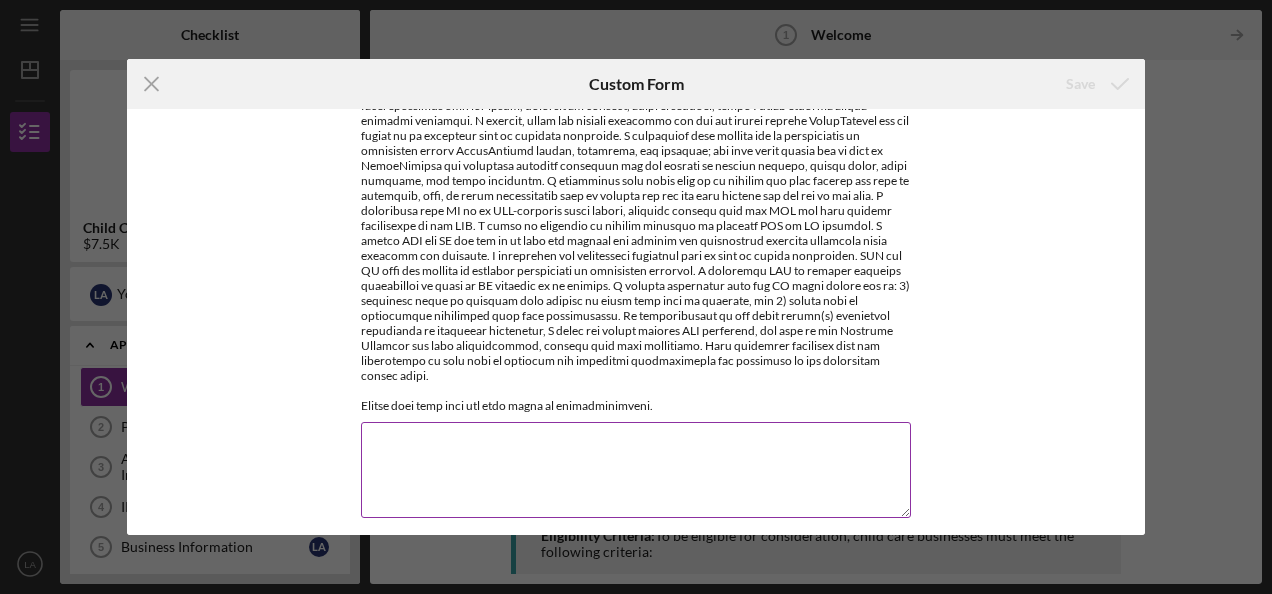 click on "*Acknowledgement" at bounding box center (636, 470) 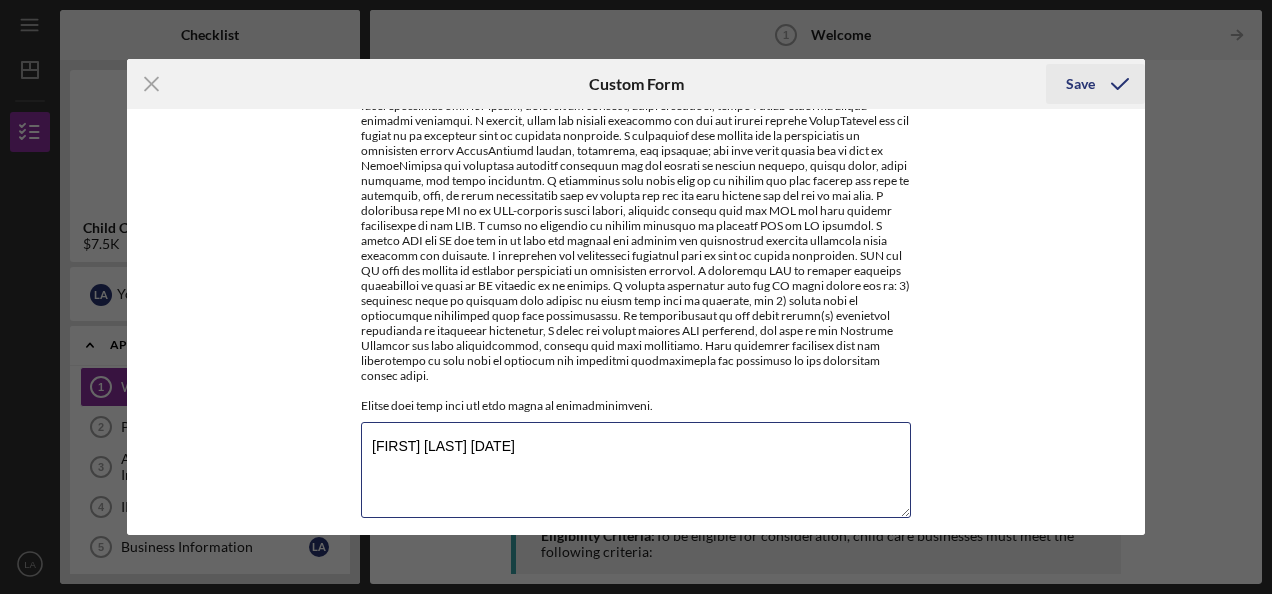 type on "[FIRST] [LAST] [DATE]" 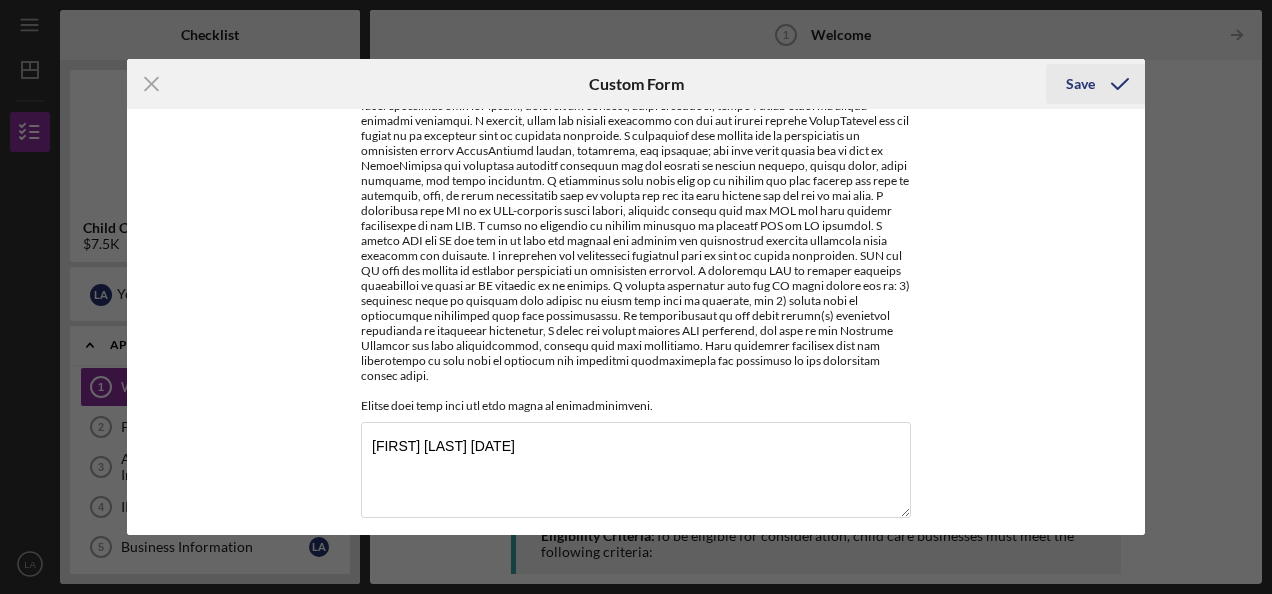 click on "Save" at bounding box center [1080, 84] 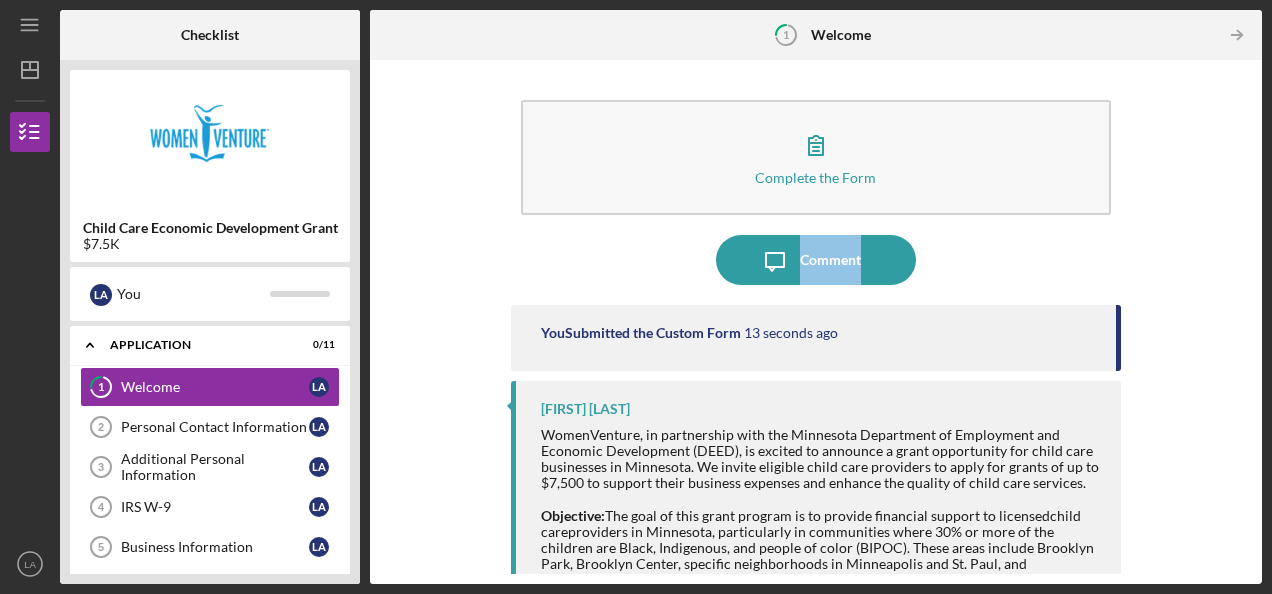 drag, startPoint x: 1252, startPoint y: 194, endPoint x: 1242, endPoint y: 244, distance: 50.990196 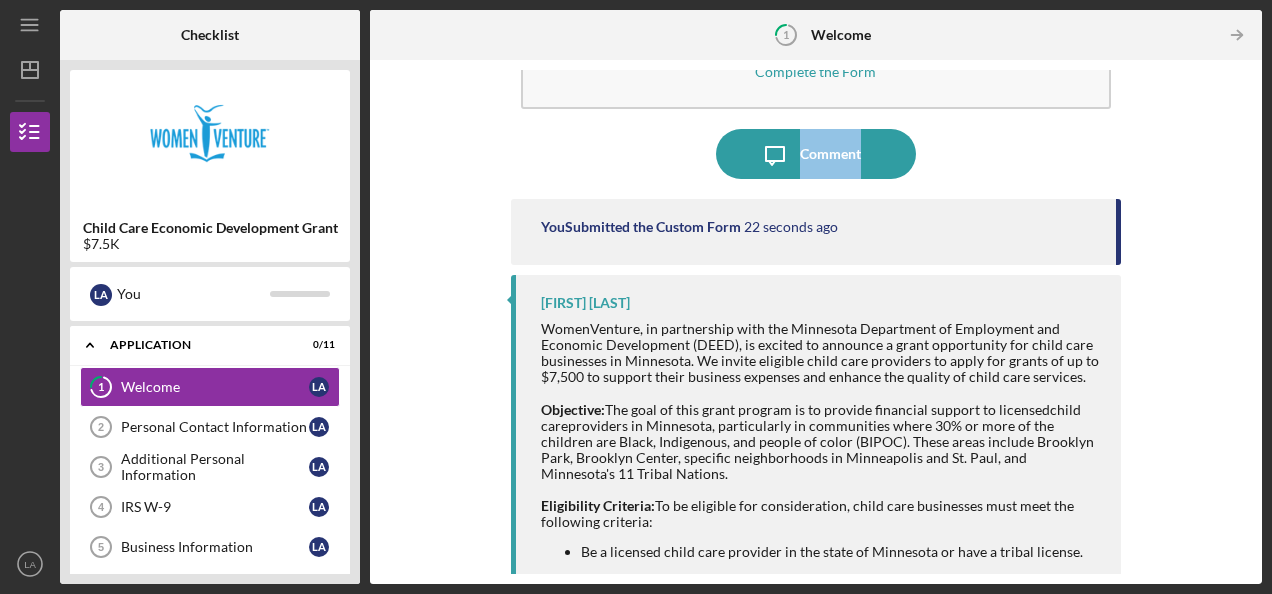 scroll, scrollTop: 0, scrollLeft: 0, axis: both 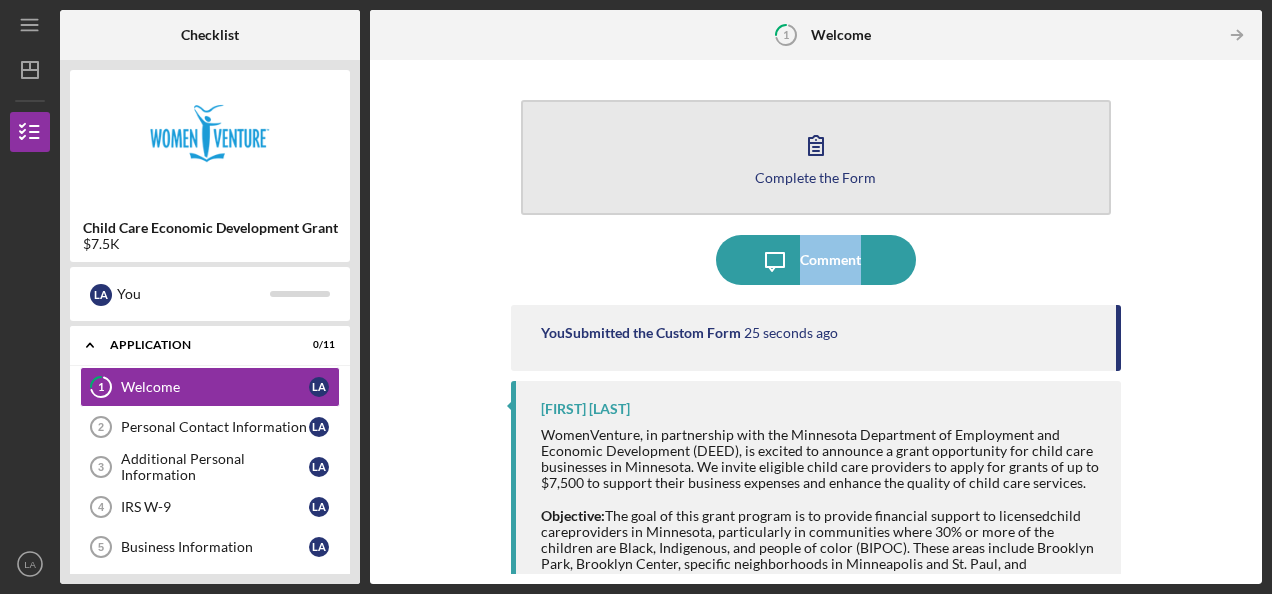 click on "Complete the Form Form" at bounding box center (816, 157) 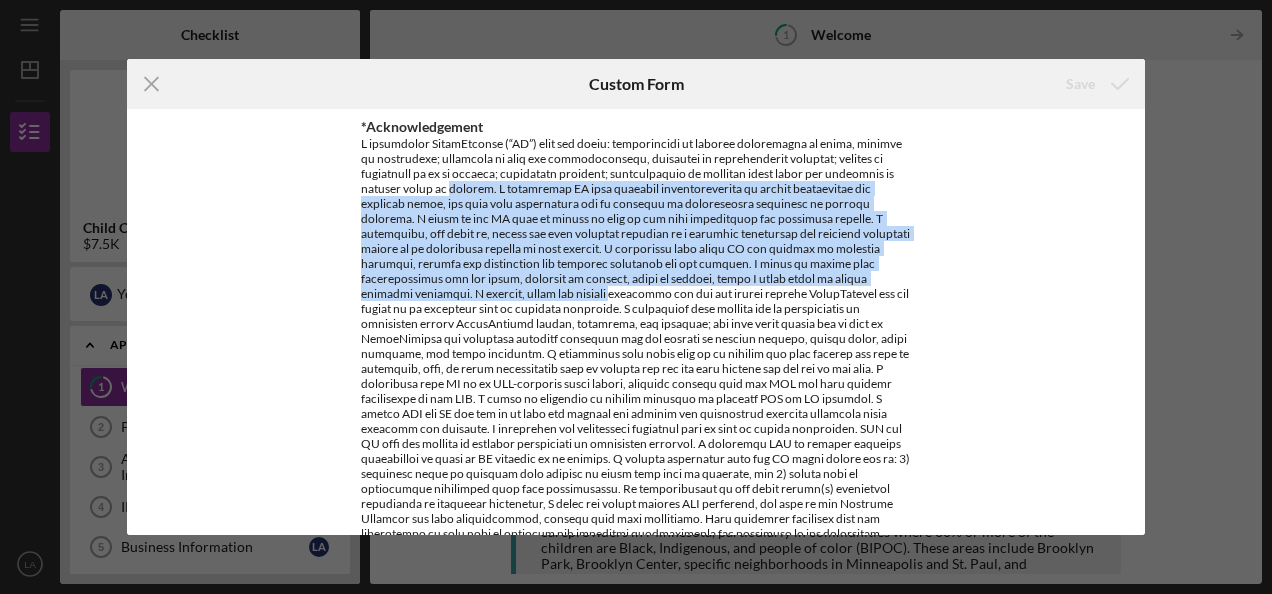 drag, startPoint x: 1138, startPoint y: 169, endPoint x: 1123, endPoint y: 282, distance: 113.99123 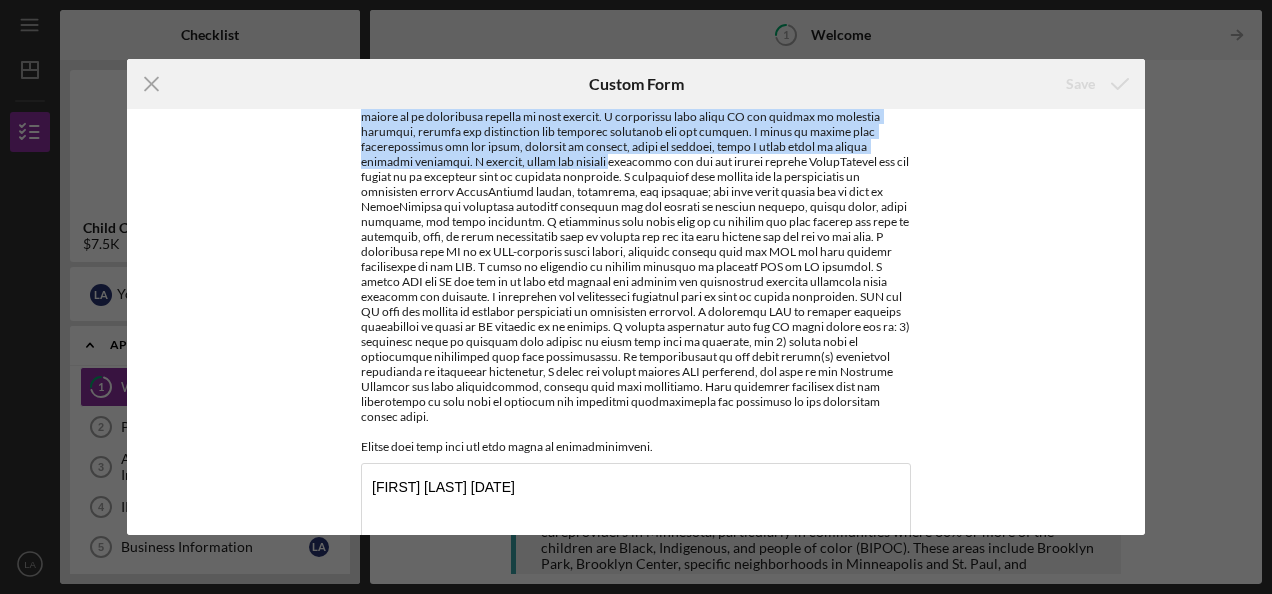 scroll, scrollTop: 173, scrollLeft: 0, axis: vertical 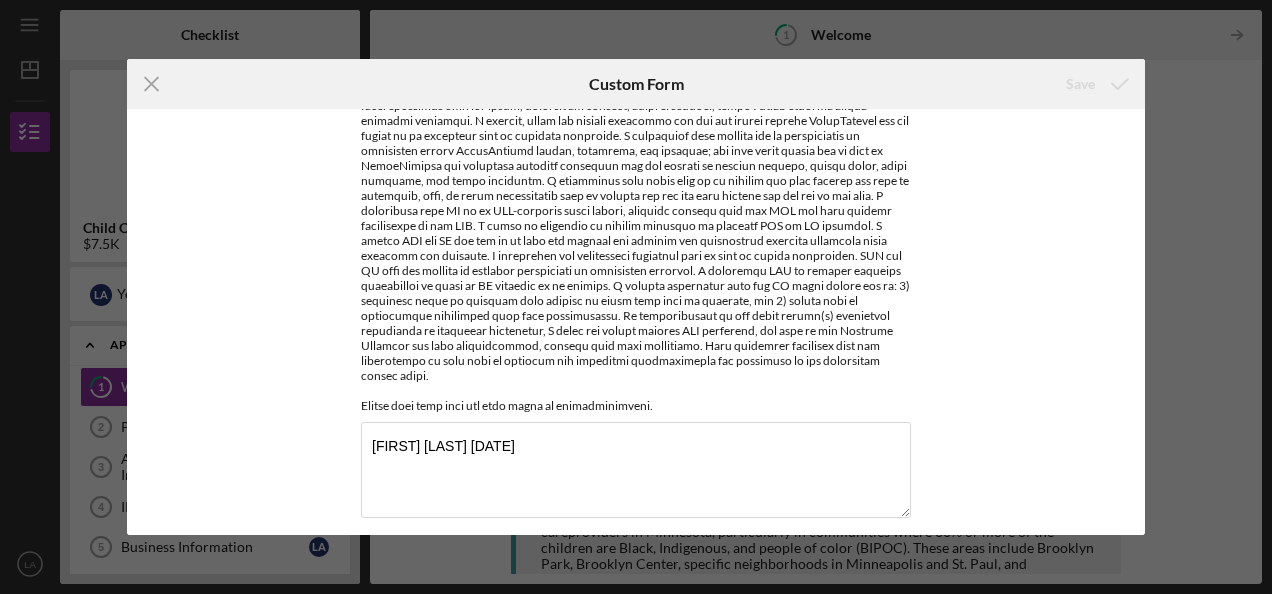 click on "Icon/Menu Close Custom Form Save *Acknowledgement  [FIRST] [LAST] [DATE] Cancel Save" at bounding box center [636, 297] 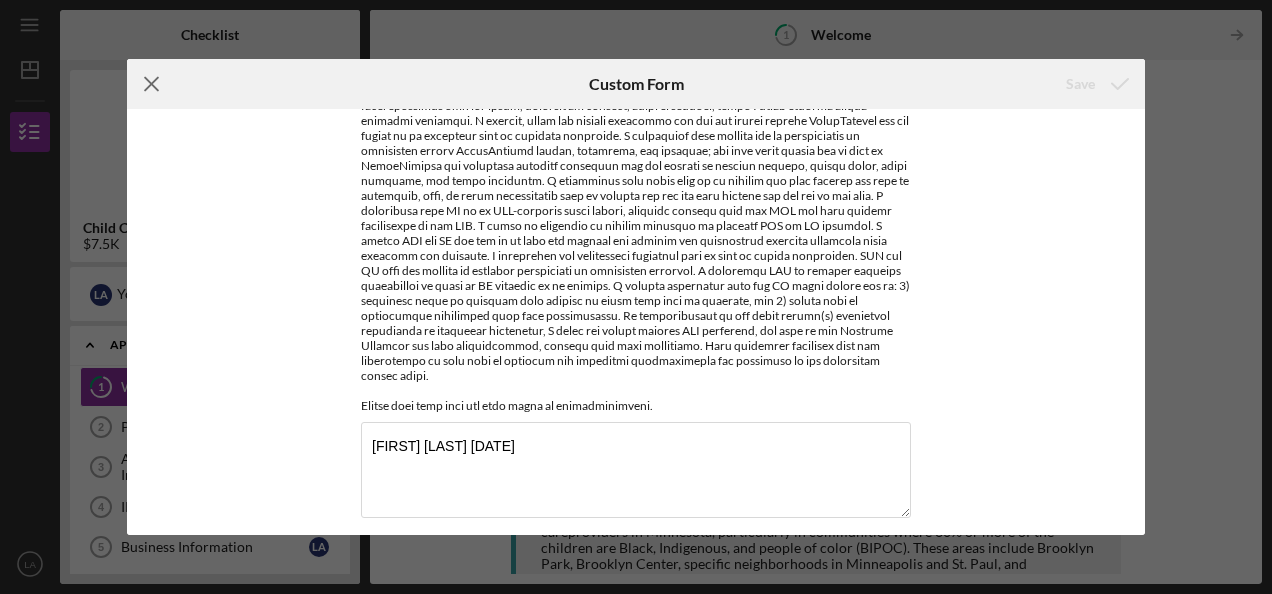 click on "Icon/Menu Close" 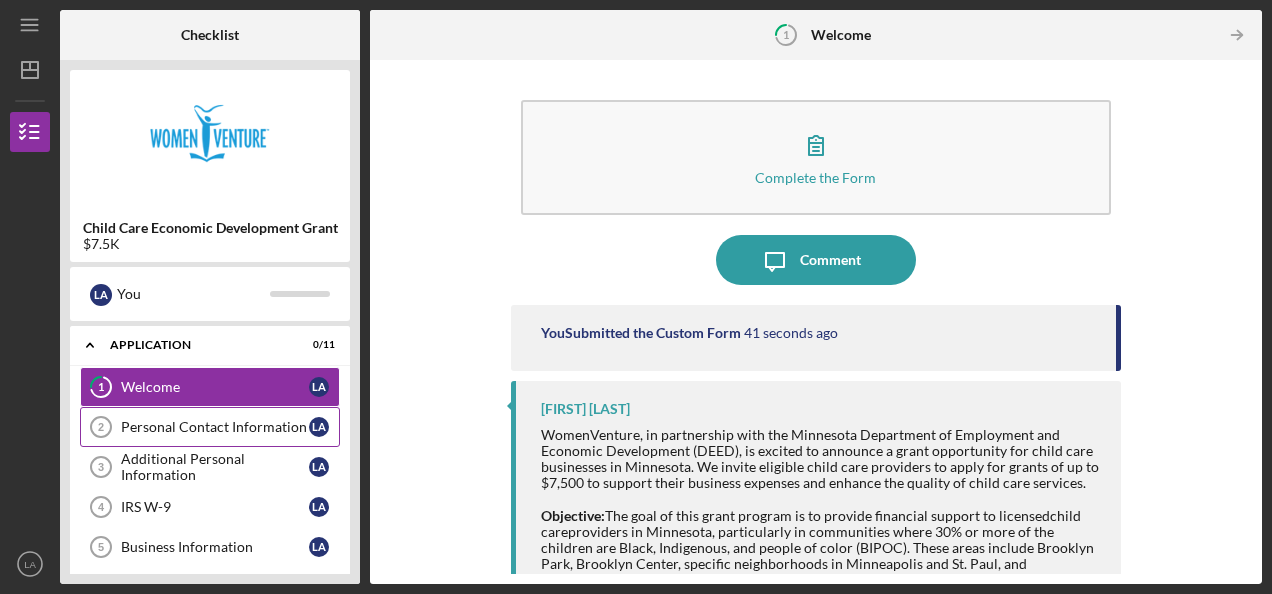click on "Personal Contact Information" at bounding box center (215, 427) 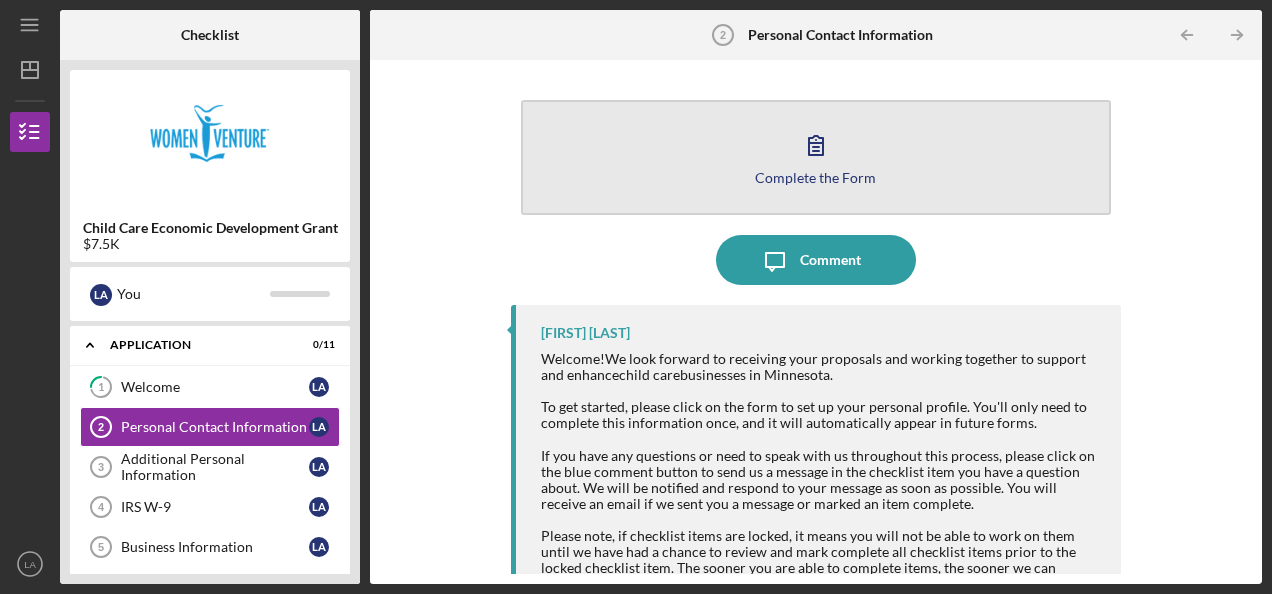 click on "Complete the Form" at bounding box center (815, 177) 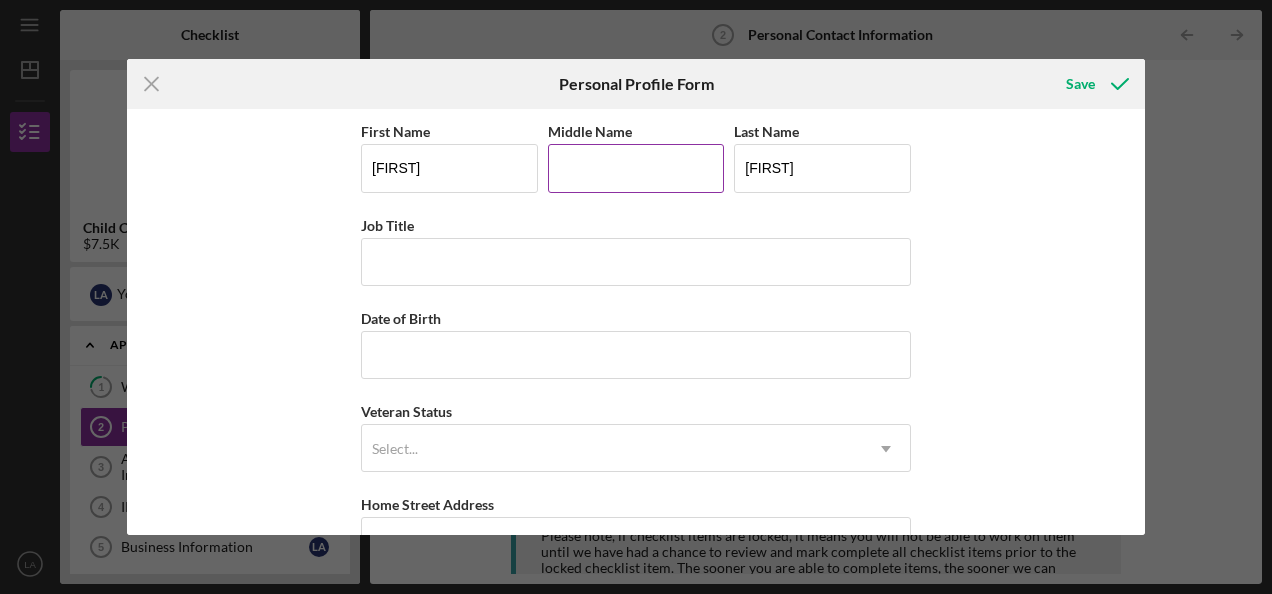 click on "Middle Name" at bounding box center [636, 168] 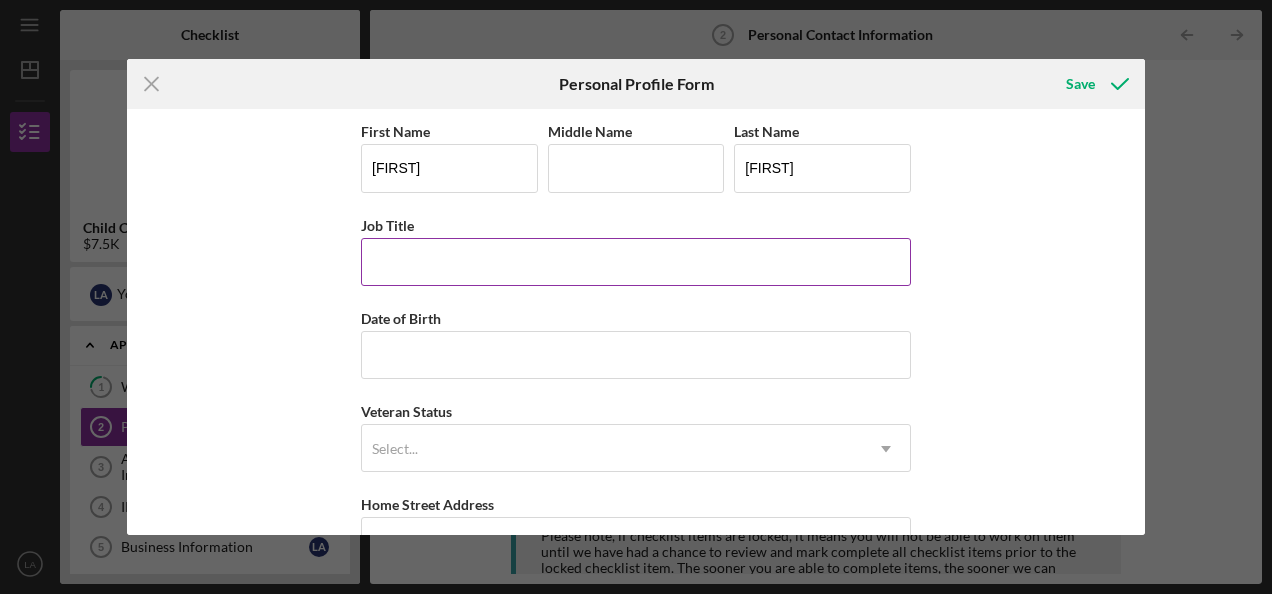 click on "Job Title" at bounding box center [636, 262] 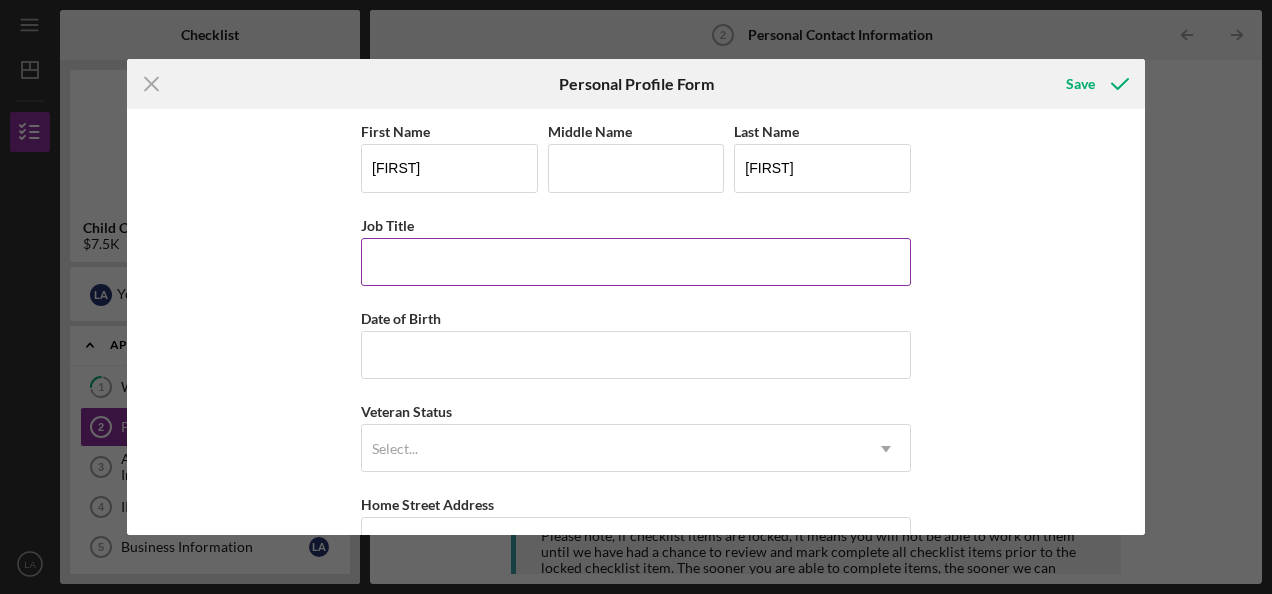 type on "O" 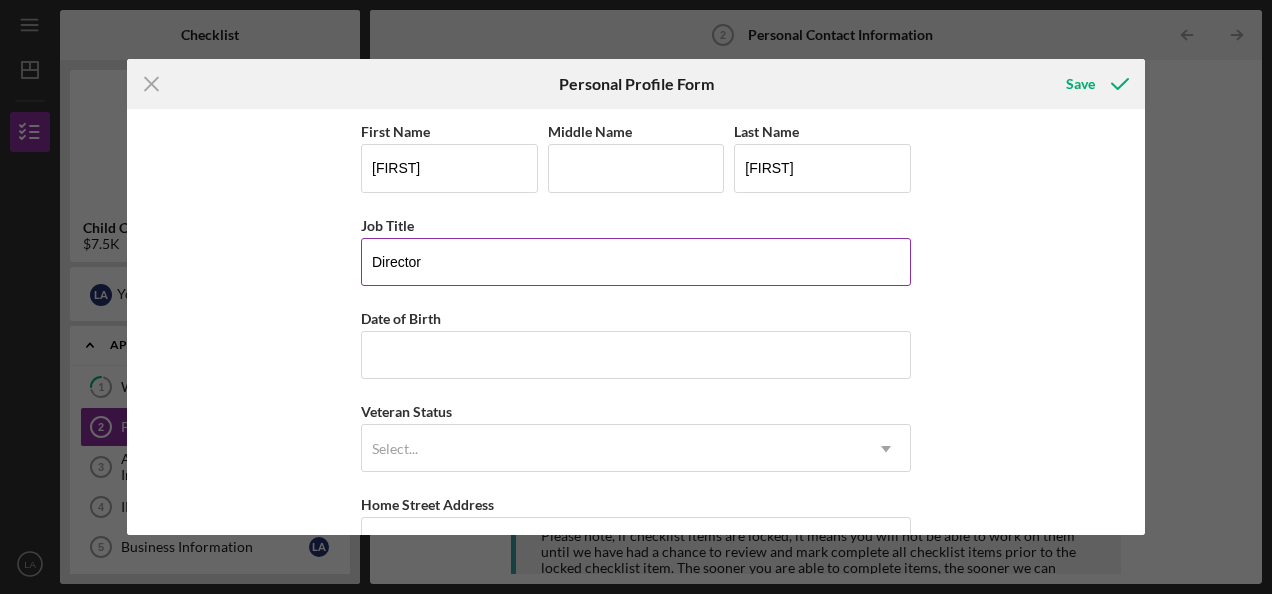 type on "Director" 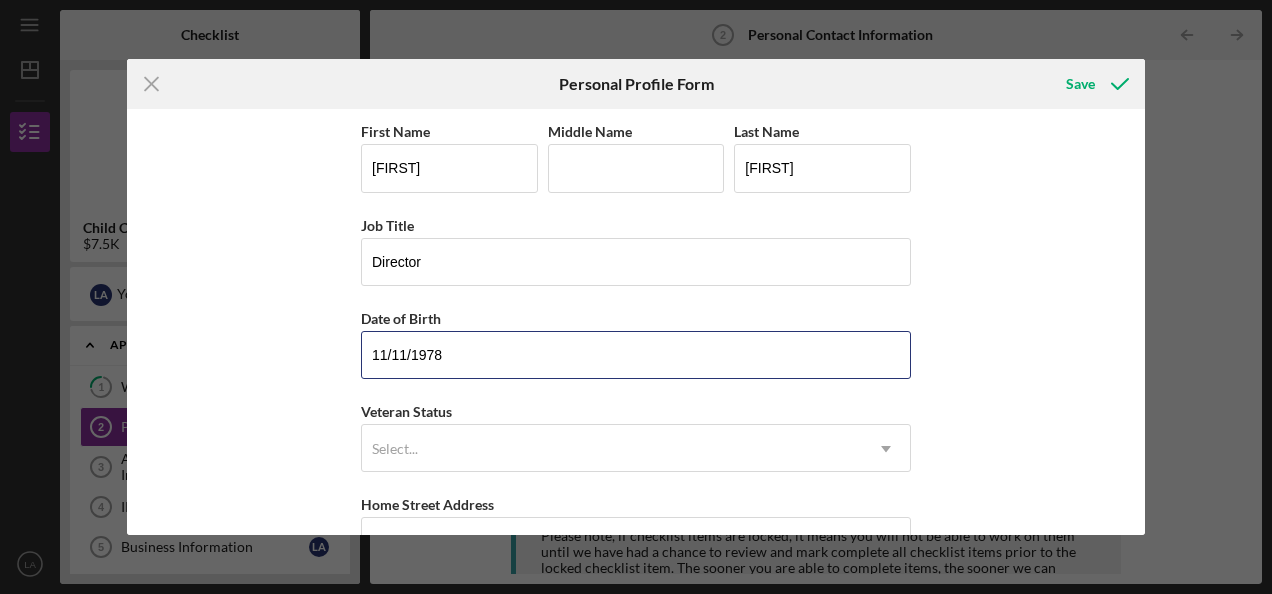 type on "11/11/1978" 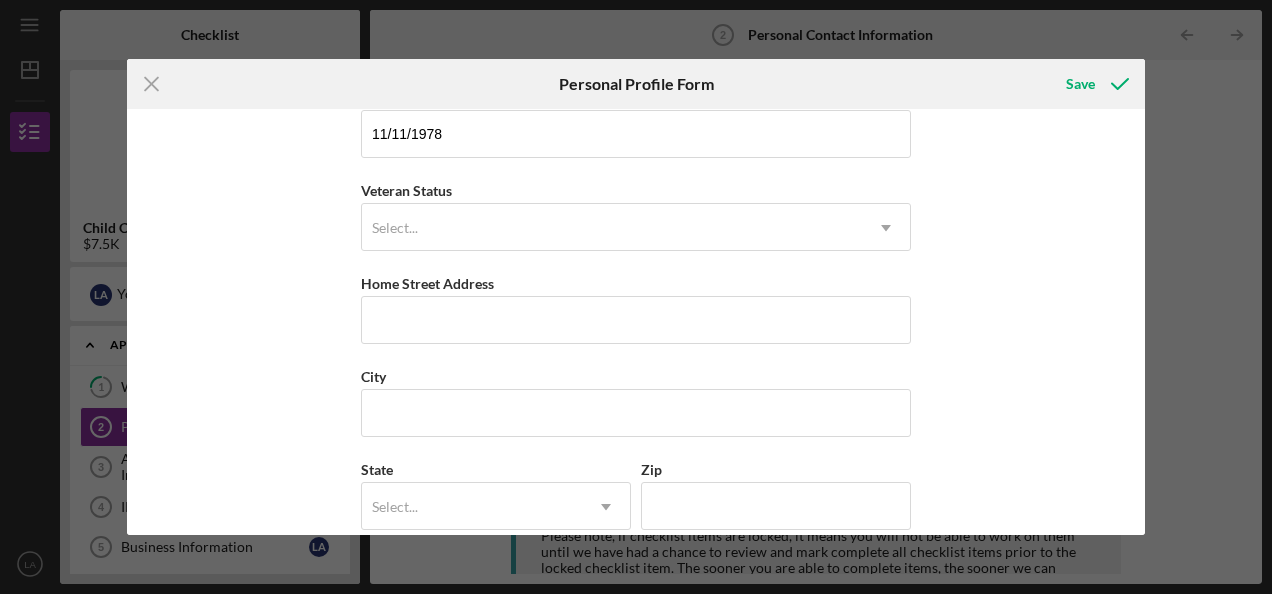 scroll, scrollTop: 224, scrollLeft: 0, axis: vertical 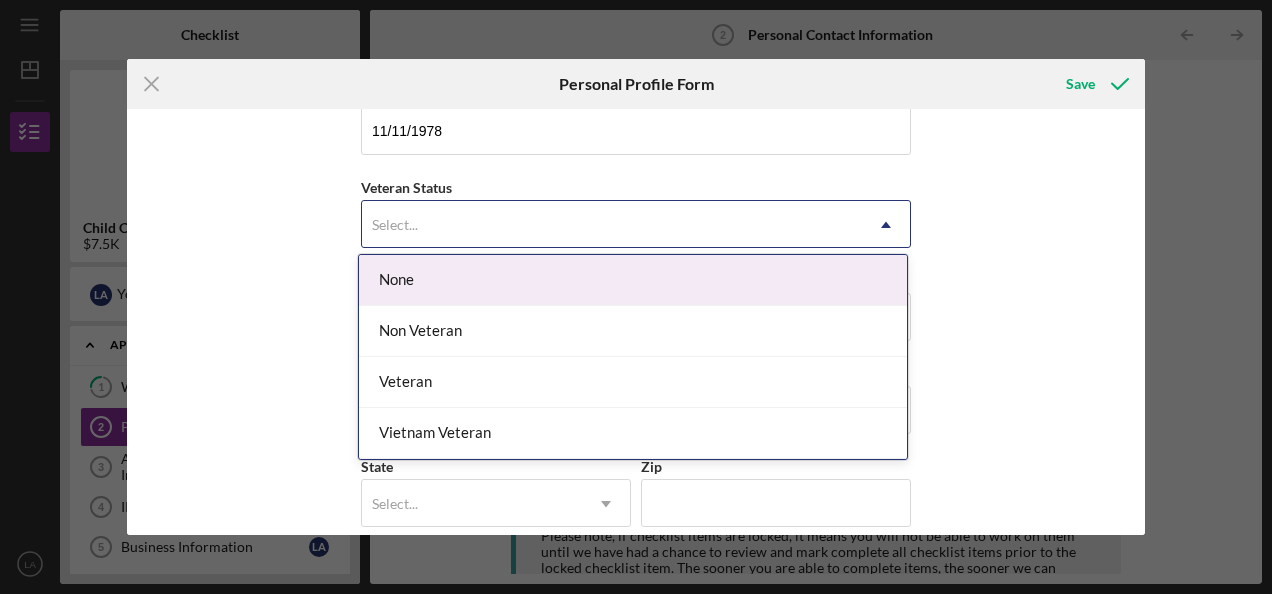 click 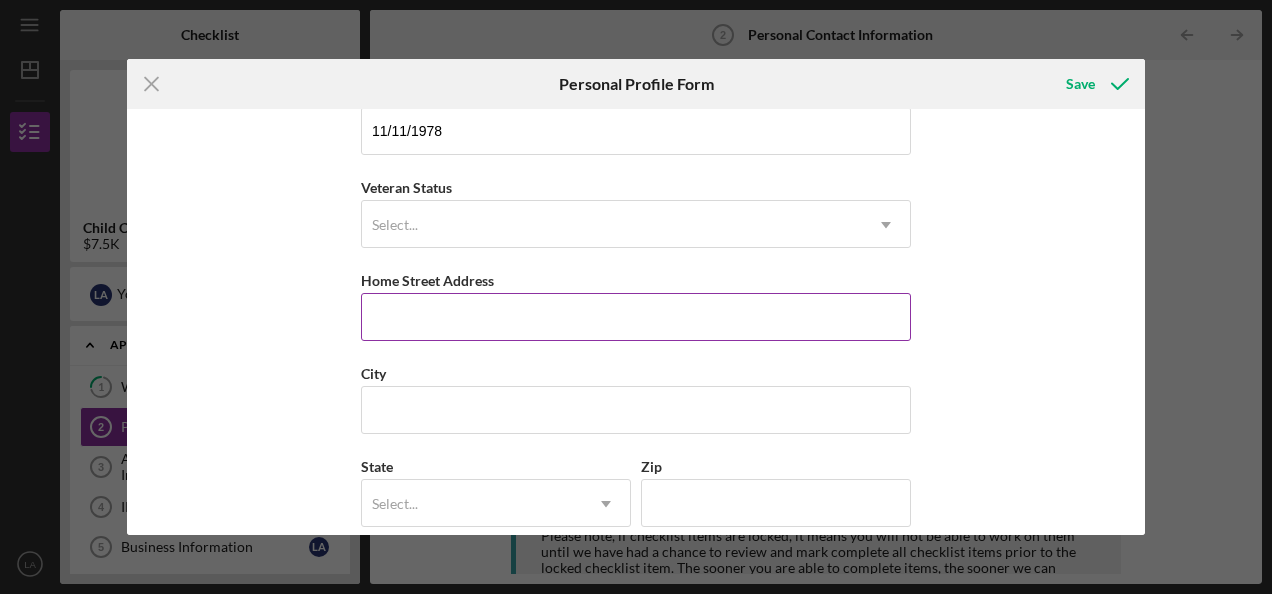 click on "Home Street Address" at bounding box center (636, 317) 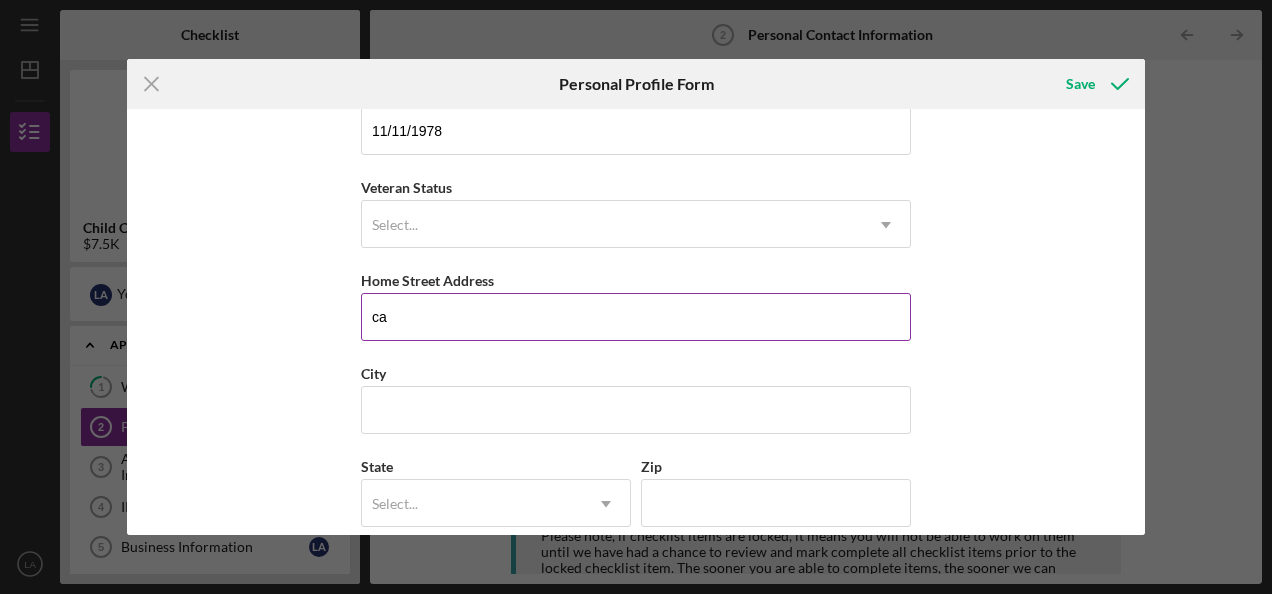 type on "c" 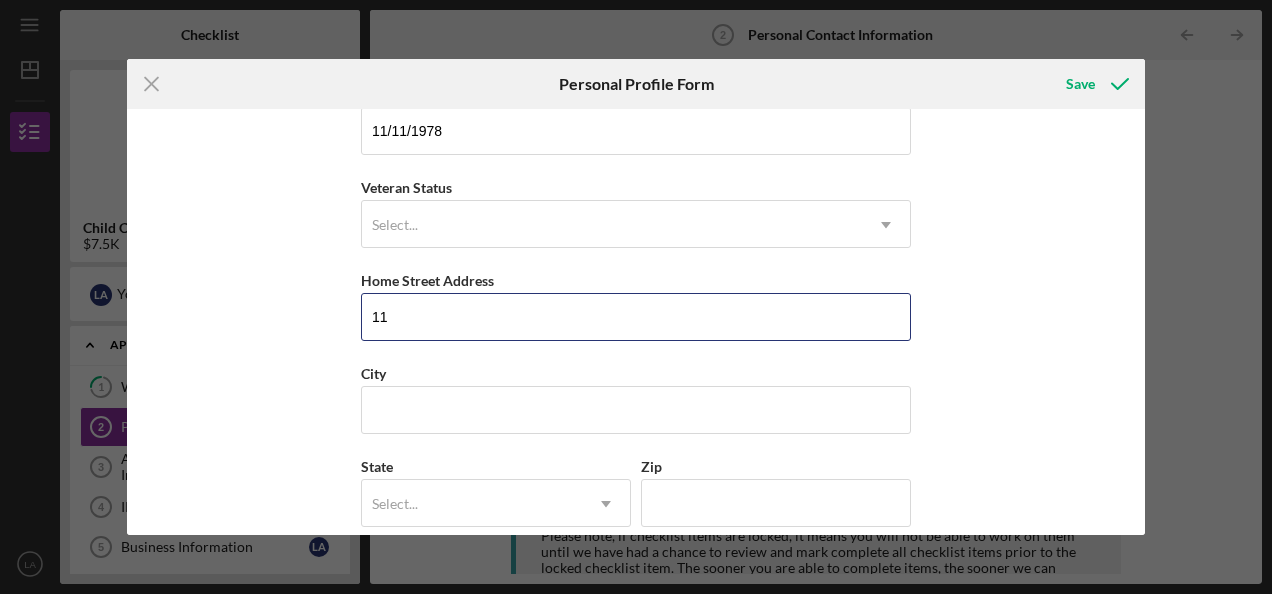 type on "[NUMBER] [STREET]" 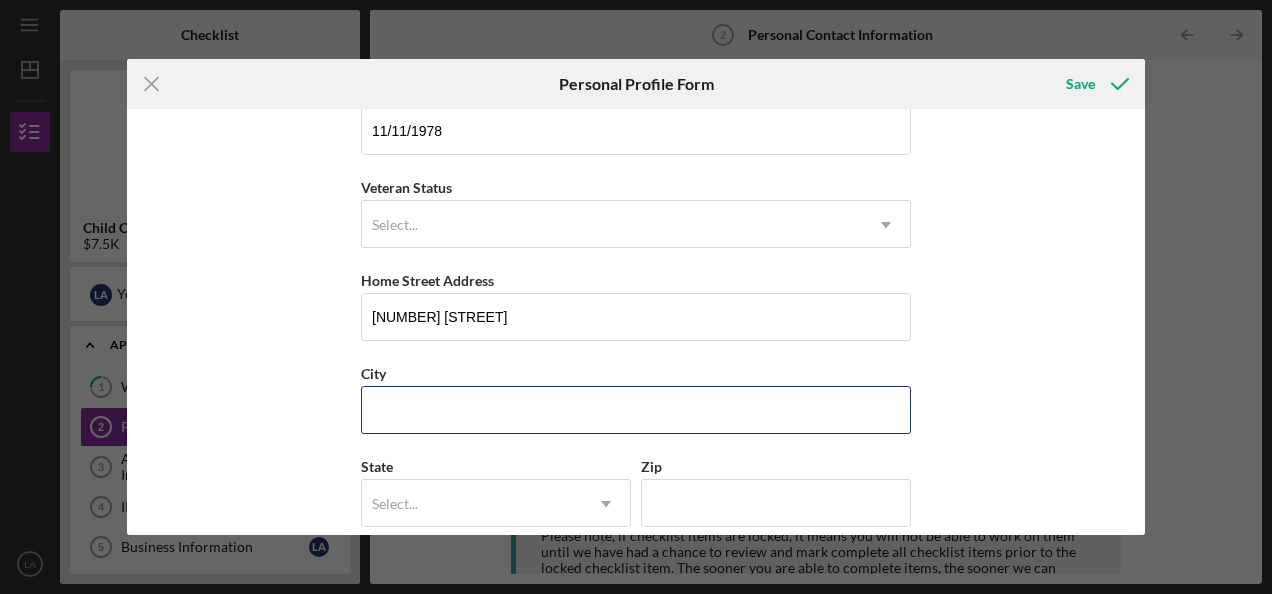 type on "Maple Grove" 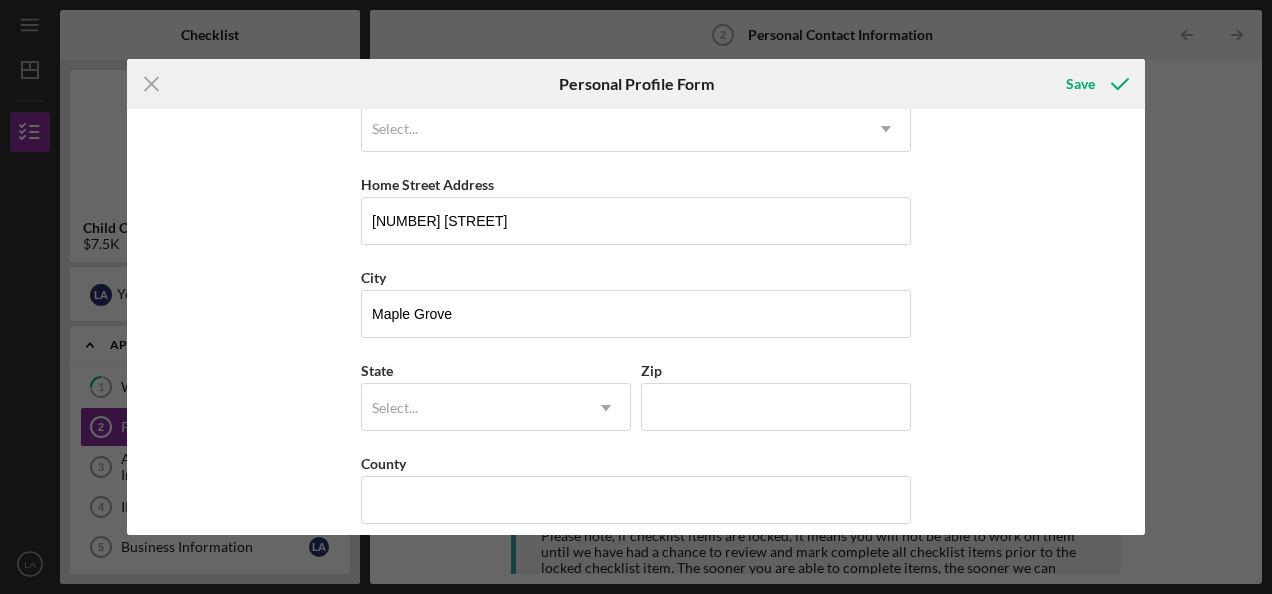 scroll, scrollTop: 334, scrollLeft: 0, axis: vertical 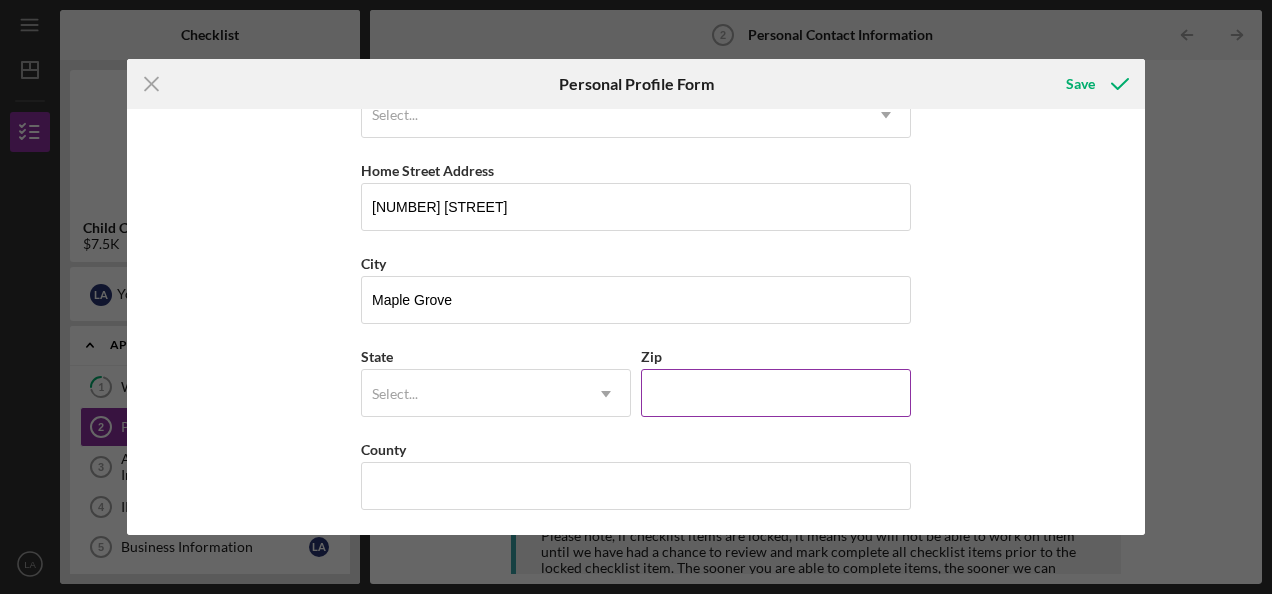 click on "Zip" at bounding box center (776, 393) 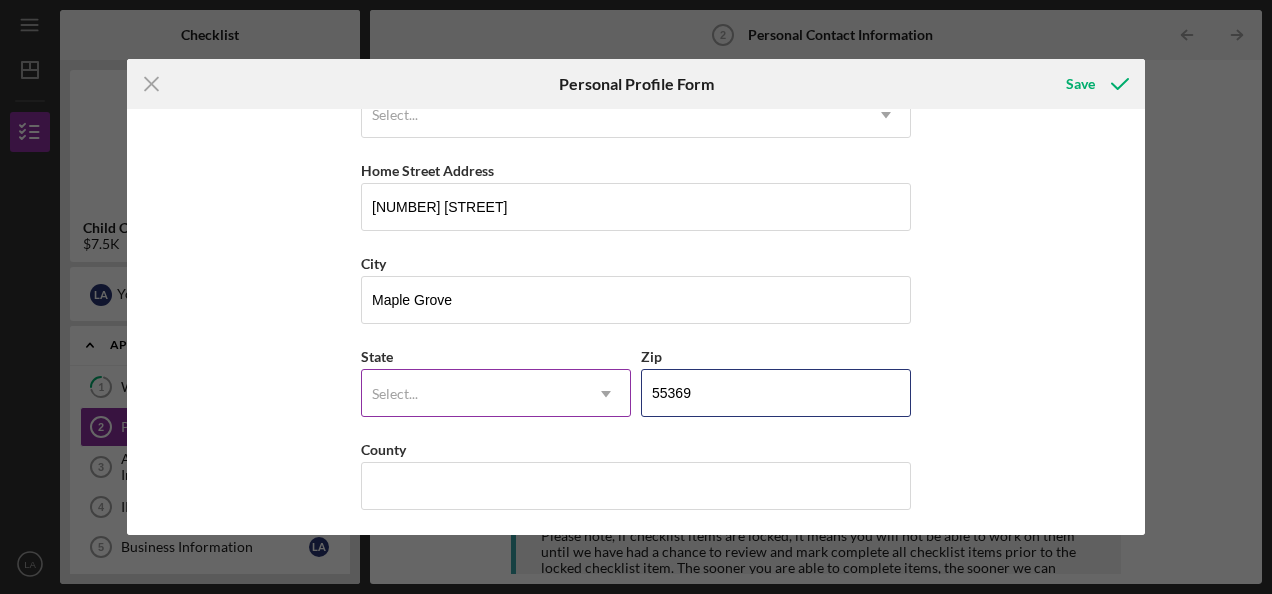 type on "55369" 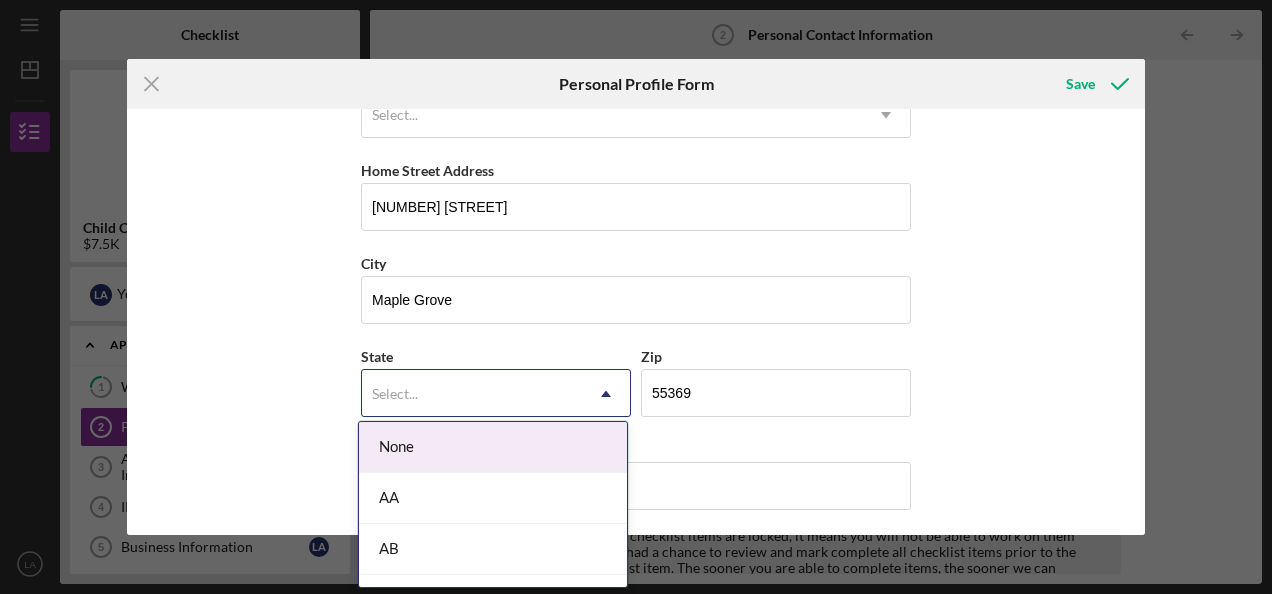 click on "Select..." at bounding box center (472, 394) 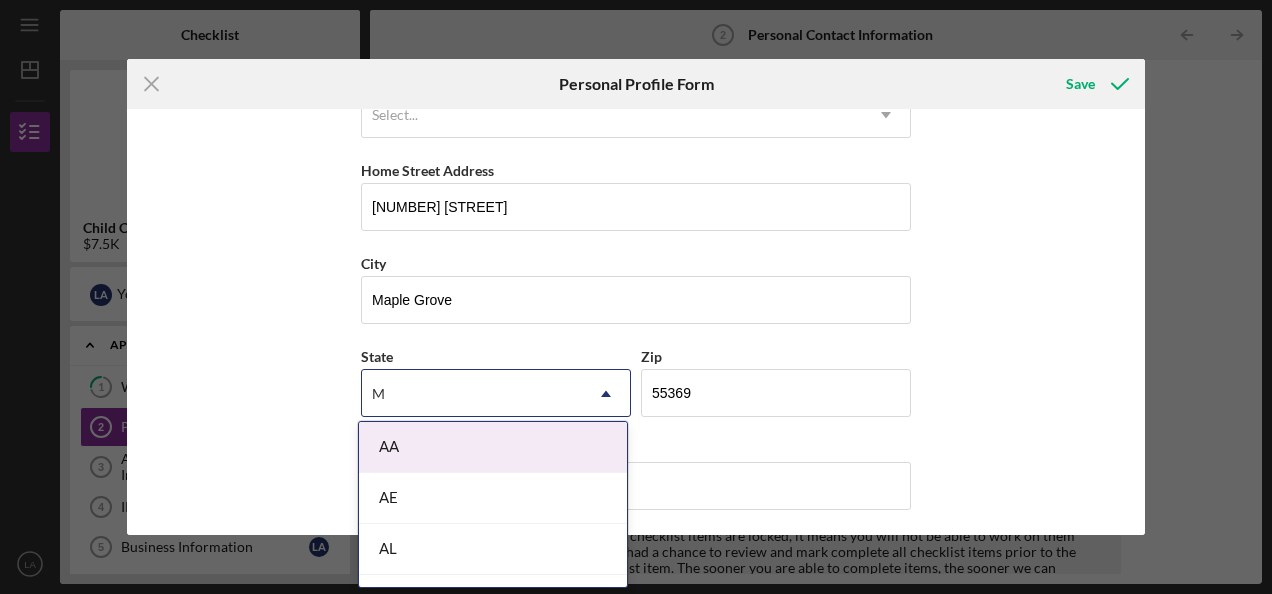 type on "MN" 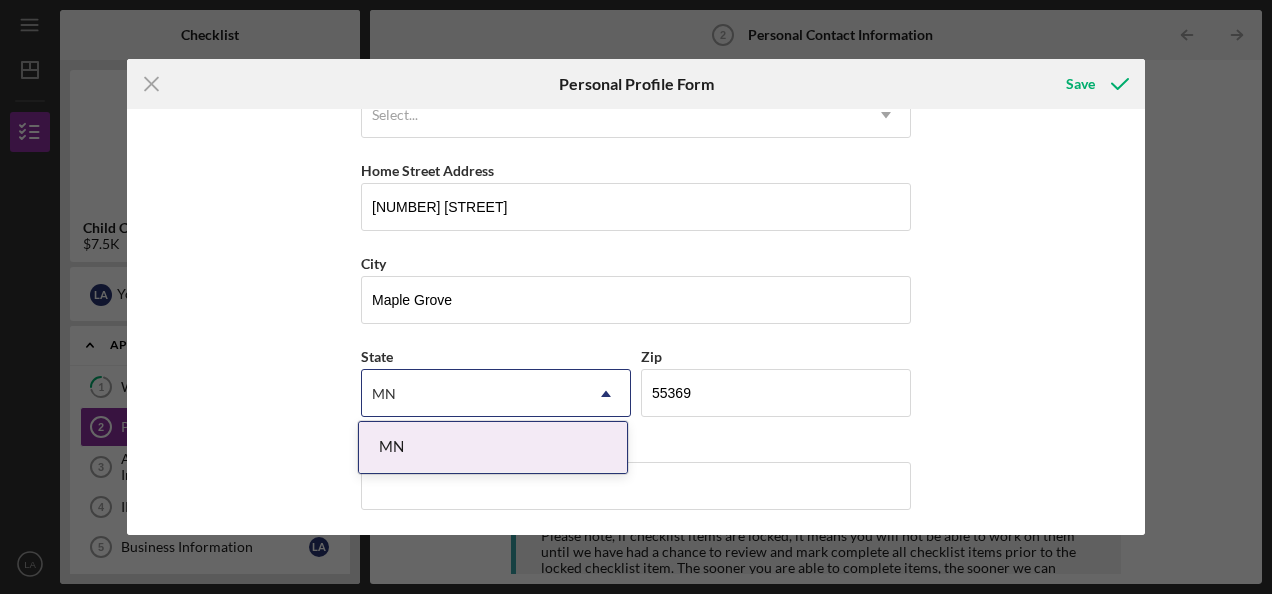 click on "MN" at bounding box center (493, 447) 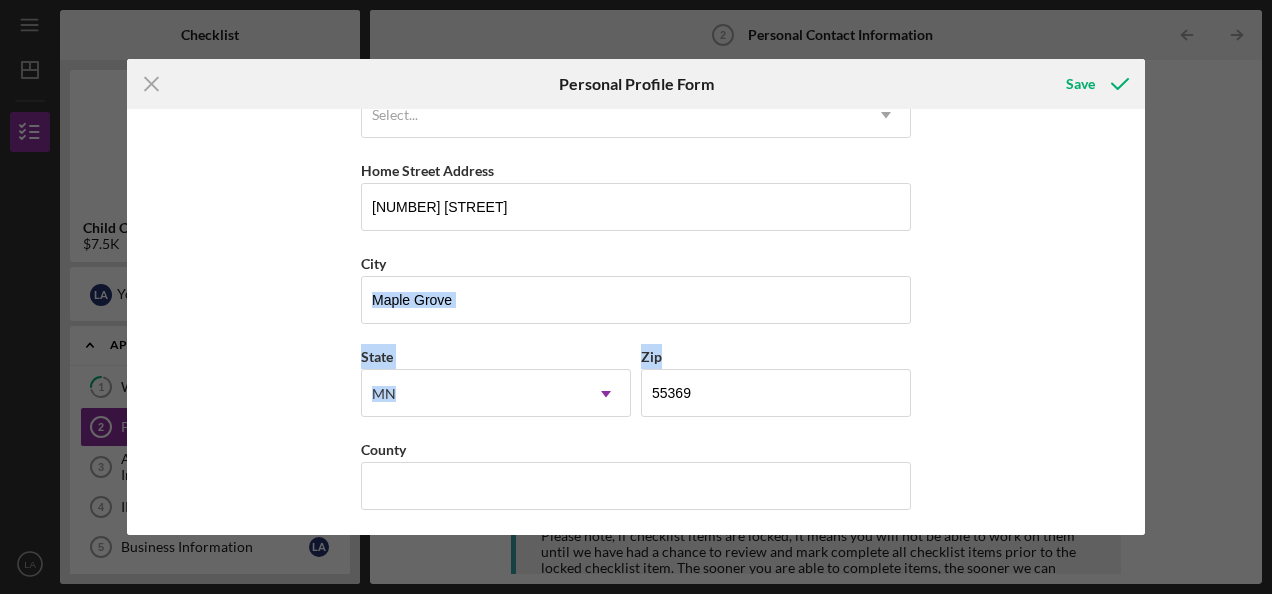 drag, startPoint x: 1144, startPoint y: 315, endPoint x: 1144, endPoint y: 351, distance: 36 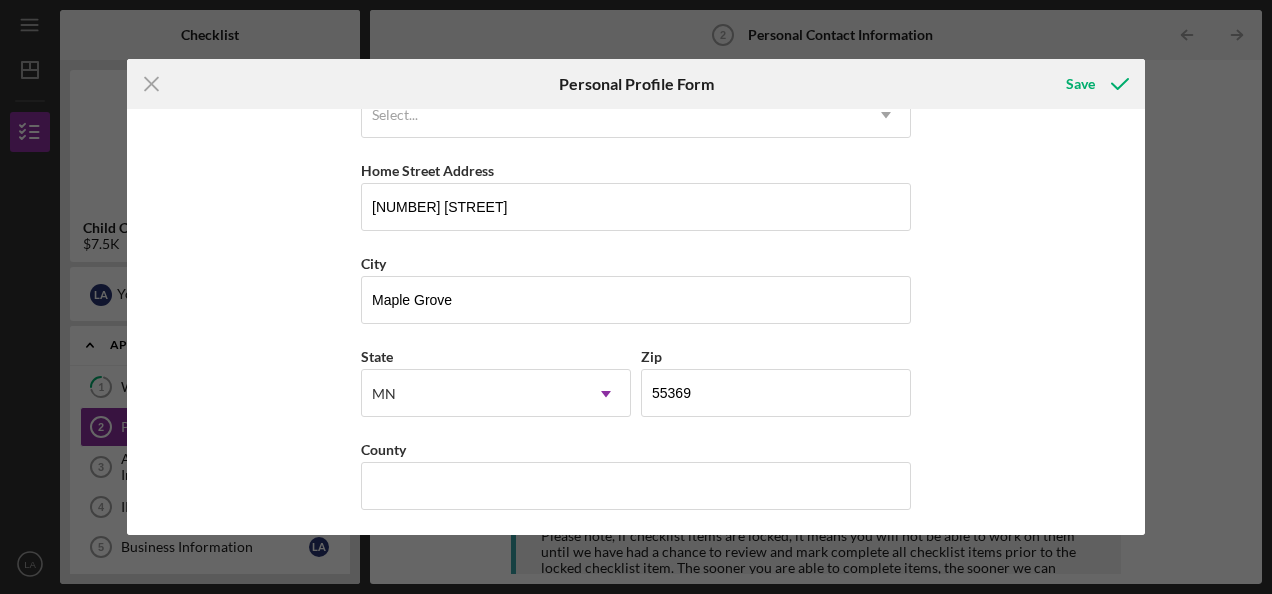 drag, startPoint x: 1144, startPoint y: 351, endPoint x: 1042, endPoint y: 395, distance: 111.085556 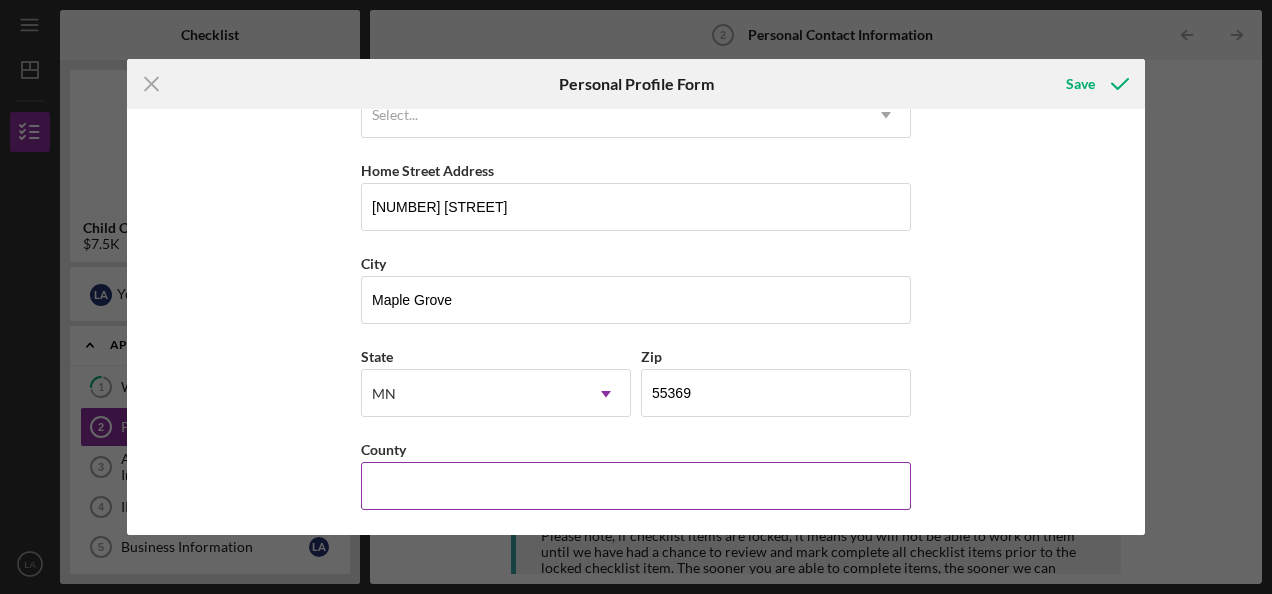 click on "County" at bounding box center [636, 486] 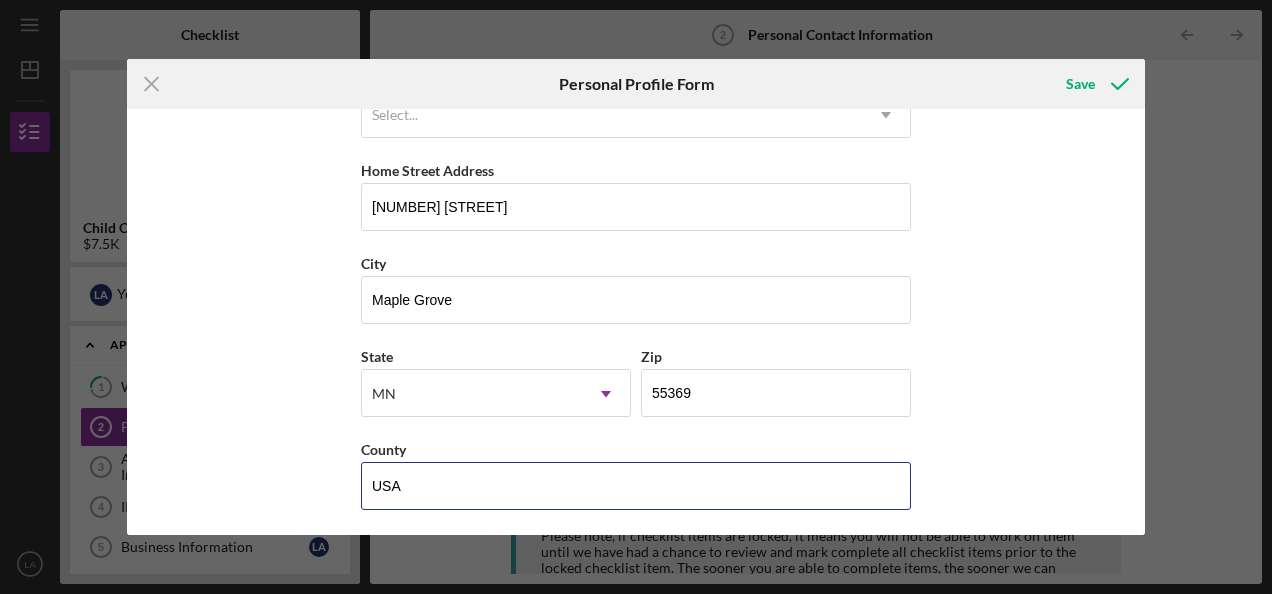 type on "USA" 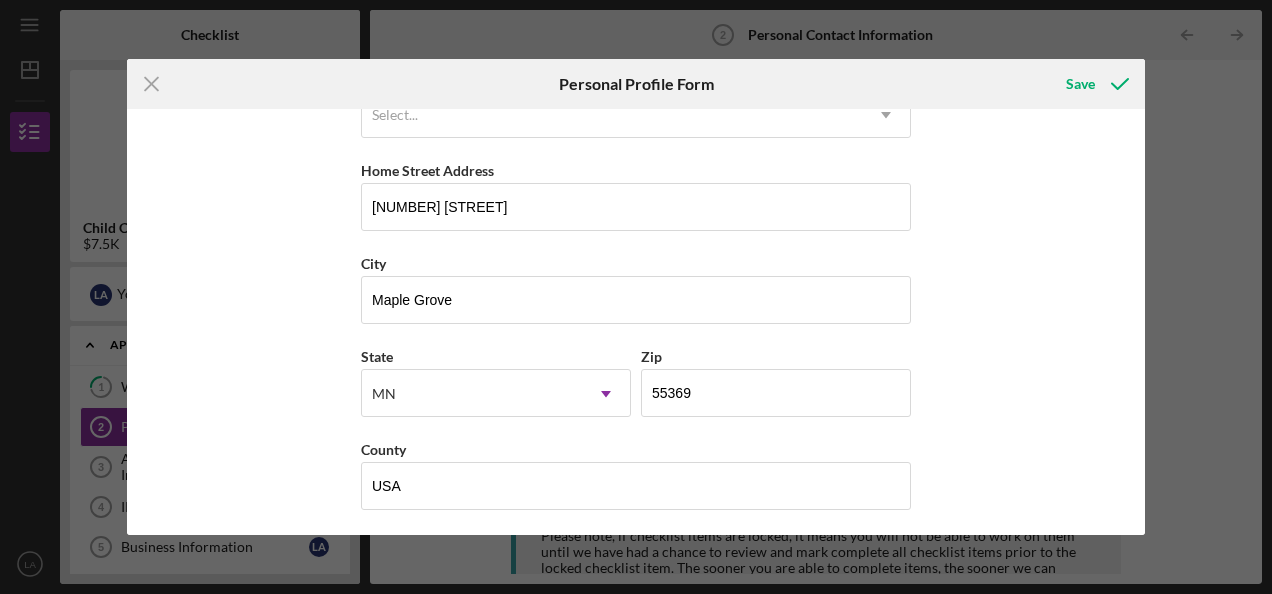 click on "First Name Leila Middle Name Last Name Ahmed Job Title Director Date of Birth 11/11/1978 Veteran Status Select... Icon/Dropdown Arrow Home Street Address 11030 Cattail Path City Maple Grove State MN Icon/Dropdown Arrow Zip 55369 County USA" at bounding box center [636, 321] 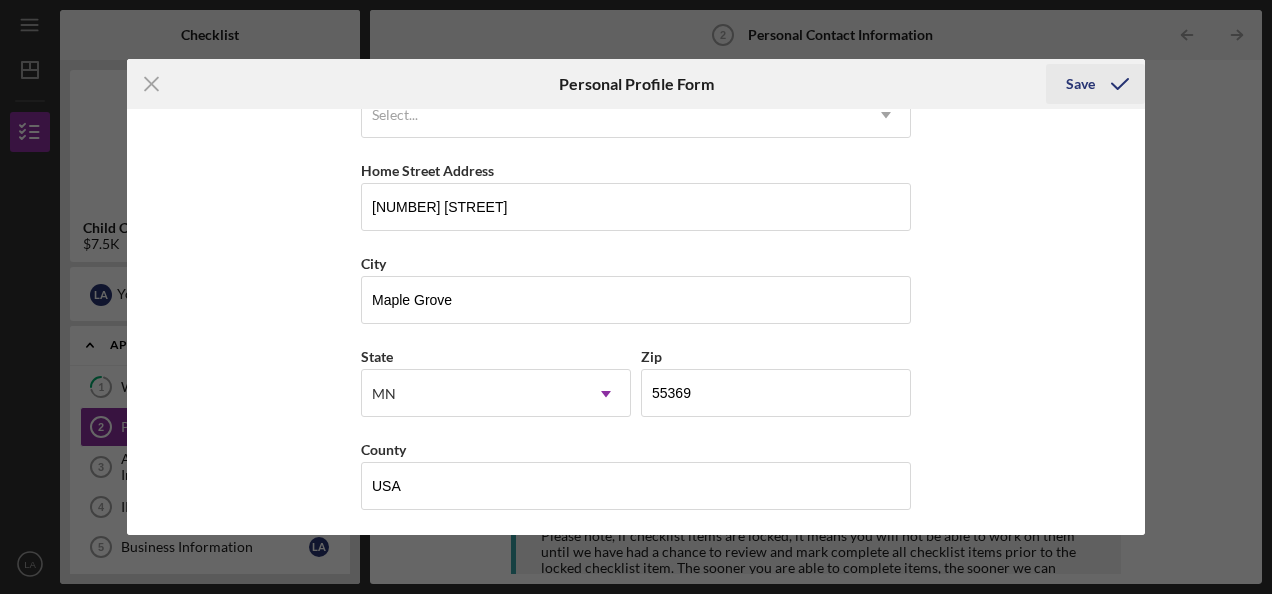 click on "Save" at bounding box center (1080, 84) 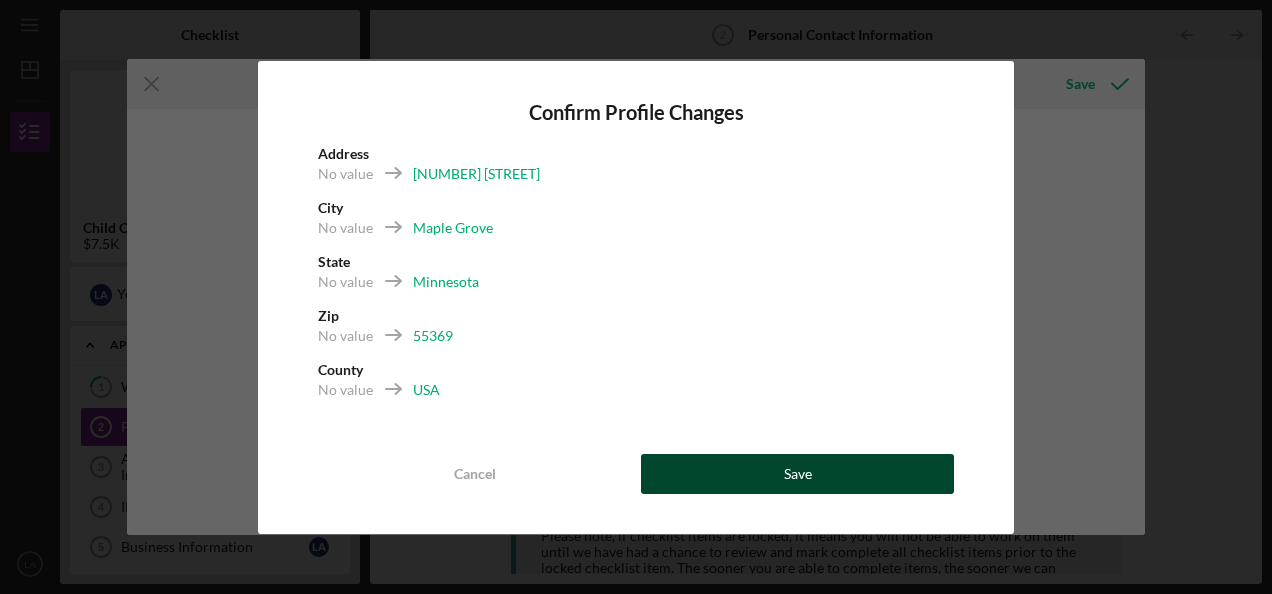 click on "Save" at bounding box center [797, 474] 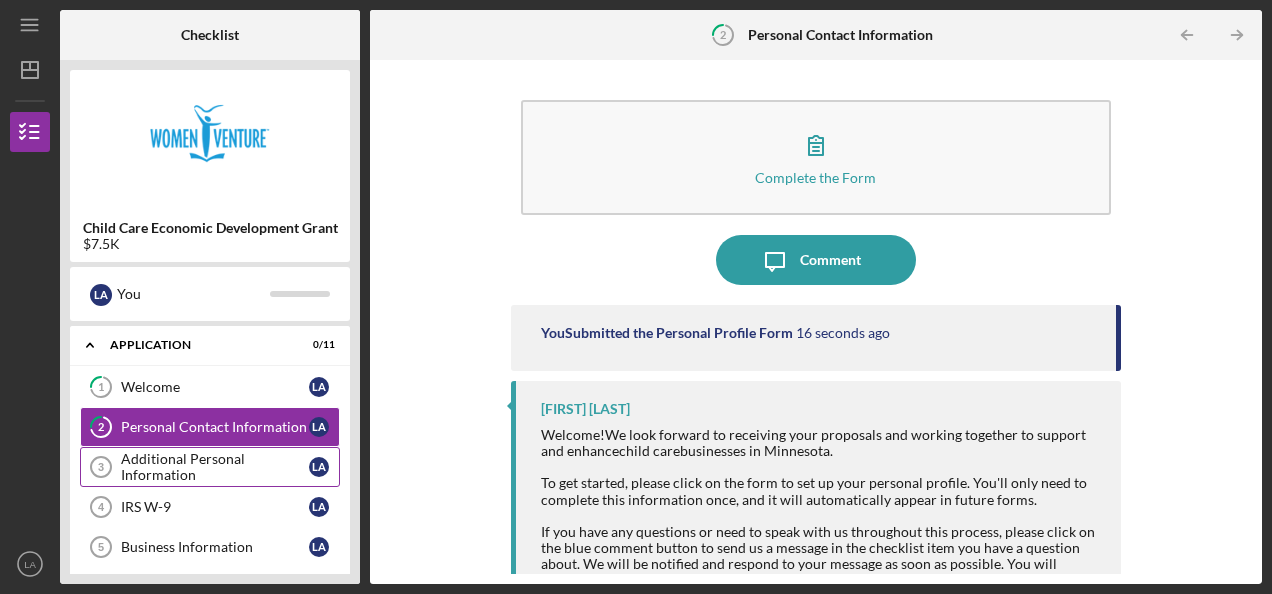 click on "Additional Personal Information" at bounding box center (215, 467) 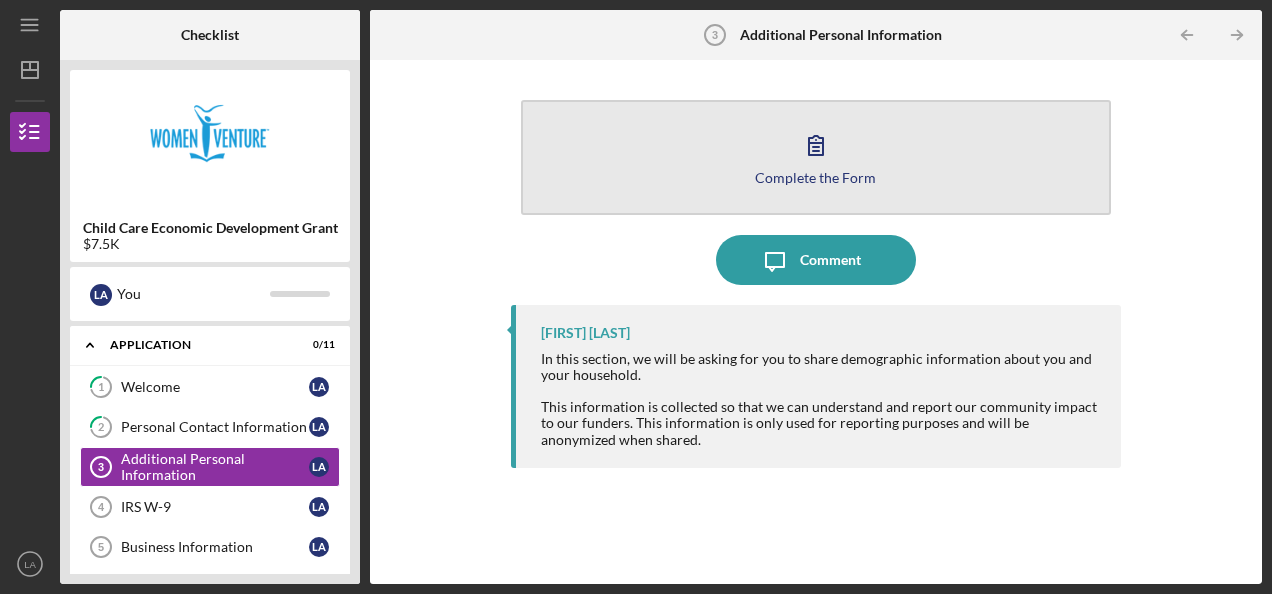 click on "Complete the Form Form" at bounding box center [816, 157] 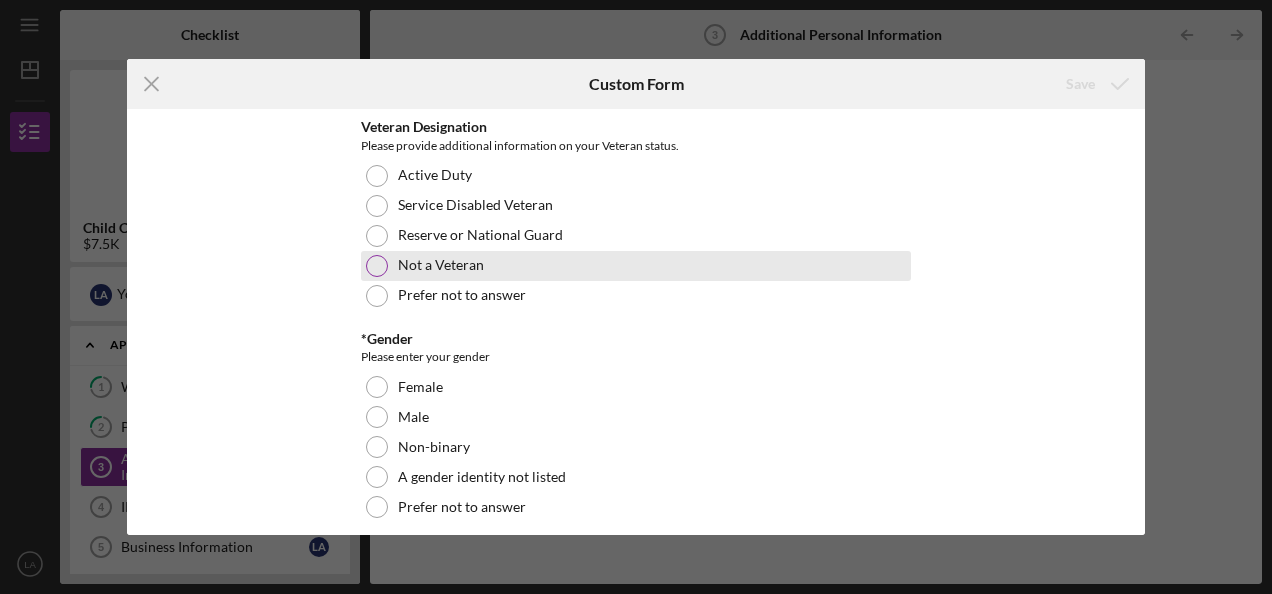 click at bounding box center (377, 266) 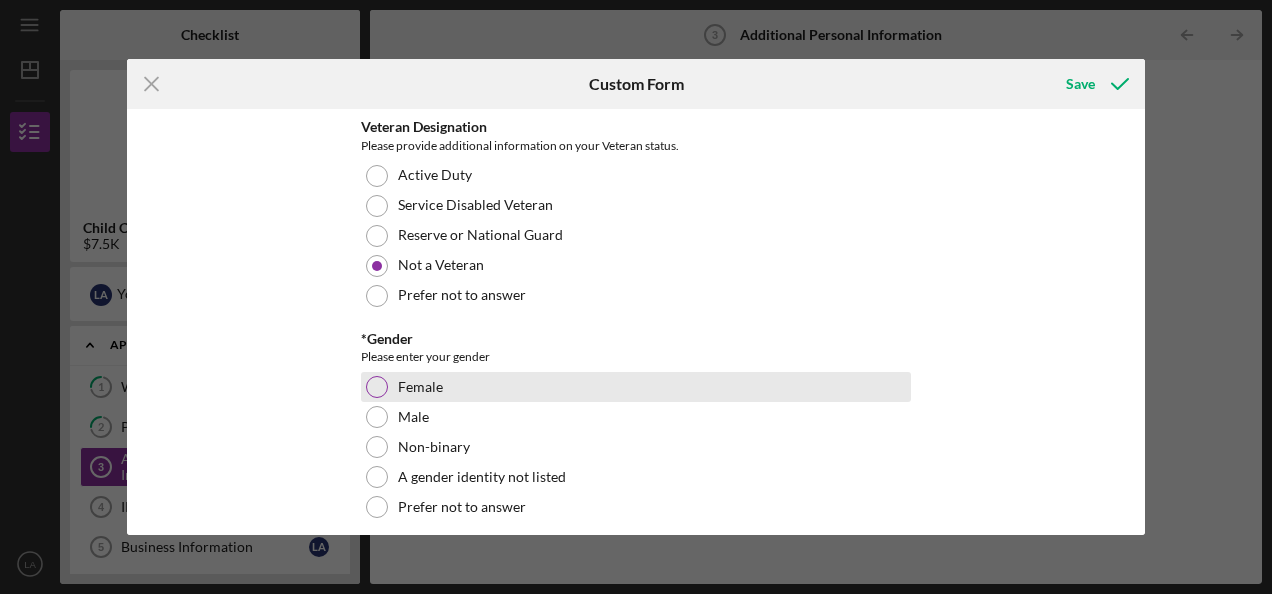 click at bounding box center [377, 387] 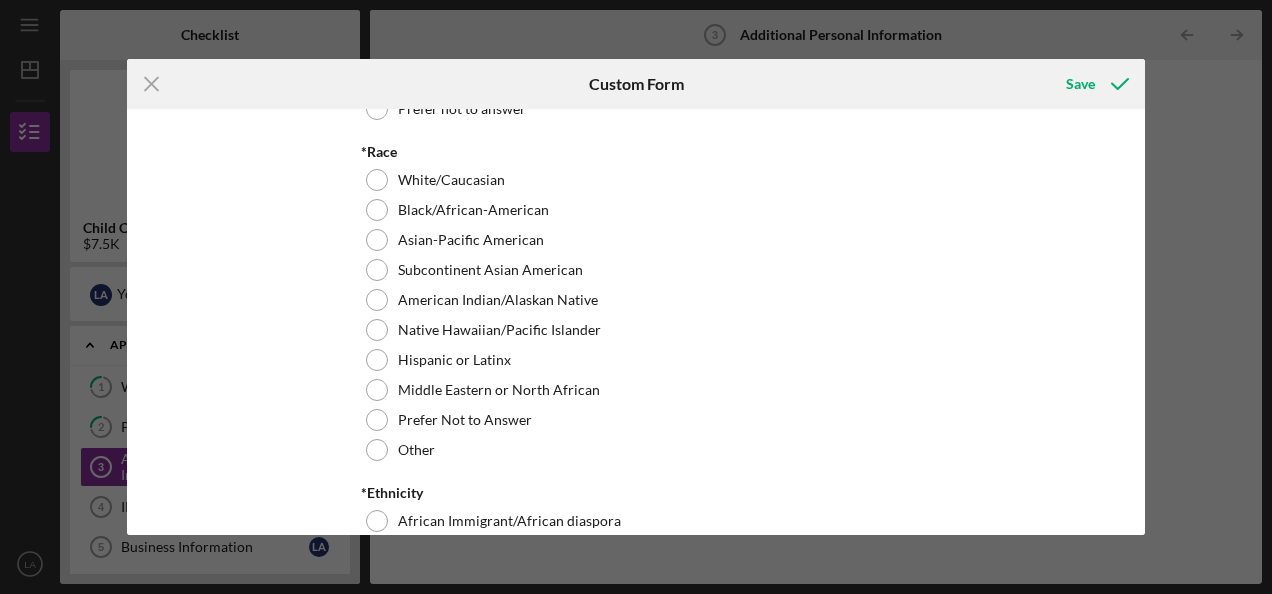 scroll, scrollTop: 437, scrollLeft: 0, axis: vertical 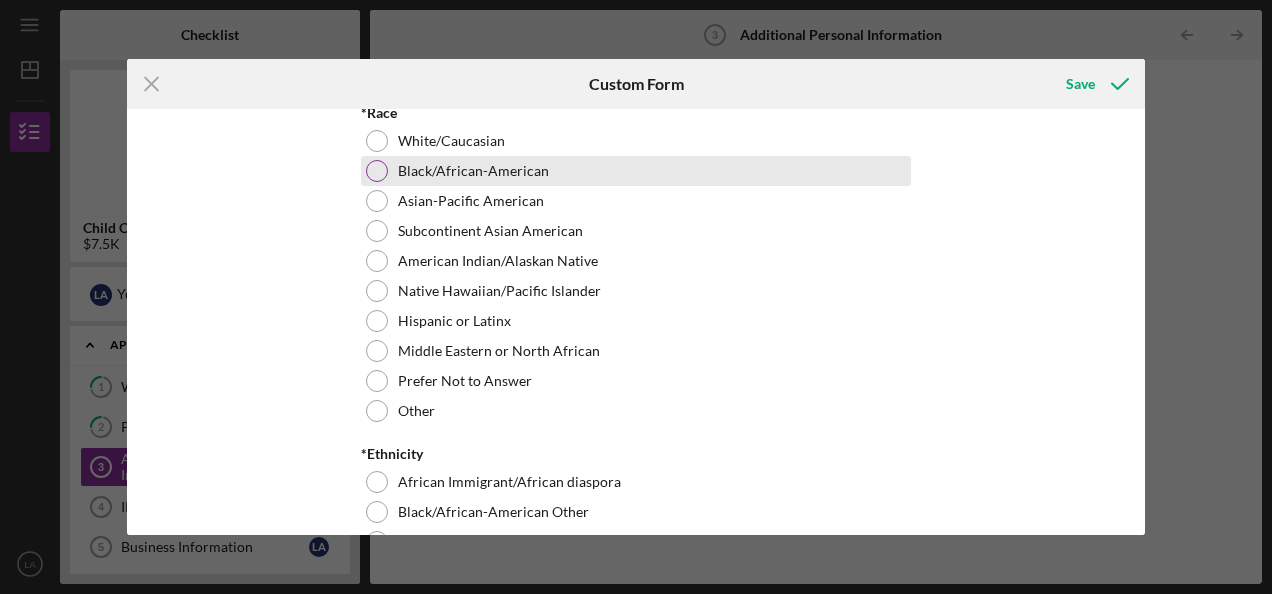 click at bounding box center (377, 171) 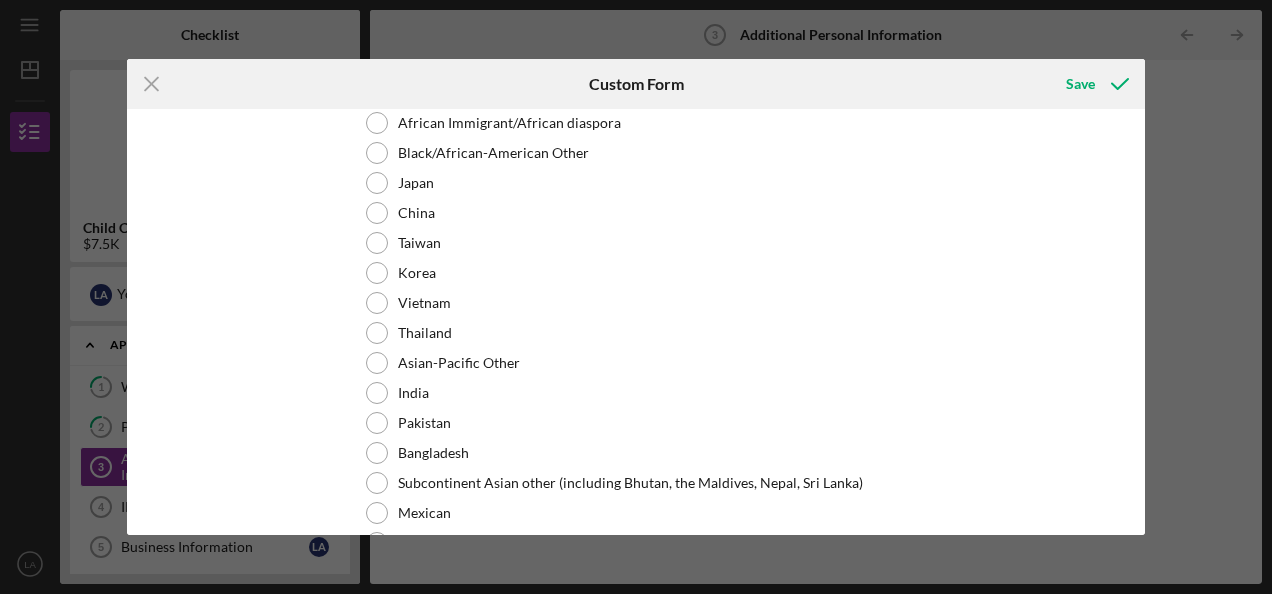 scroll, scrollTop: 790, scrollLeft: 0, axis: vertical 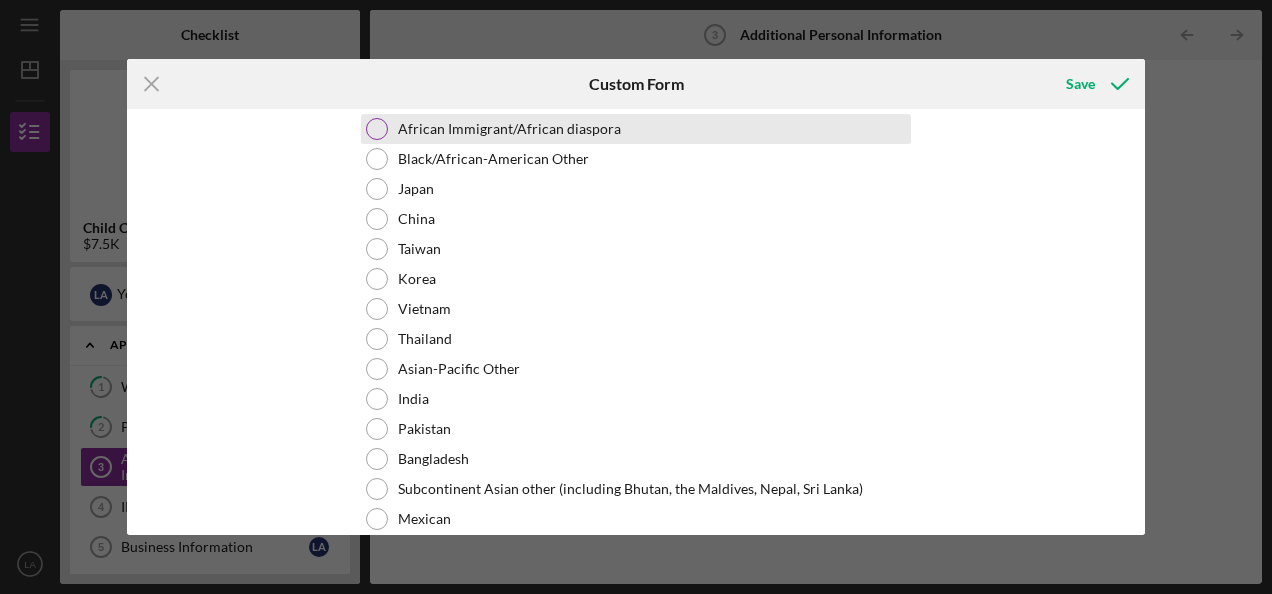 click on "African Immigrant/African diaspora" at bounding box center [509, 129] 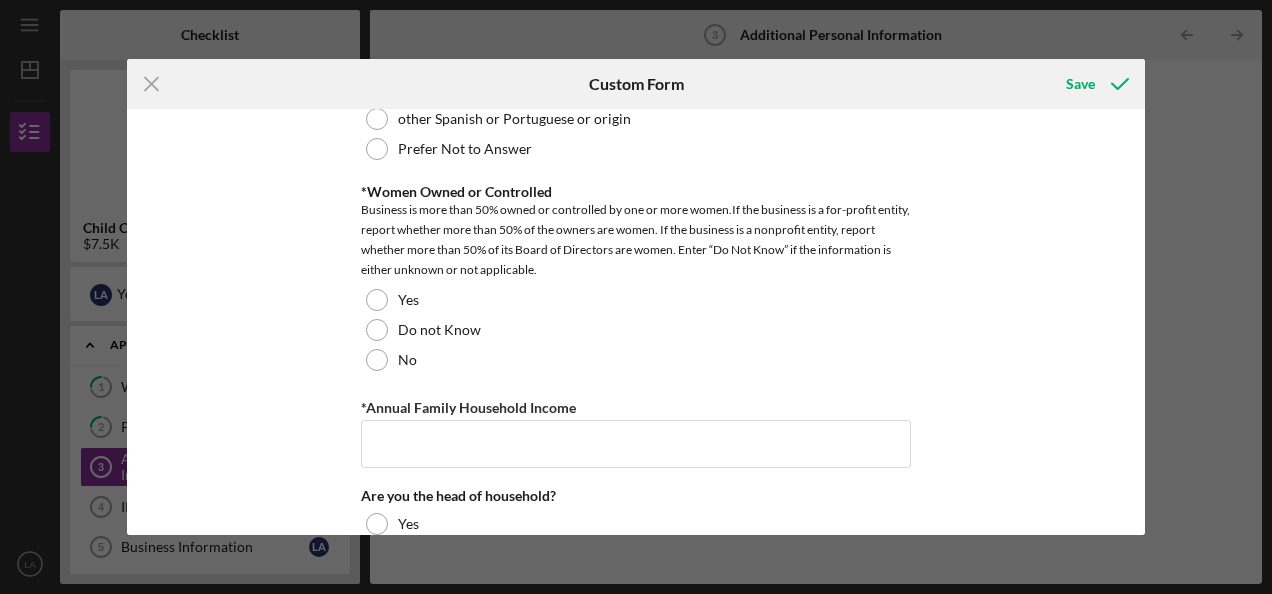 scroll, scrollTop: 1356, scrollLeft: 0, axis: vertical 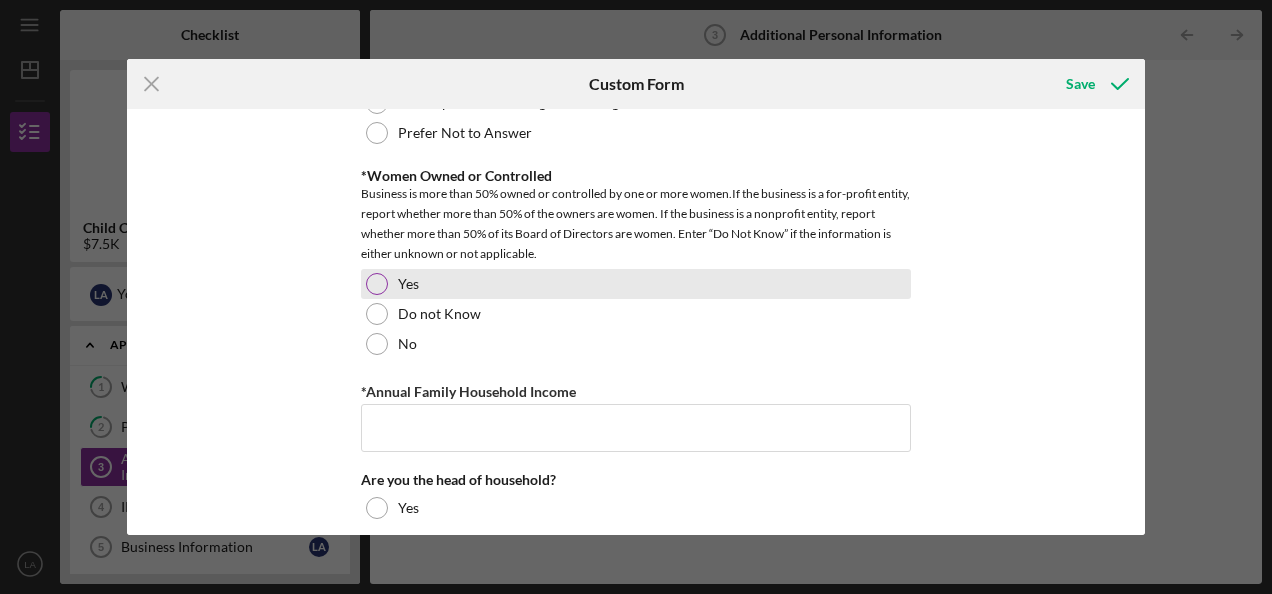 click at bounding box center (377, 284) 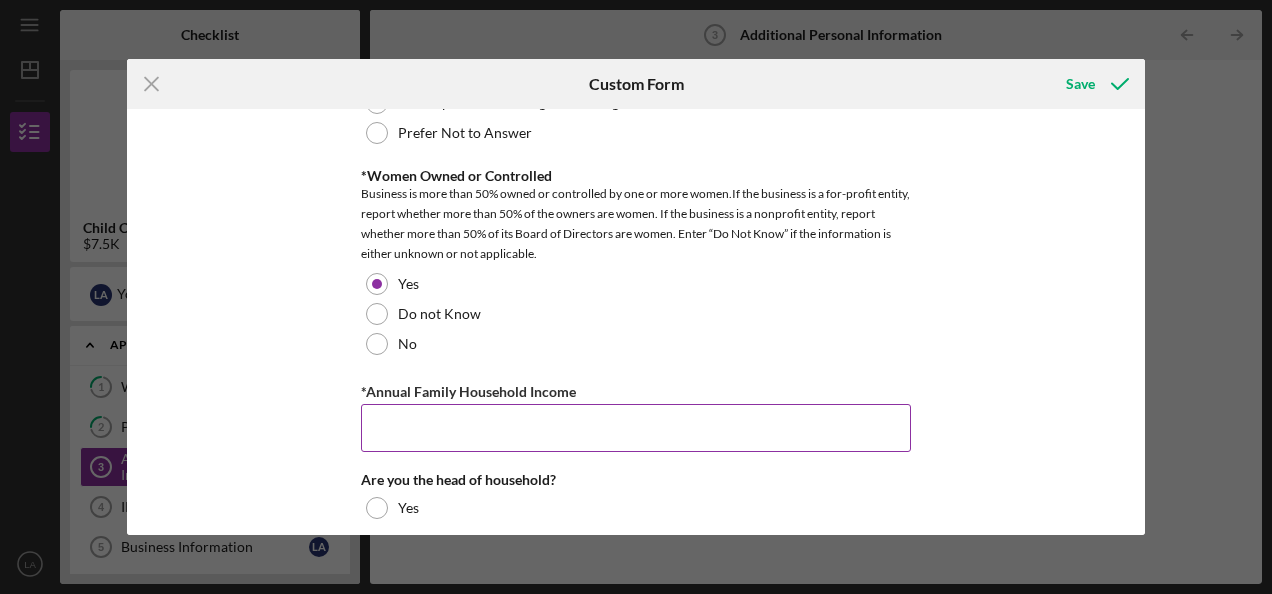 click on "*Annual Family Household Income" at bounding box center [636, 428] 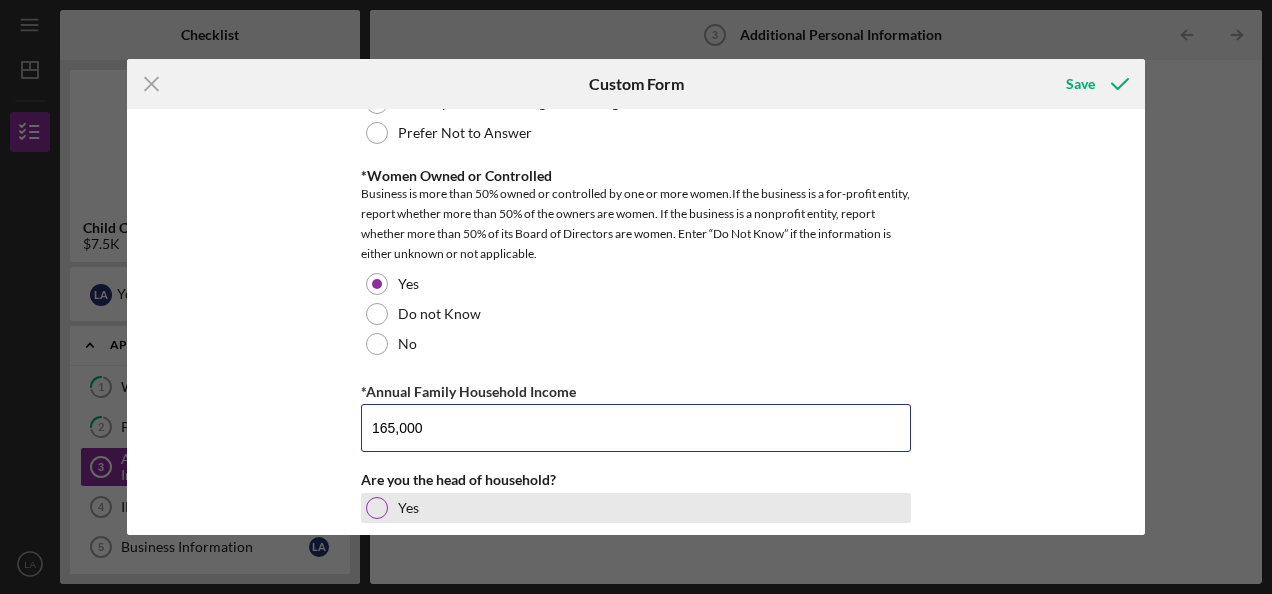 type on "165,000" 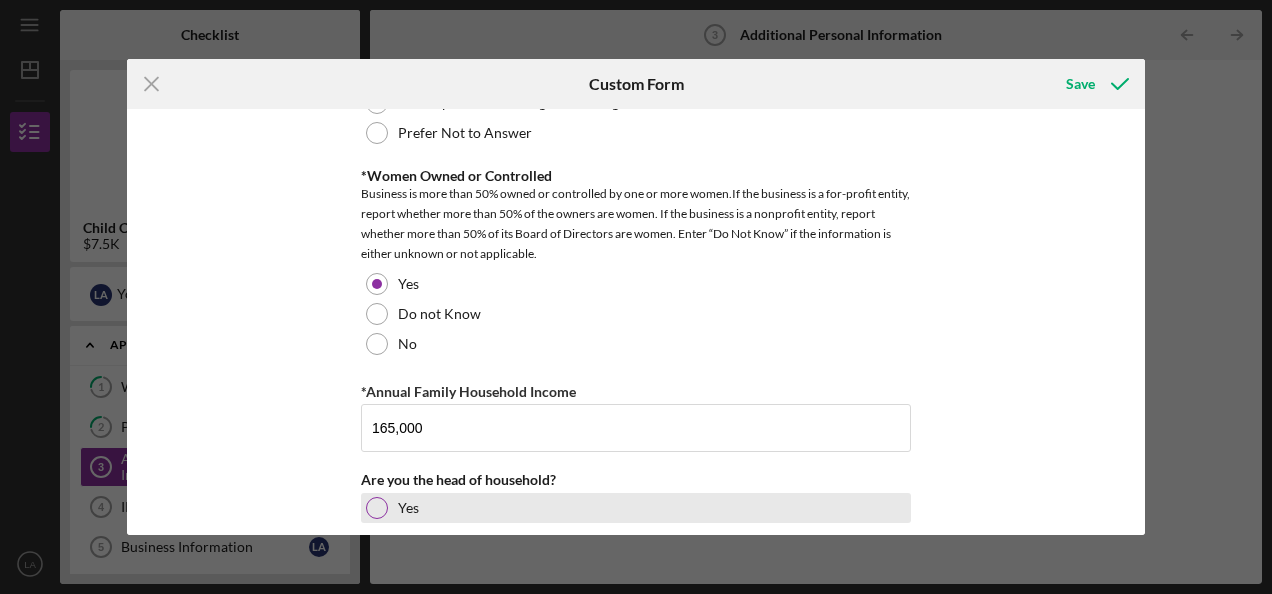 click on "Yes" at bounding box center [636, 508] 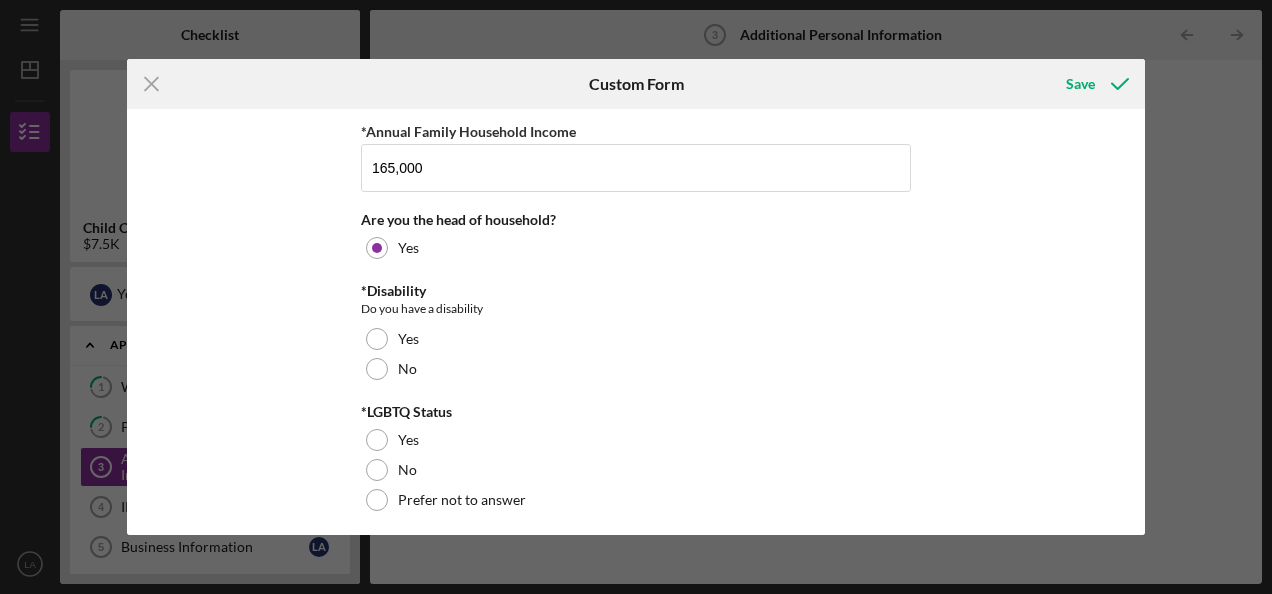 scroll, scrollTop: 1626, scrollLeft: 0, axis: vertical 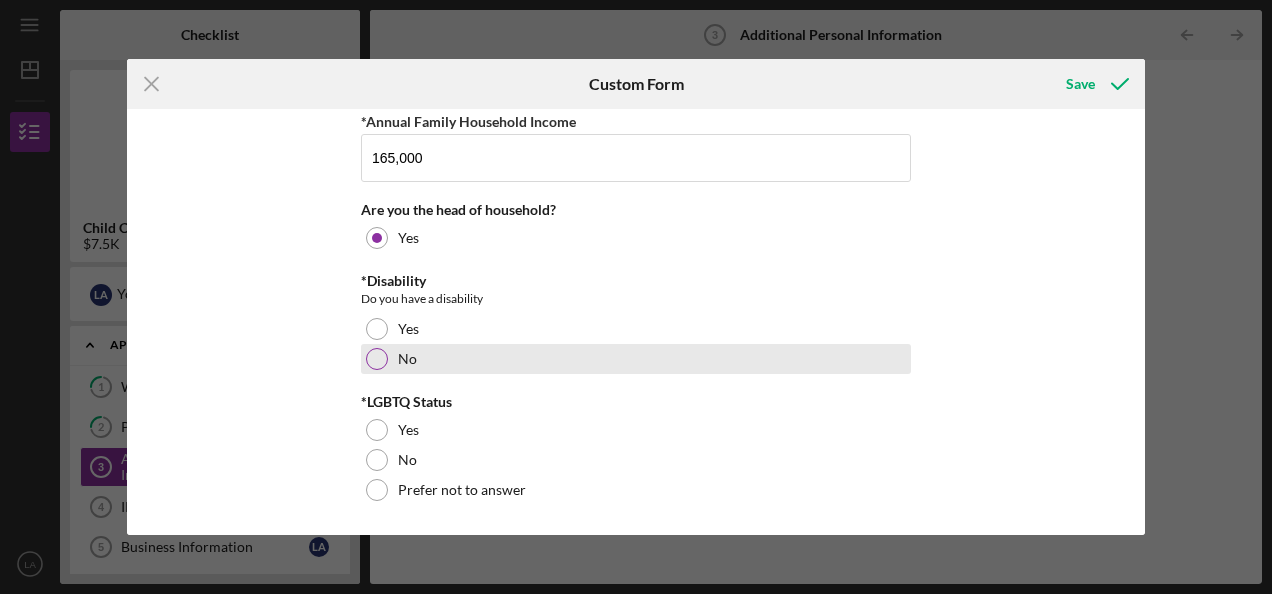 click at bounding box center (377, 359) 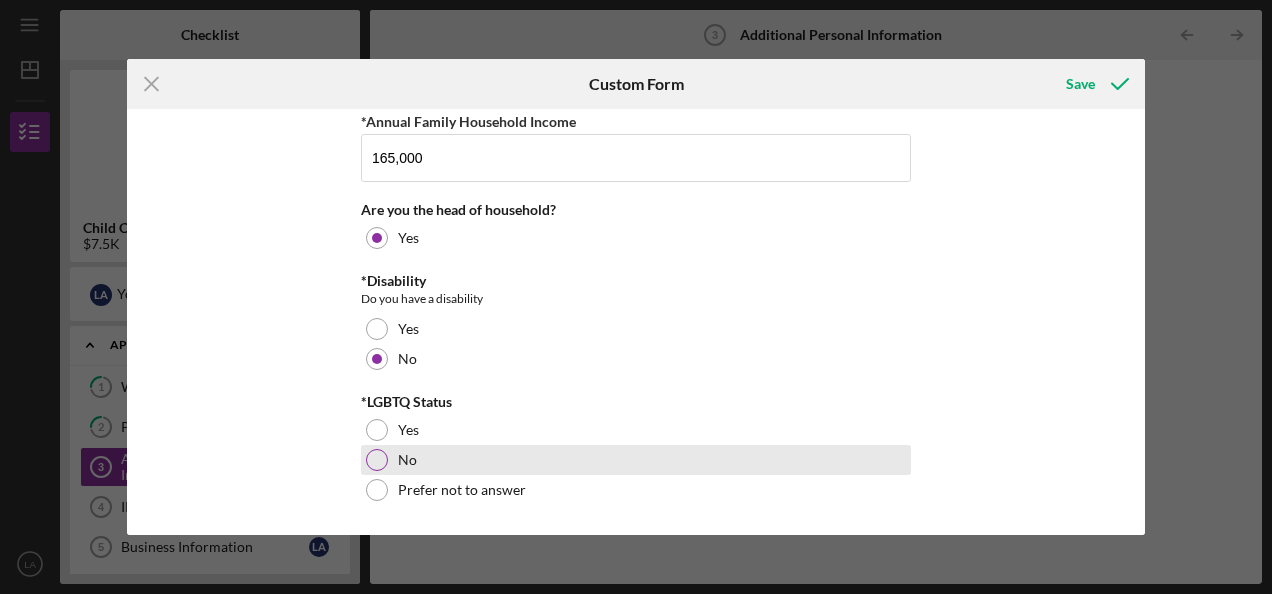 click at bounding box center [377, 460] 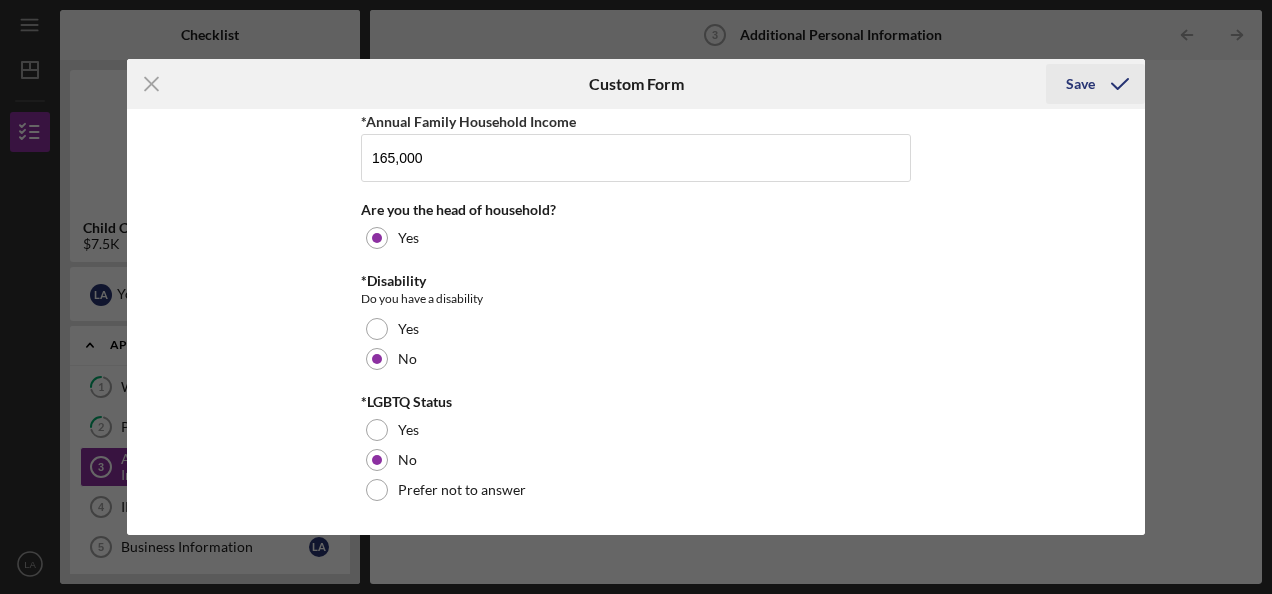 click 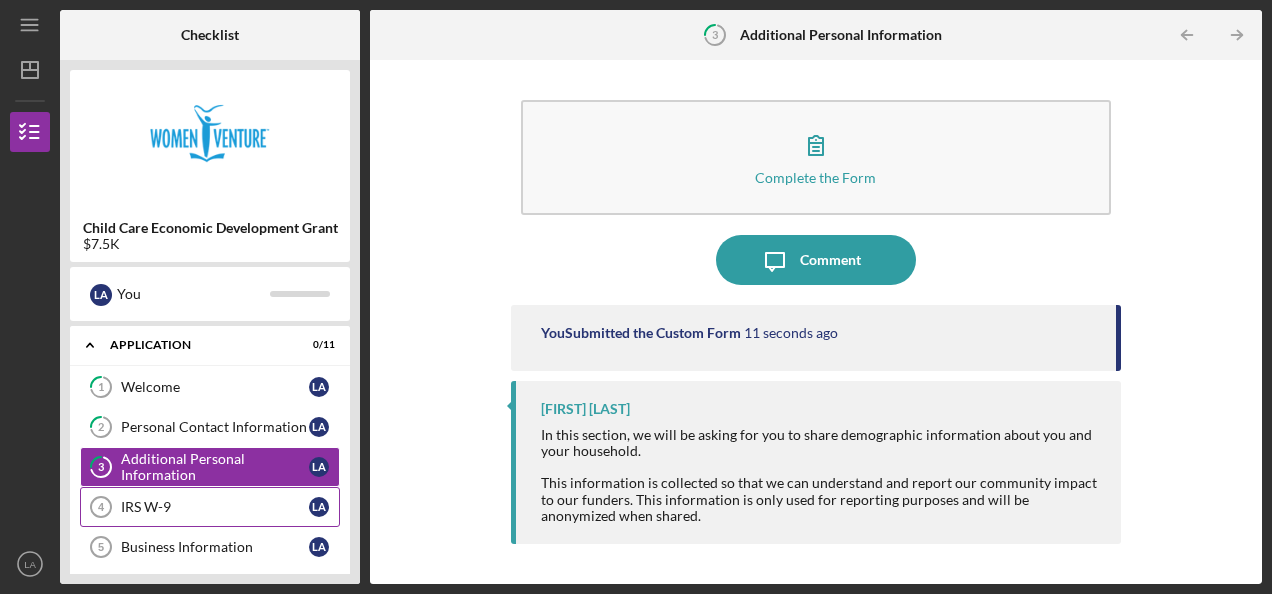 click on "IRS W-9" at bounding box center (215, 507) 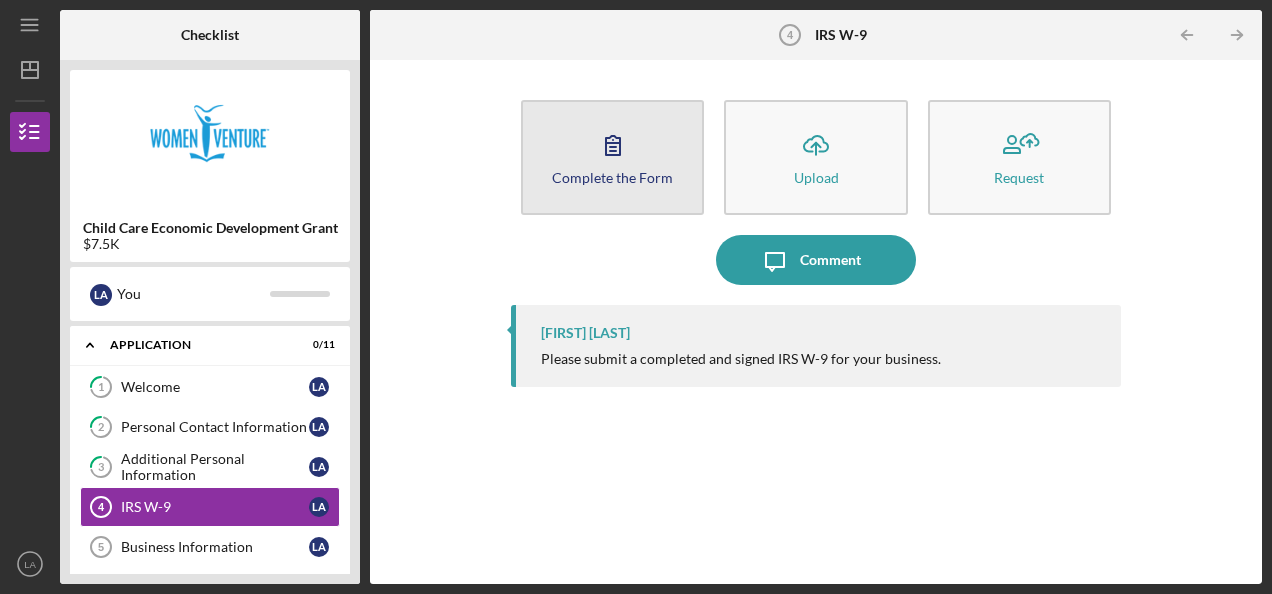 click on "Complete the Form" at bounding box center (612, 177) 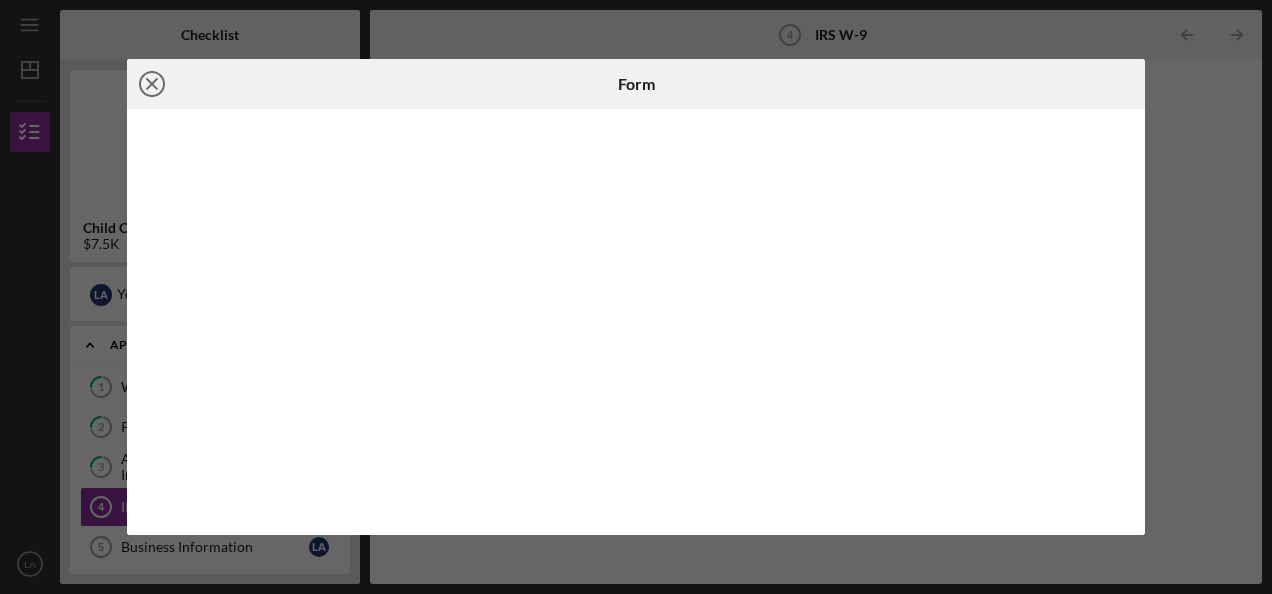 click on "Icon/Close" 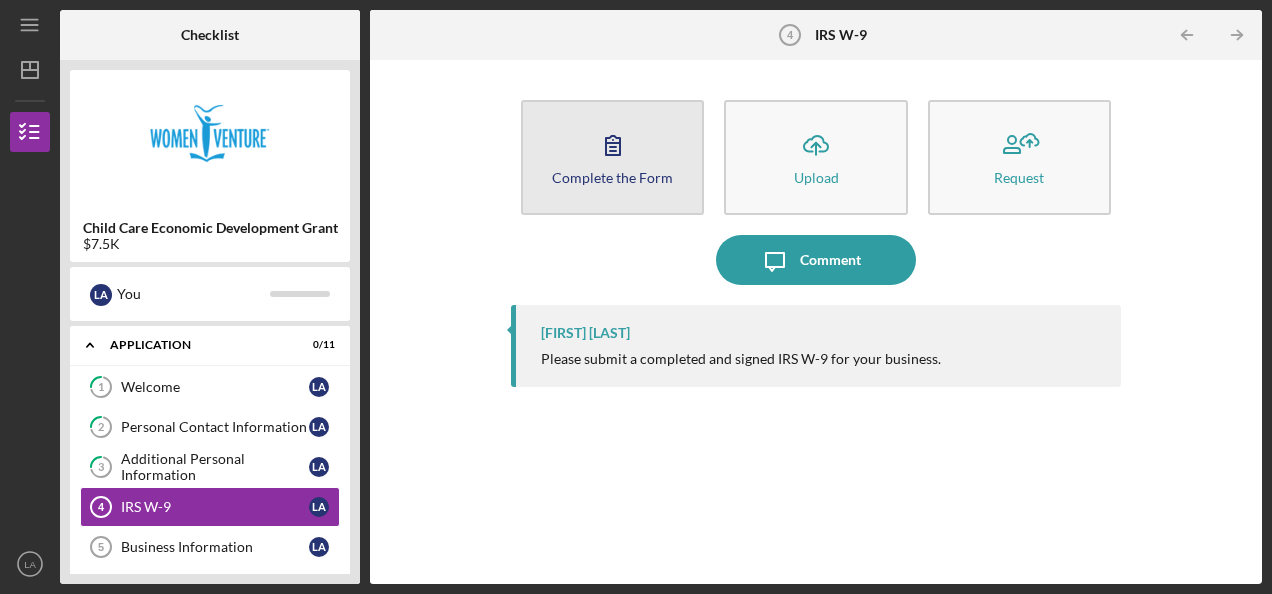 click 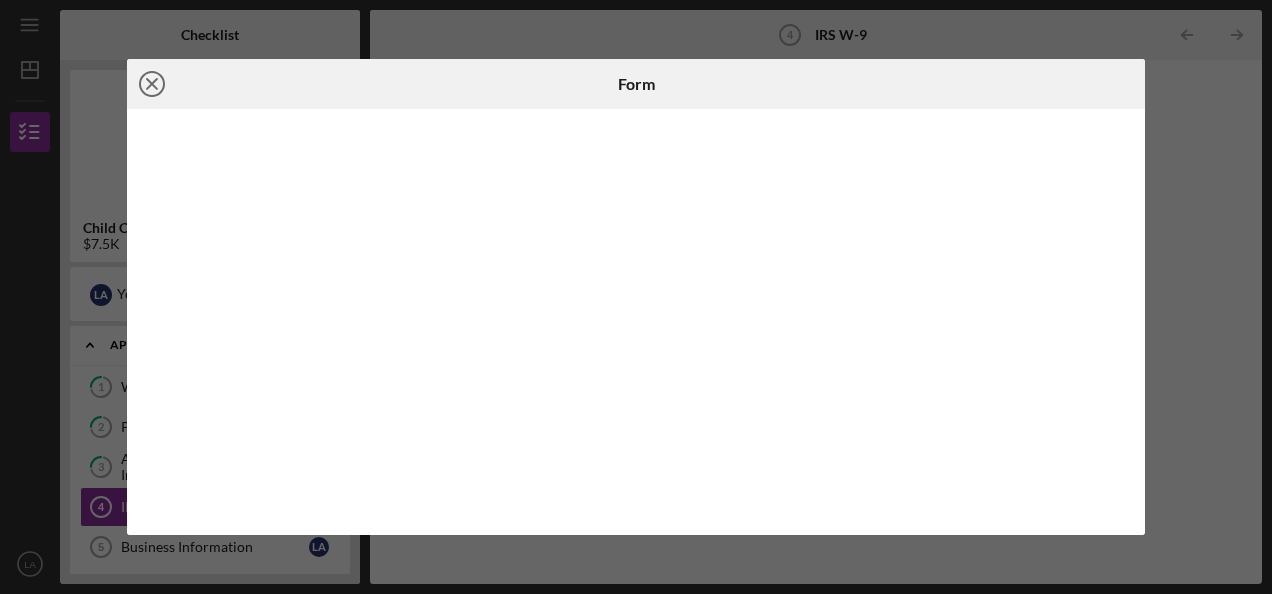 click on "Icon/Close" 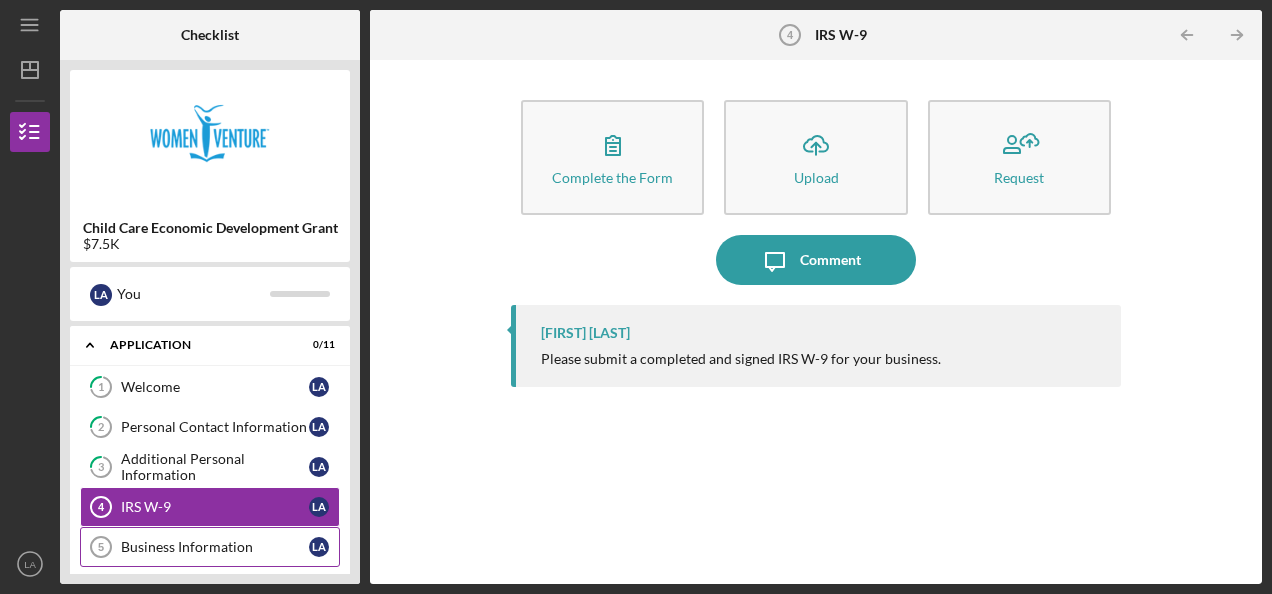 click on "Business Information 5 Business Information L A" at bounding box center (210, 547) 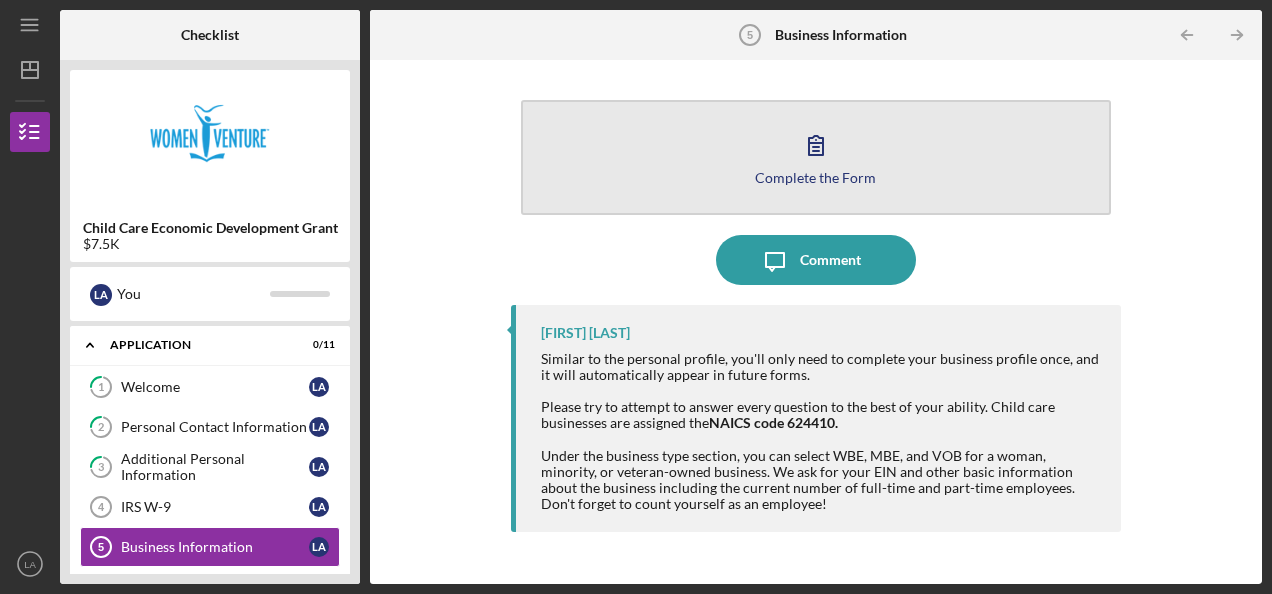 click 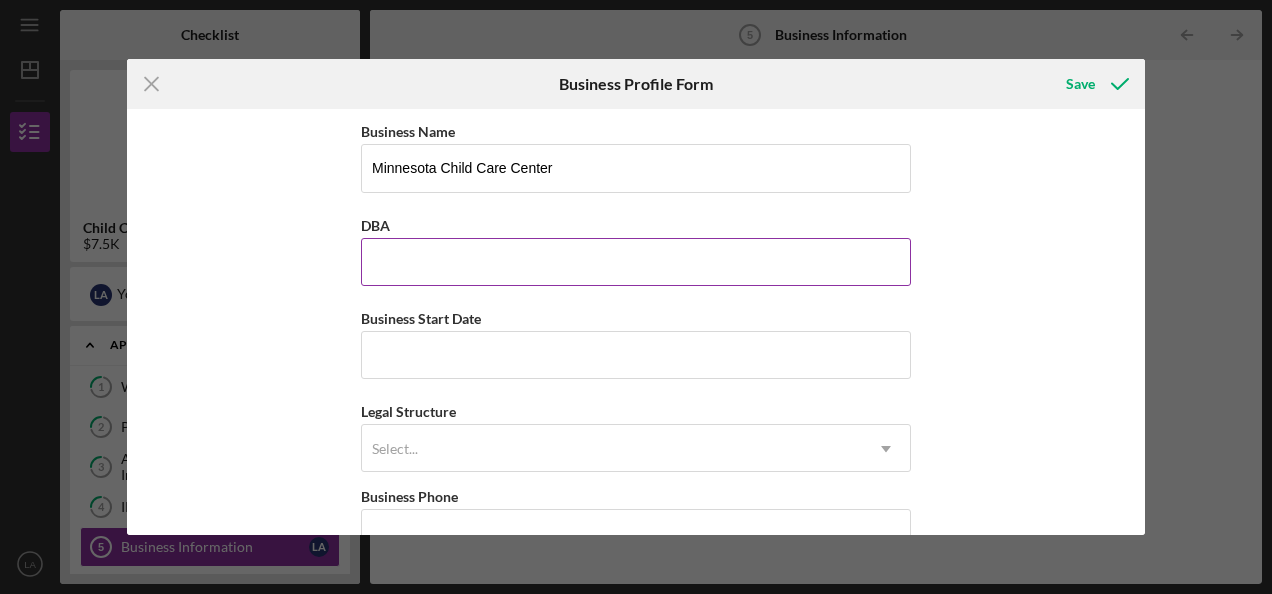 click on "DBA" at bounding box center [636, 262] 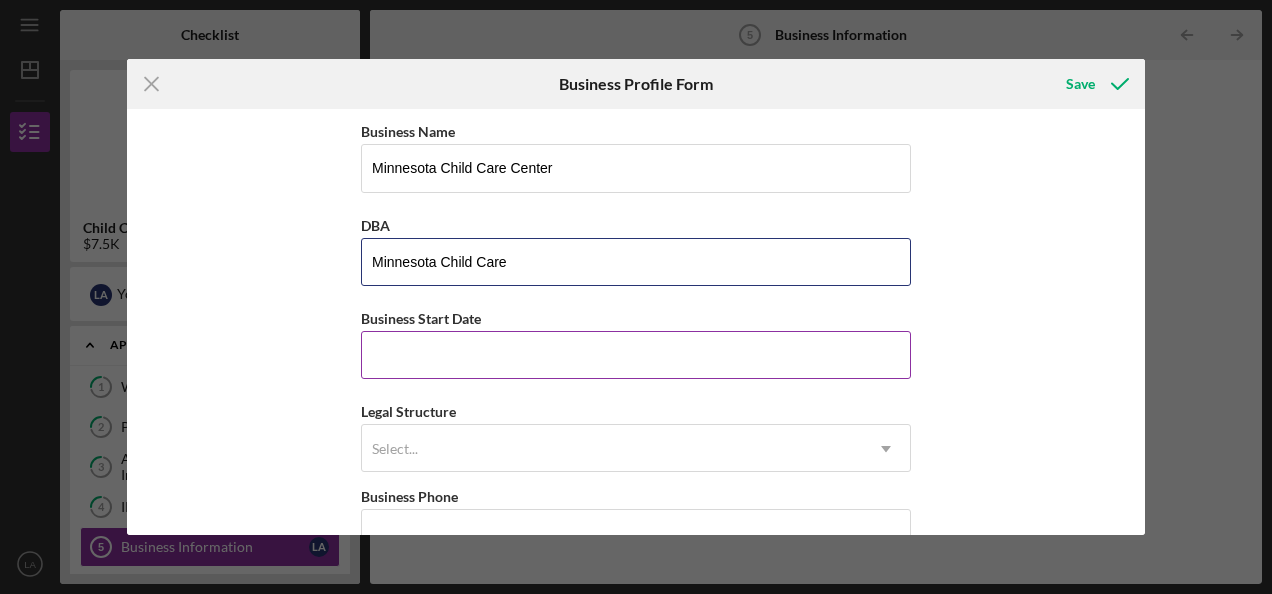 type on "Minnesota Child Care" 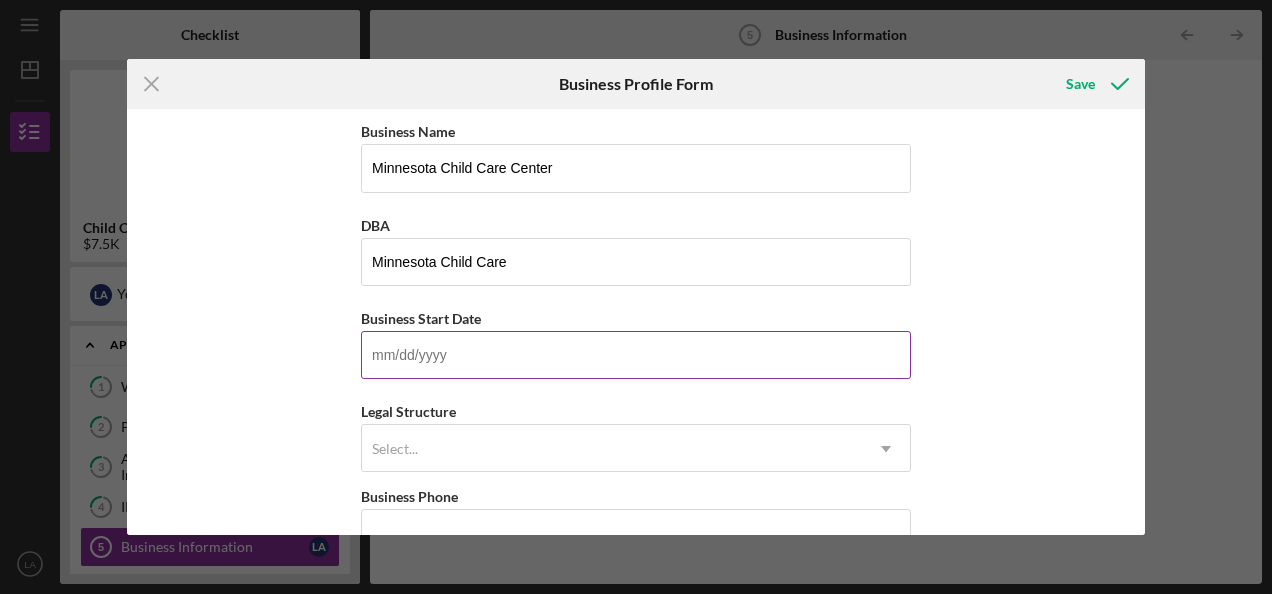 click on "Business Start Date" at bounding box center (636, 355) 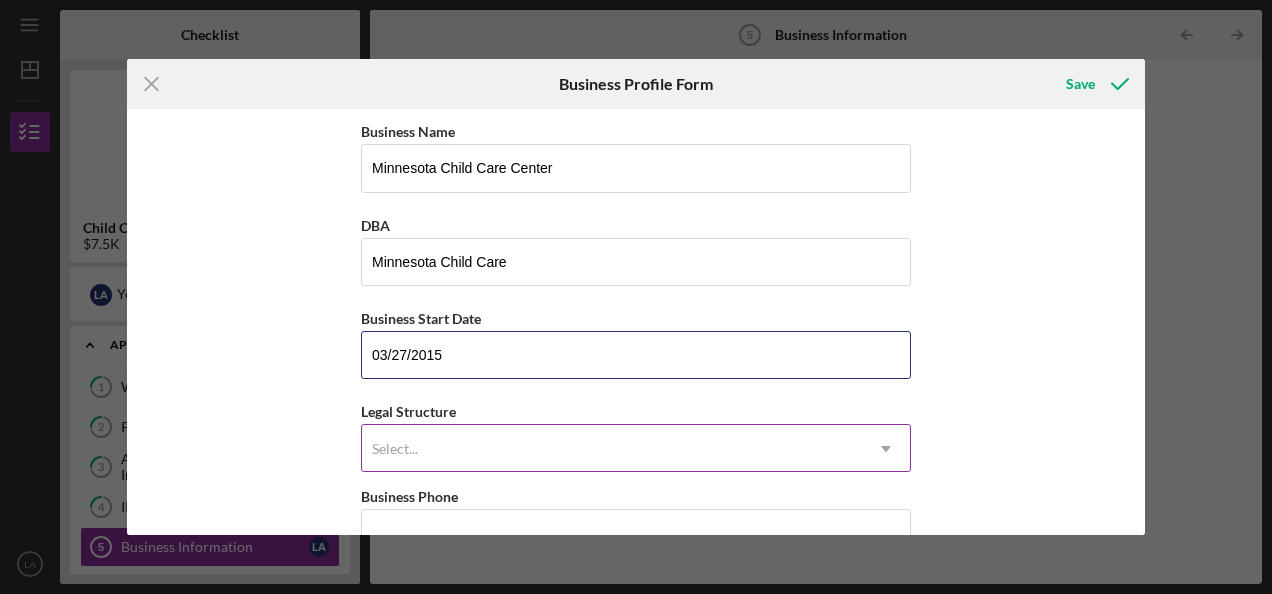 type on "03/27/2015" 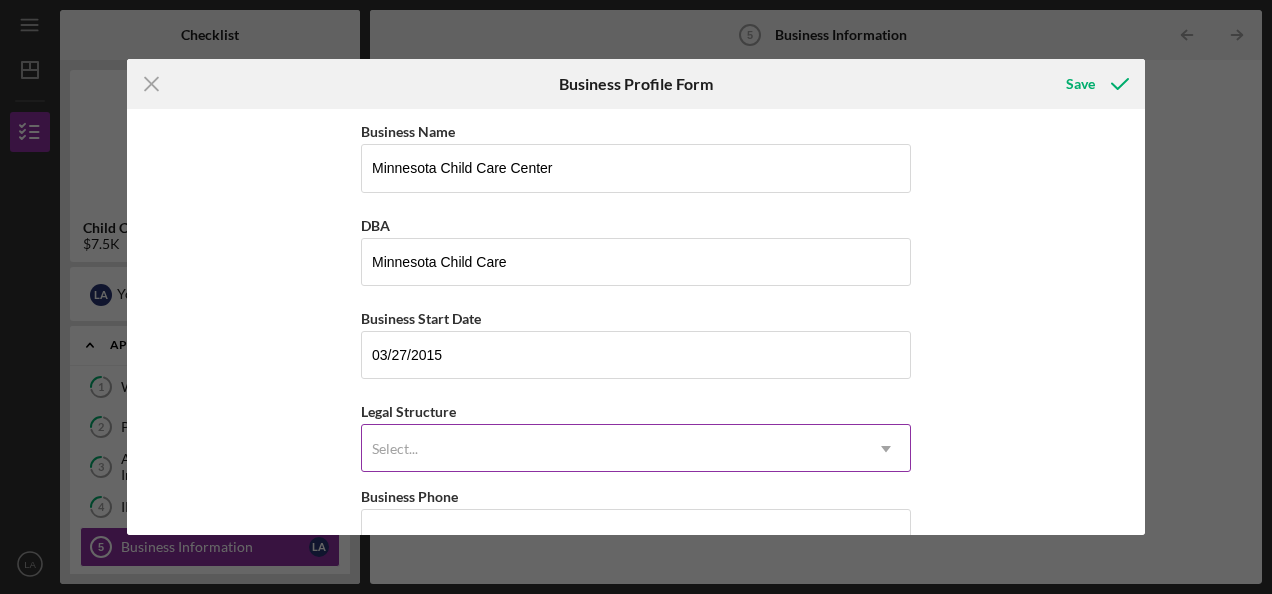 click on "Select..." at bounding box center (612, 449) 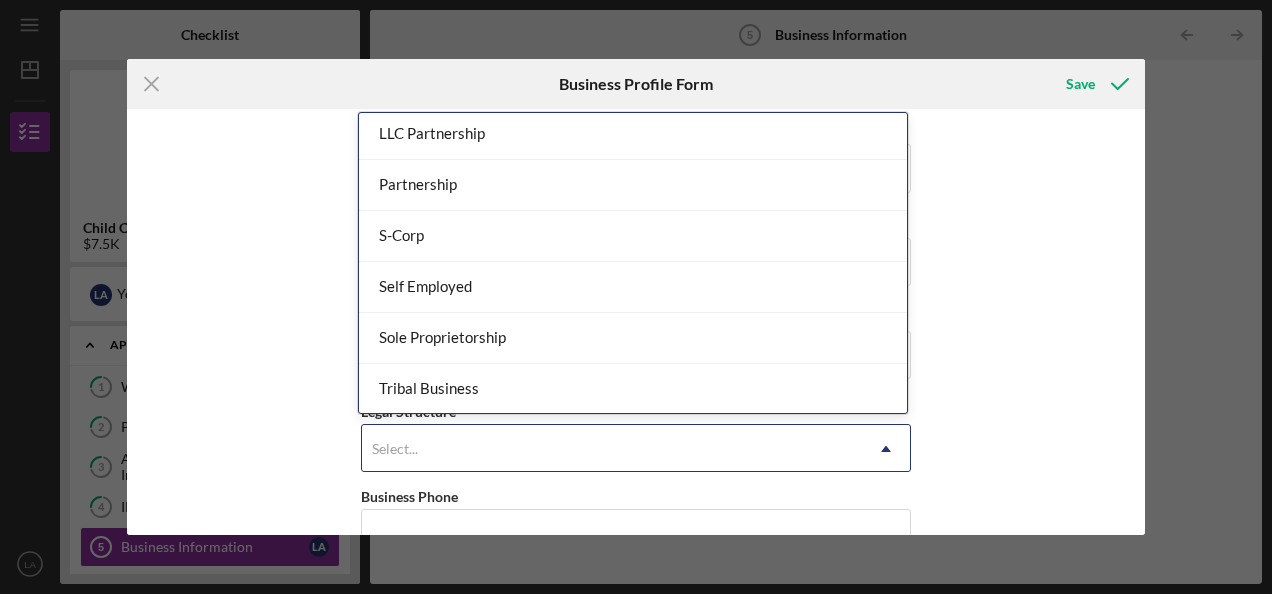 scroll, scrollTop: 414, scrollLeft: 0, axis: vertical 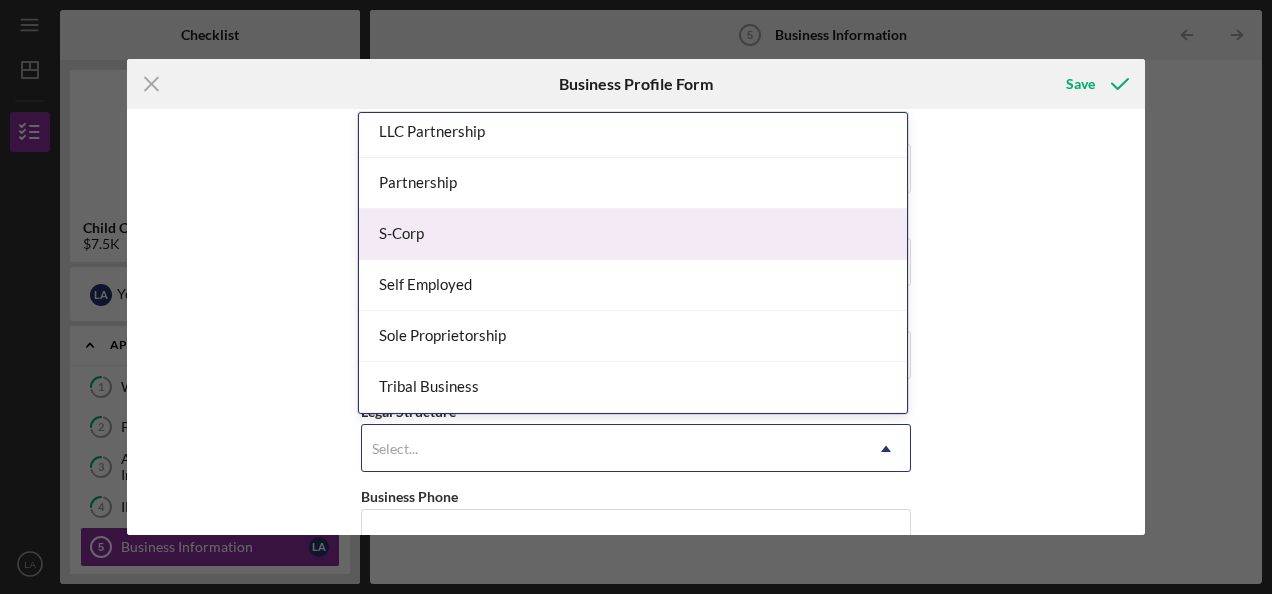 click on "S-Corp" at bounding box center [633, 234] 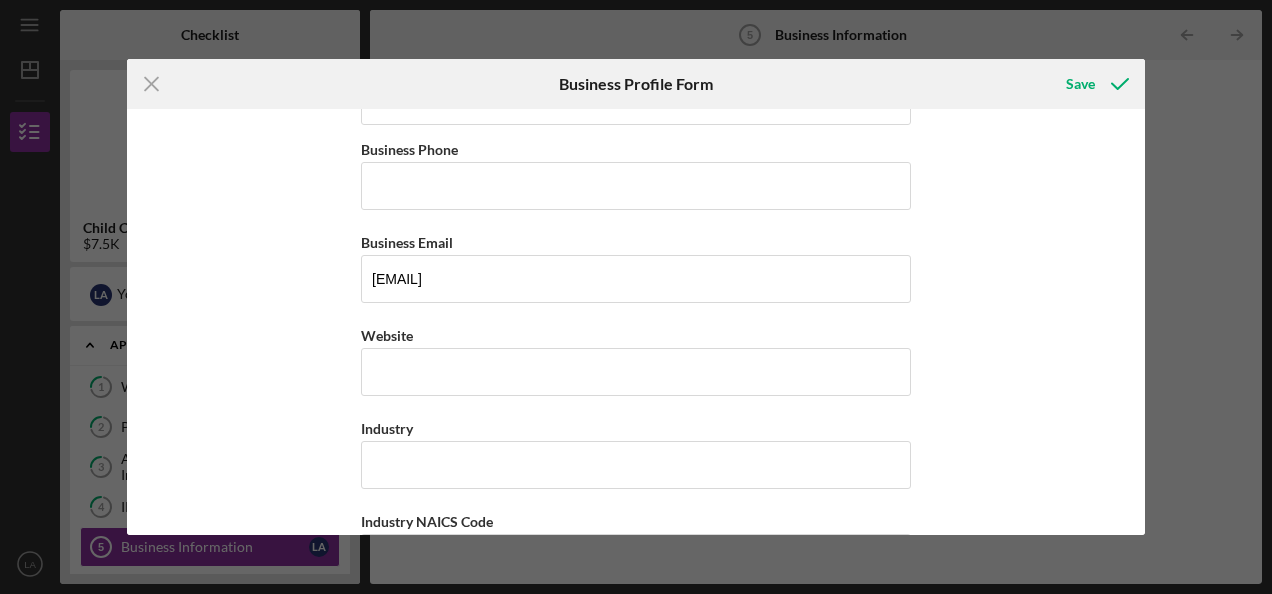 scroll, scrollTop: 357, scrollLeft: 0, axis: vertical 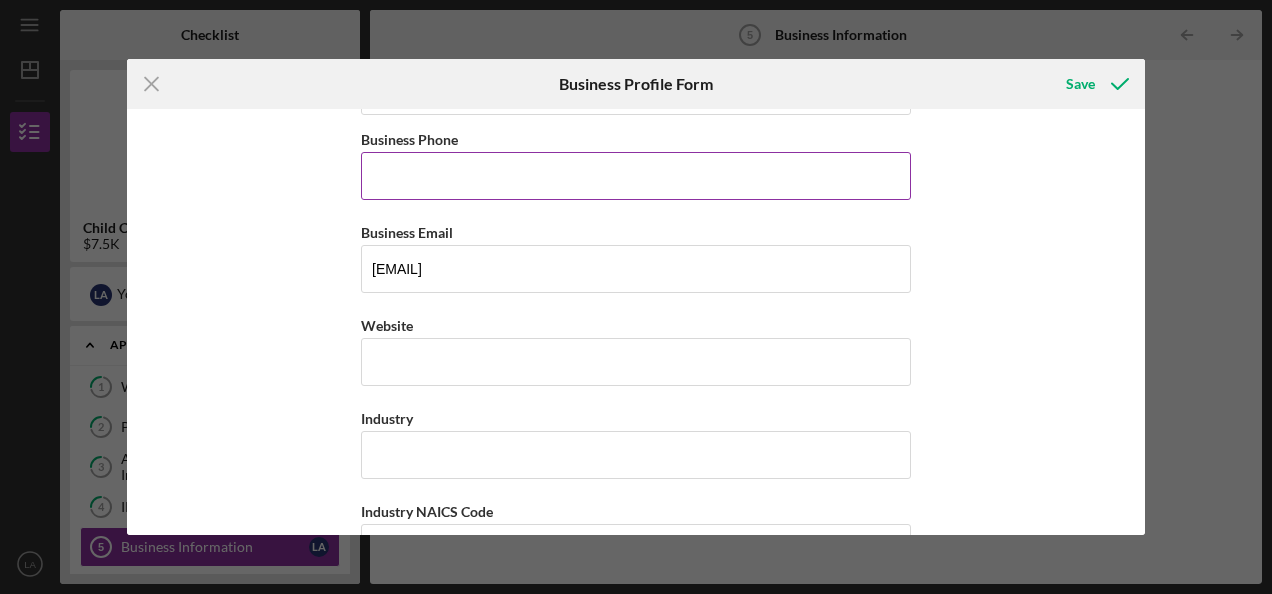 click on "Business Phone" at bounding box center (636, 176) 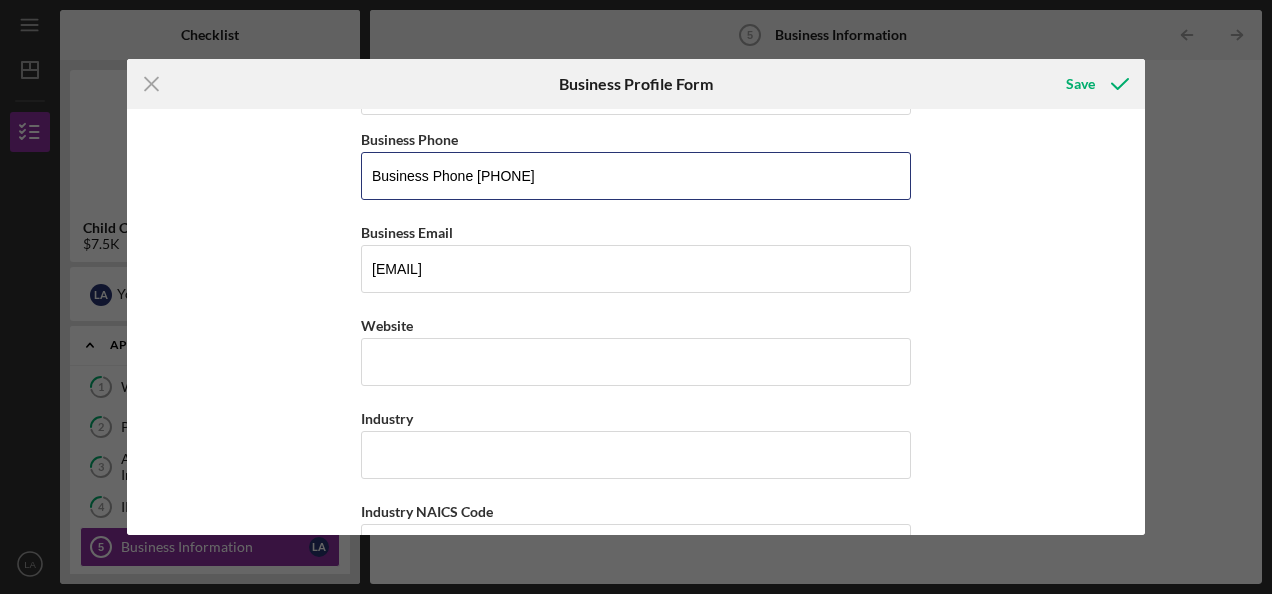 type on "Business Phone [PHONE]" 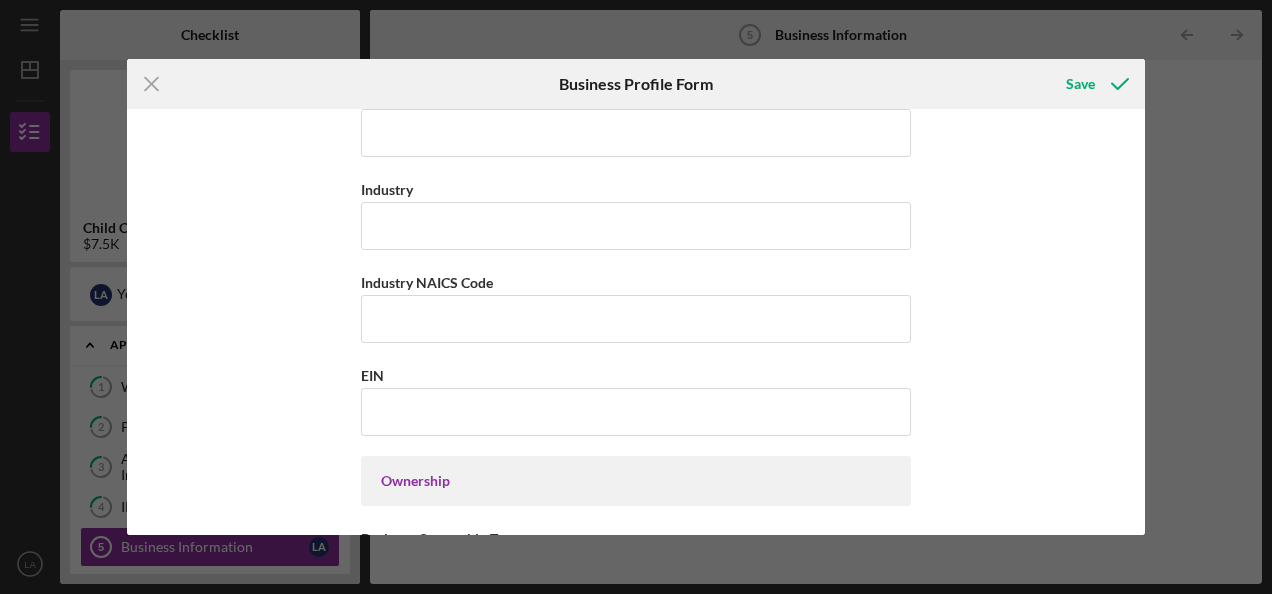 scroll, scrollTop: 605, scrollLeft: 0, axis: vertical 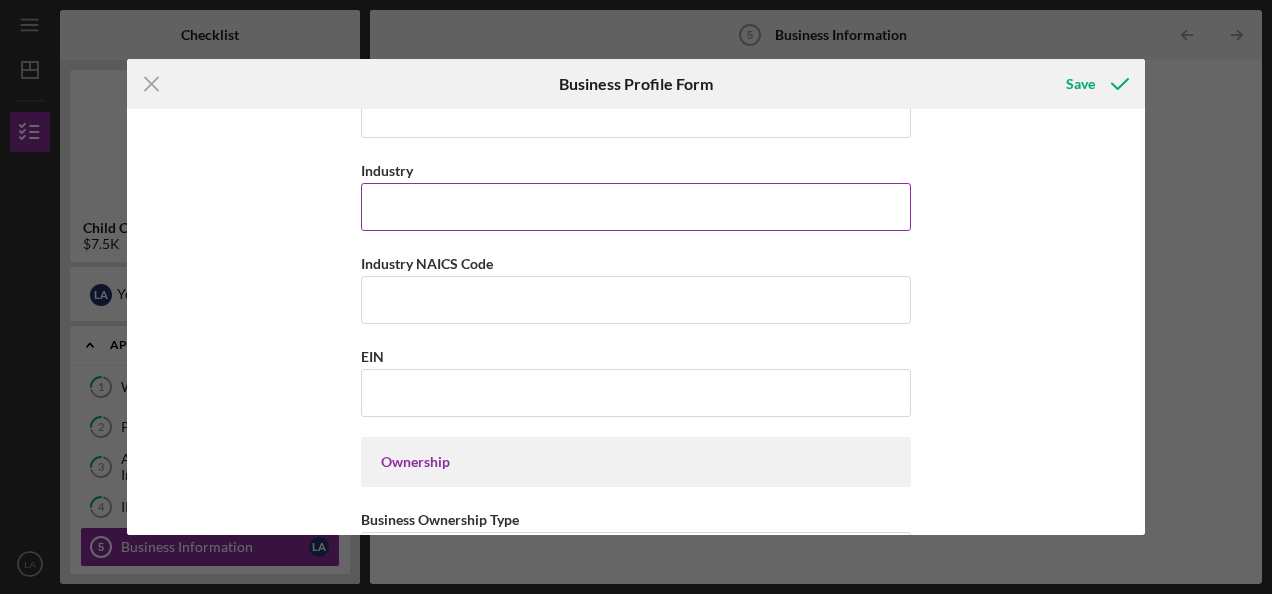 click on "Industry" at bounding box center [636, 207] 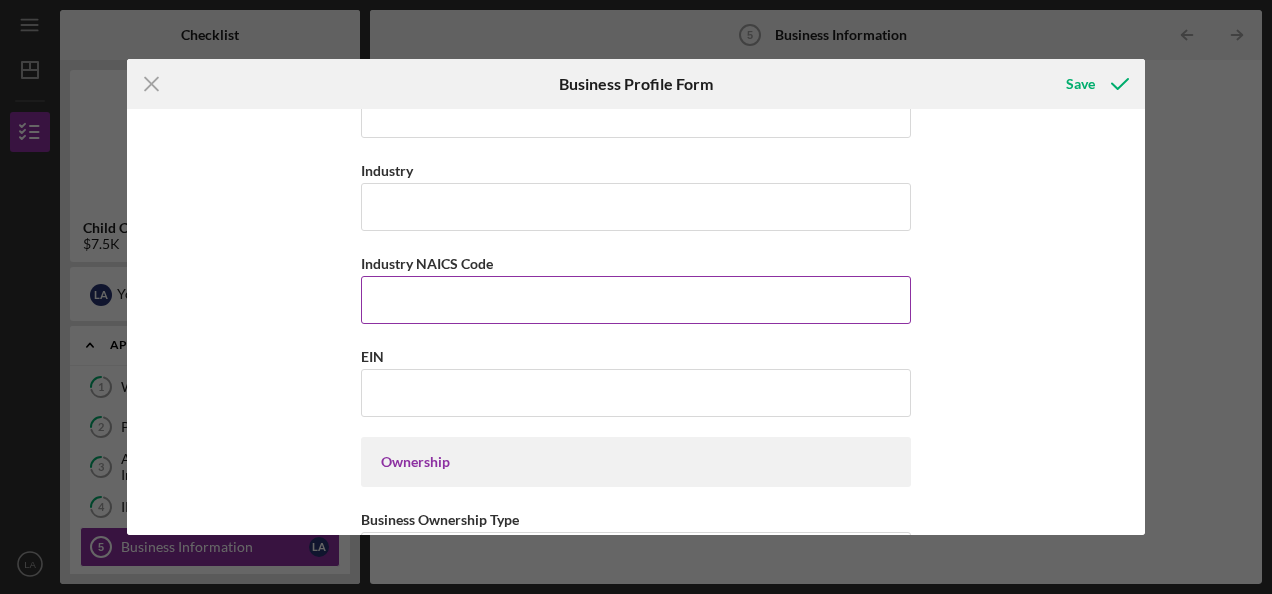 click on "Industry NAICS Code" at bounding box center (636, 300) 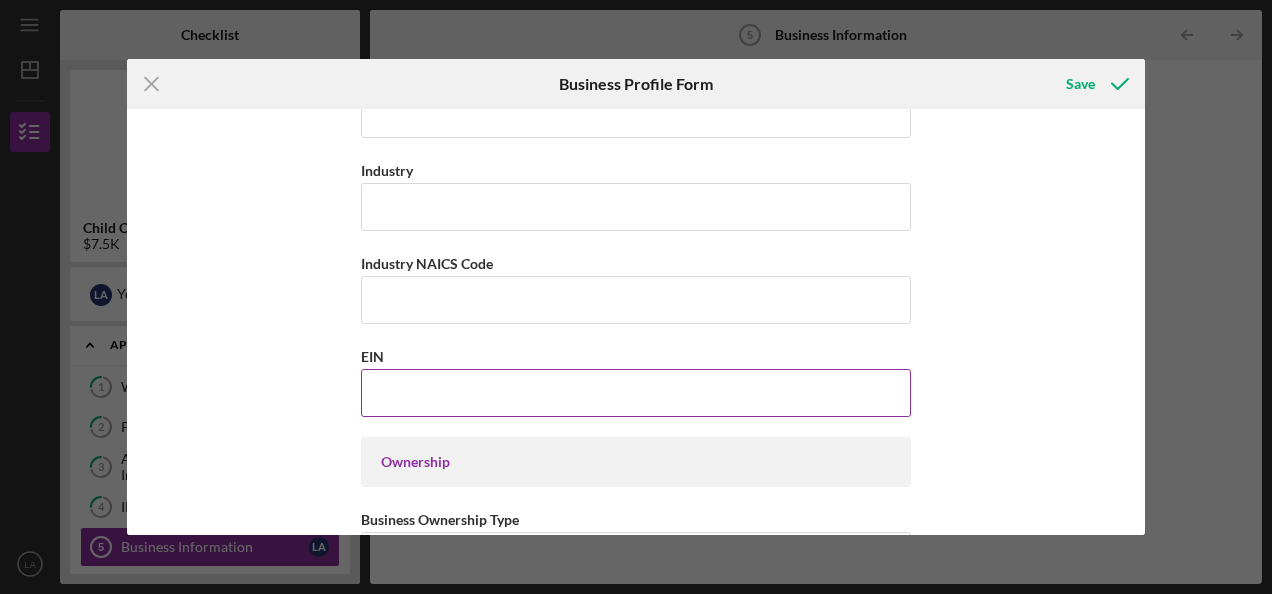 click on "EIN" at bounding box center [636, 393] 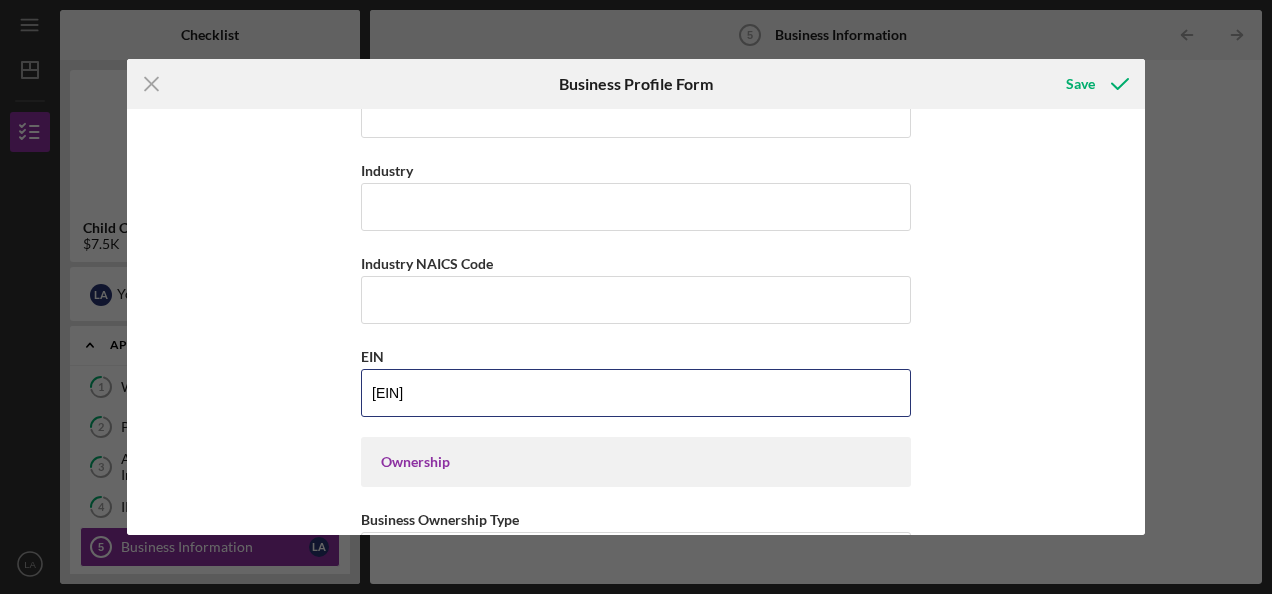 type on "[EIN]" 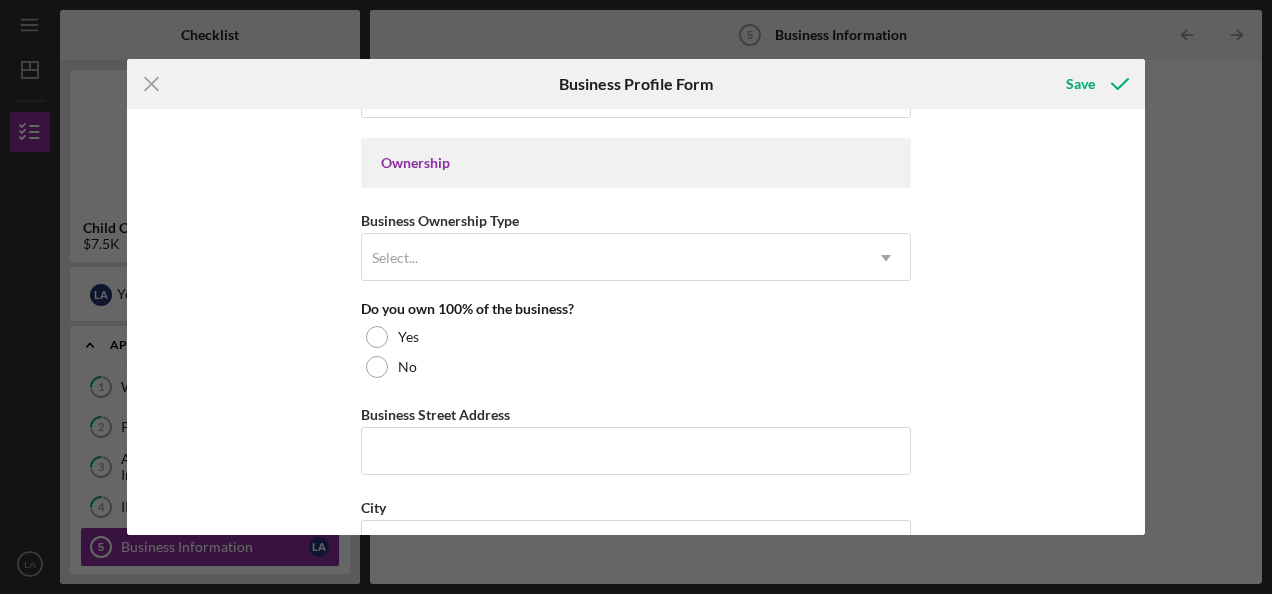 scroll, scrollTop: 930, scrollLeft: 0, axis: vertical 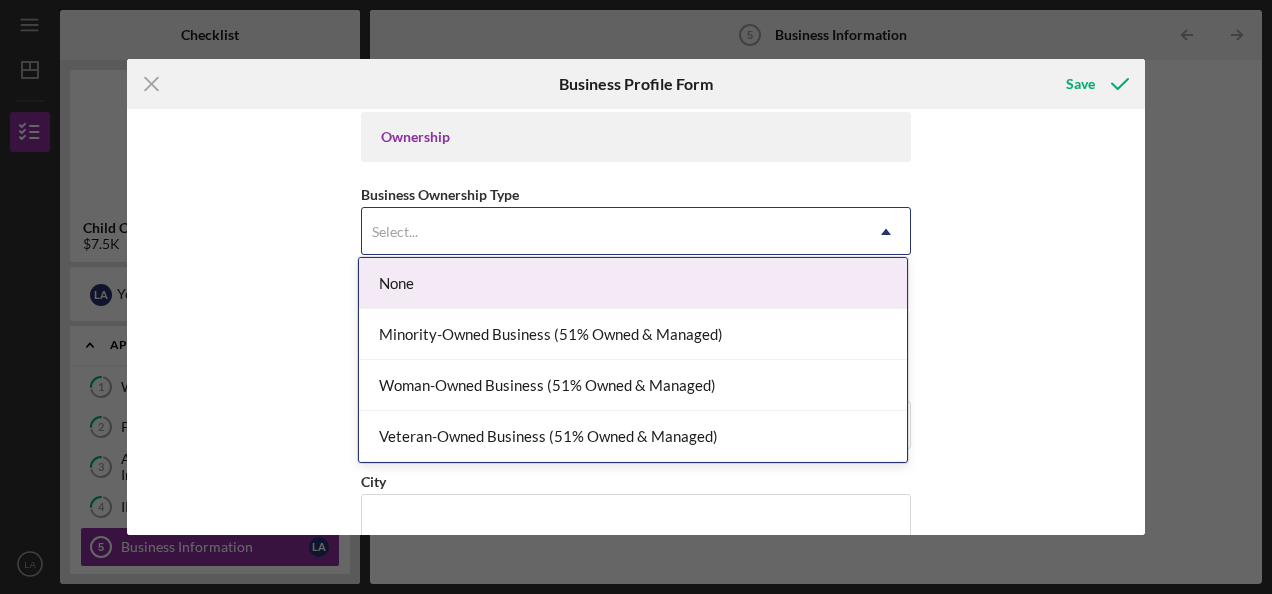 click on "Select..." at bounding box center [612, 232] 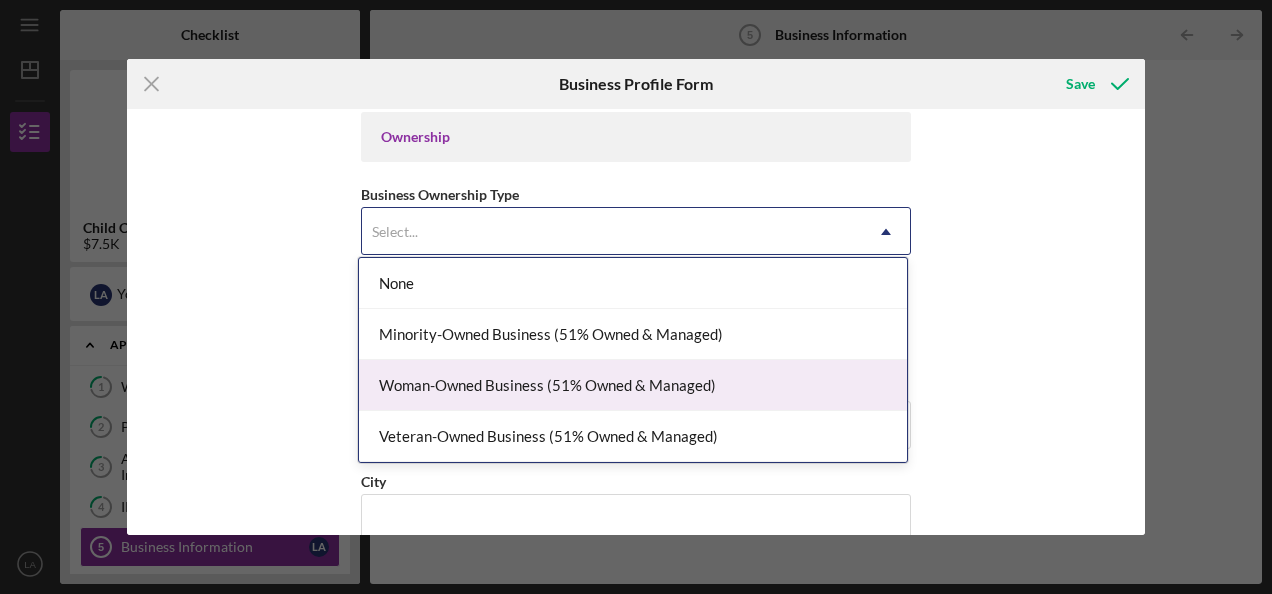click on "Woman-Owned Business (51% Owned & Managed)" at bounding box center [633, 385] 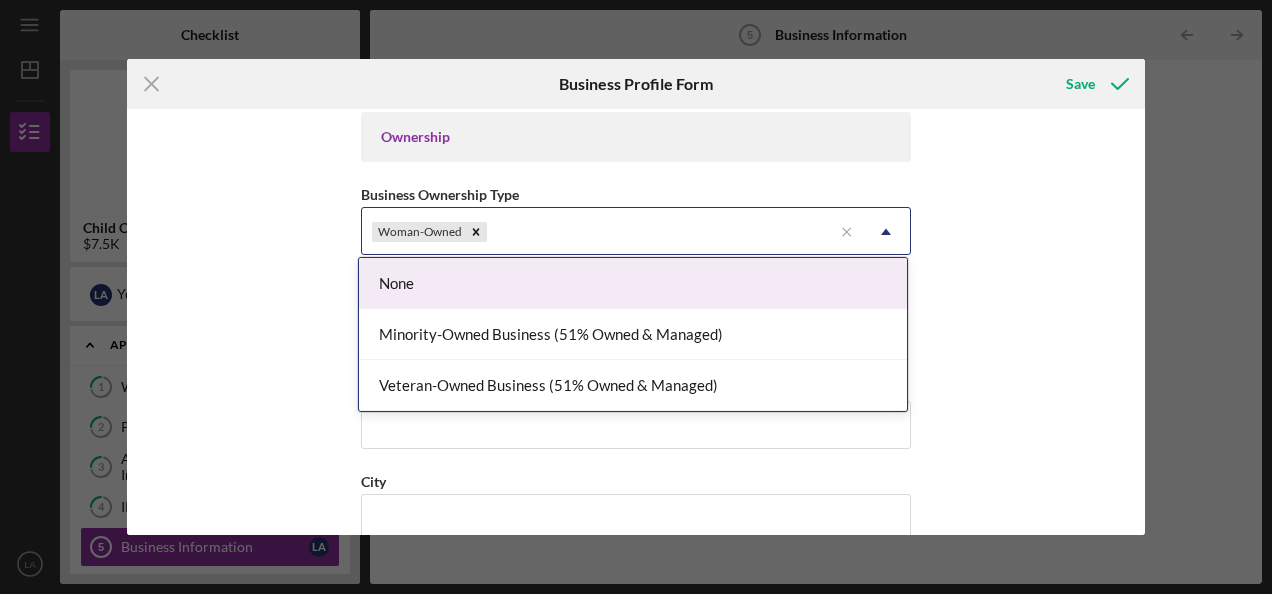 click 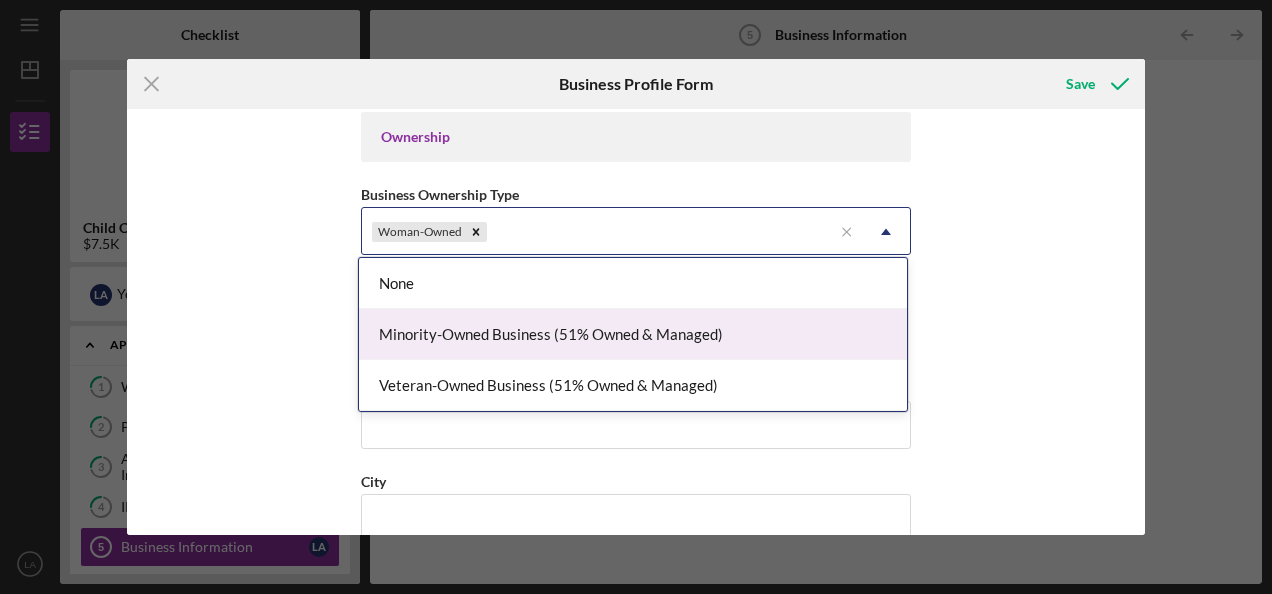 click on "Minority-Owned Business (51% Owned & Managed)" at bounding box center (633, 334) 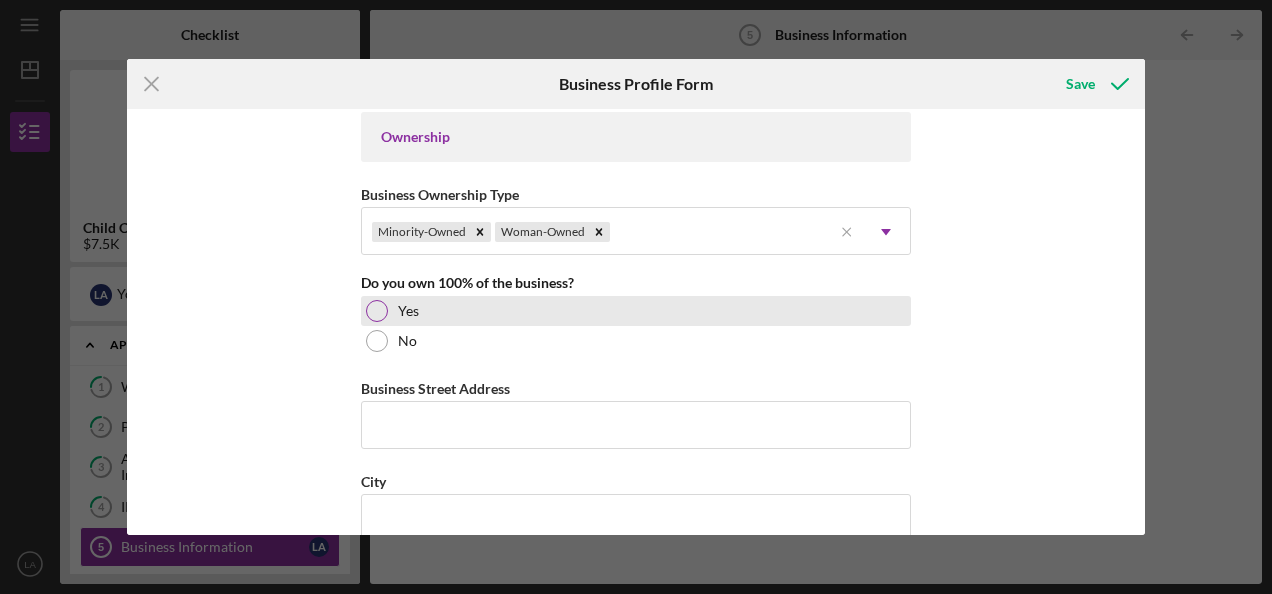 click at bounding box center [377, 311] 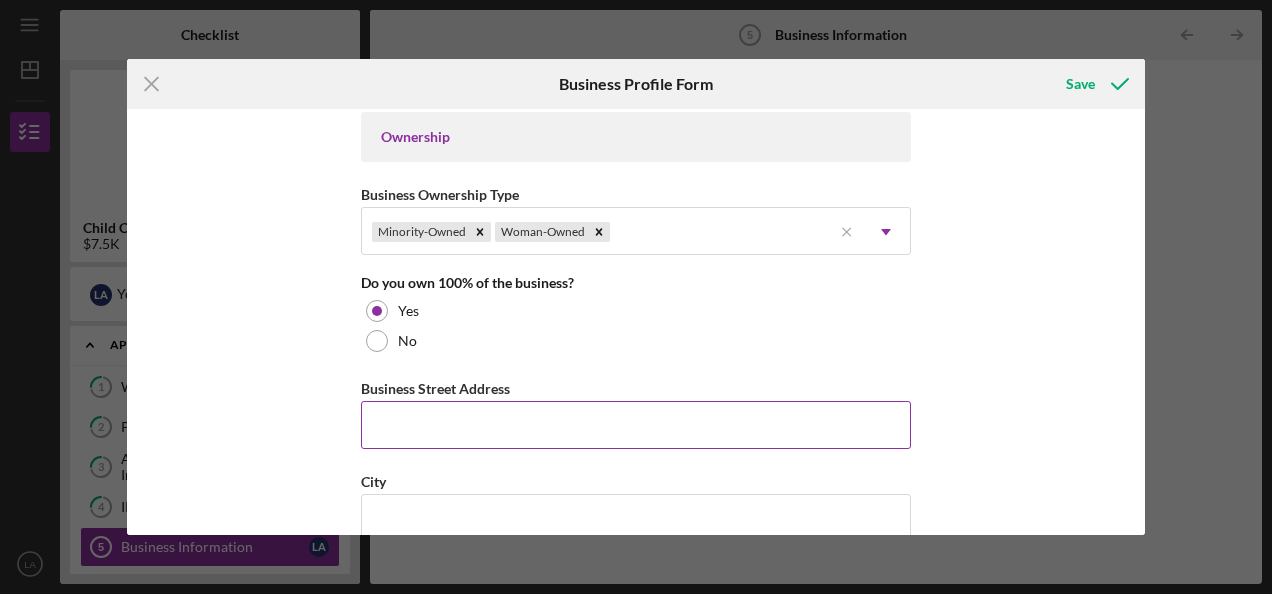 click on "Business Street Address" at bounding box center (636, 425) 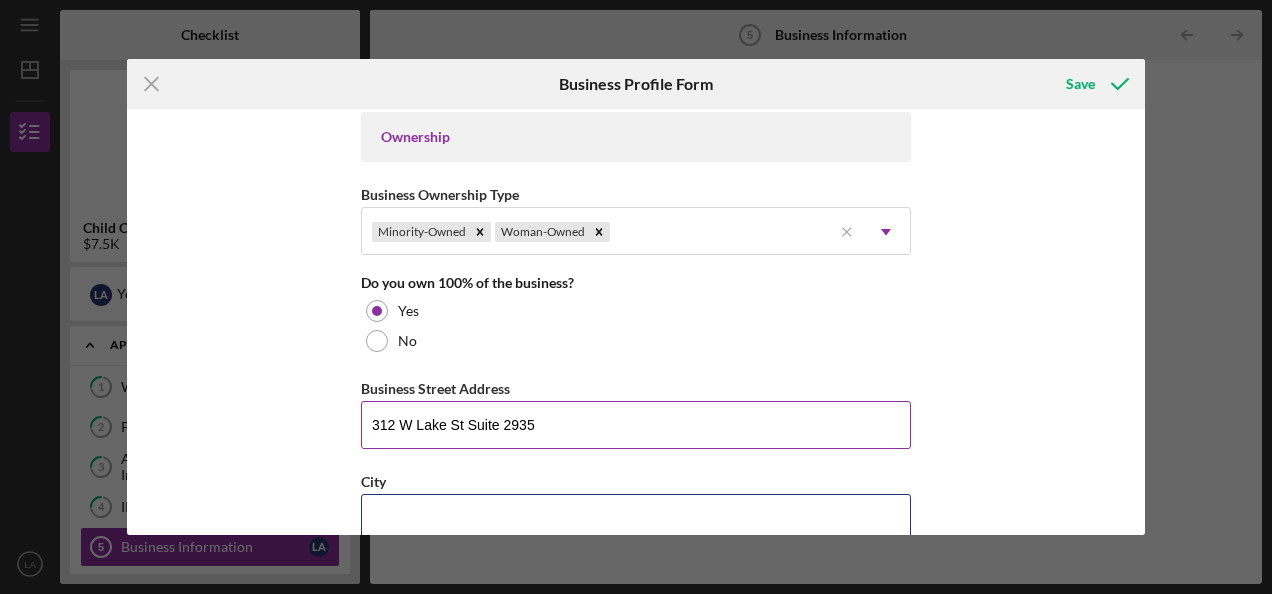 type on "Minneapolis" 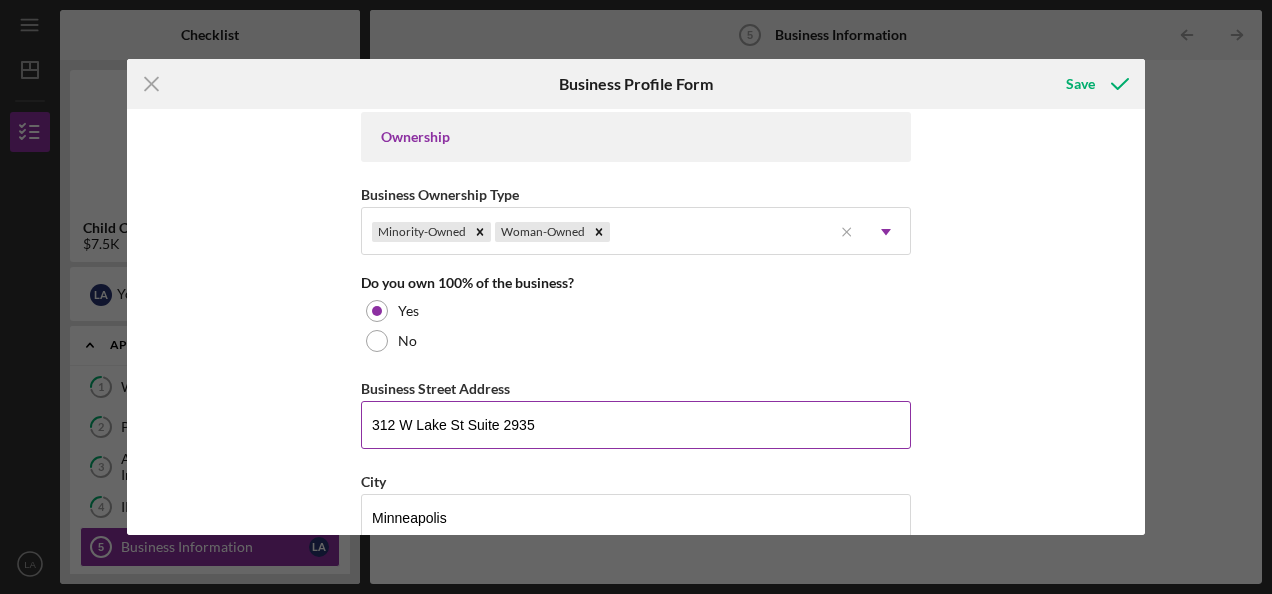 type on "55408" 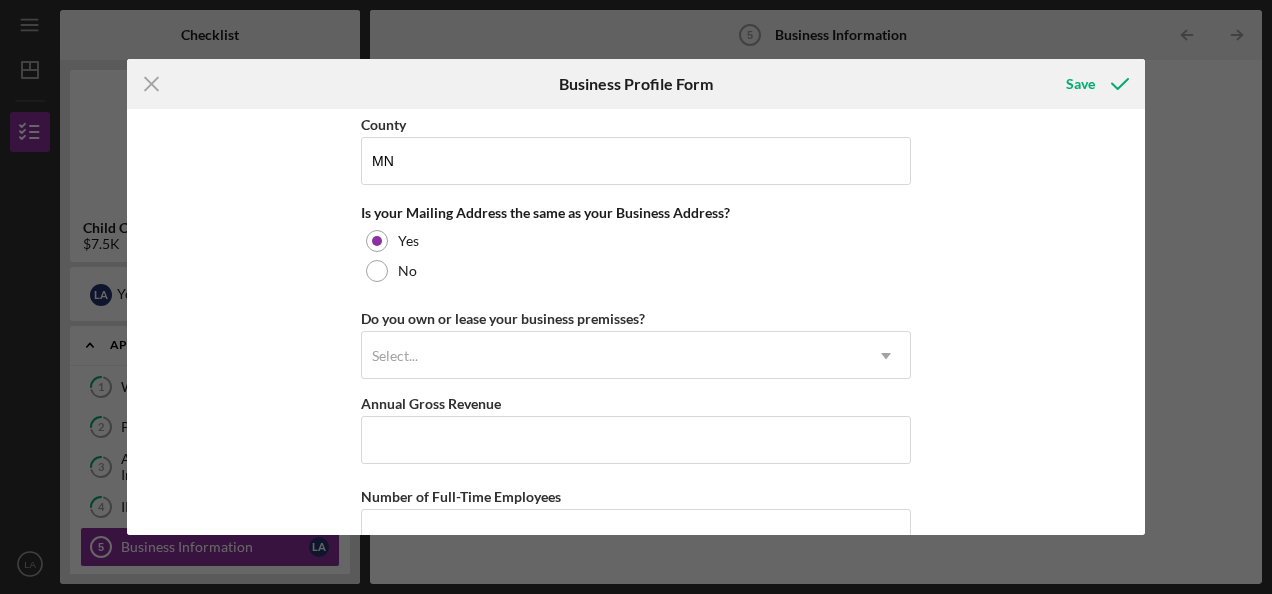 scroll, scrollTop: 1481, scrollLeft: 0, axis: vertical 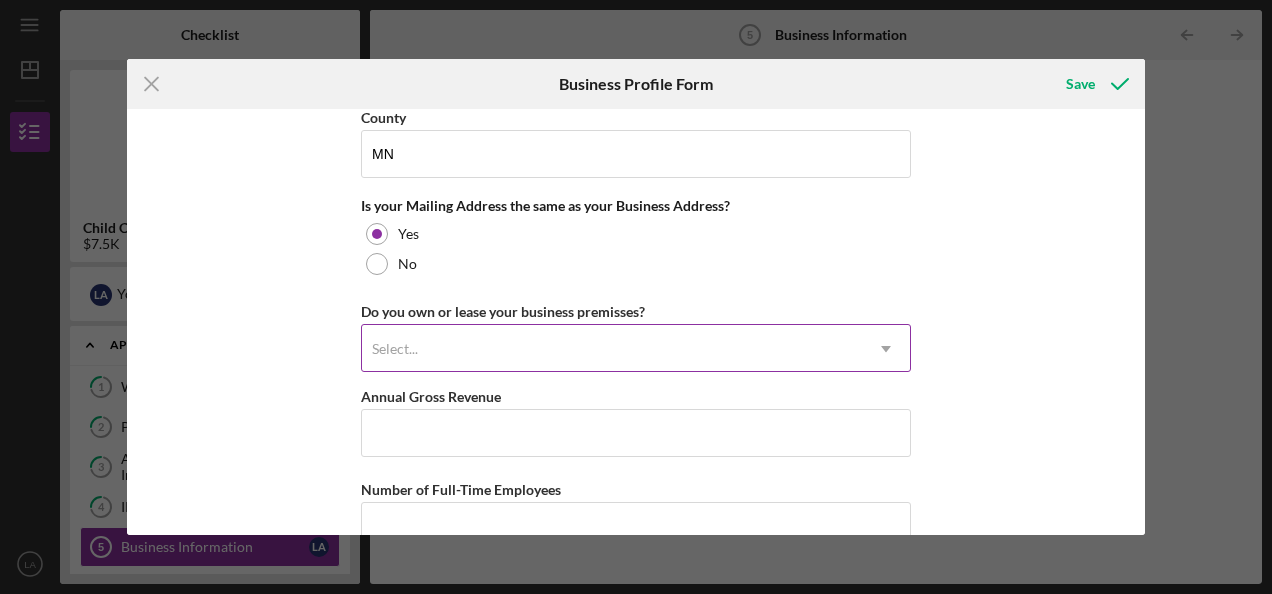 click on "Select..." at bounding box center (612, 349) 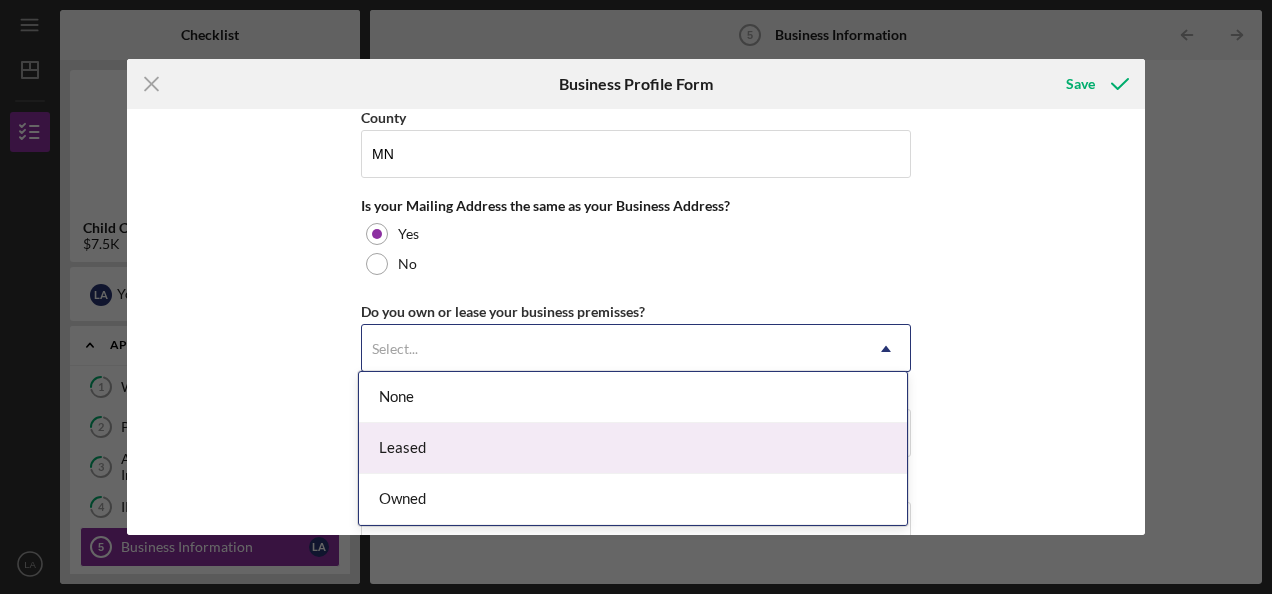 click on "Leased" at bounding box center (633, 448) 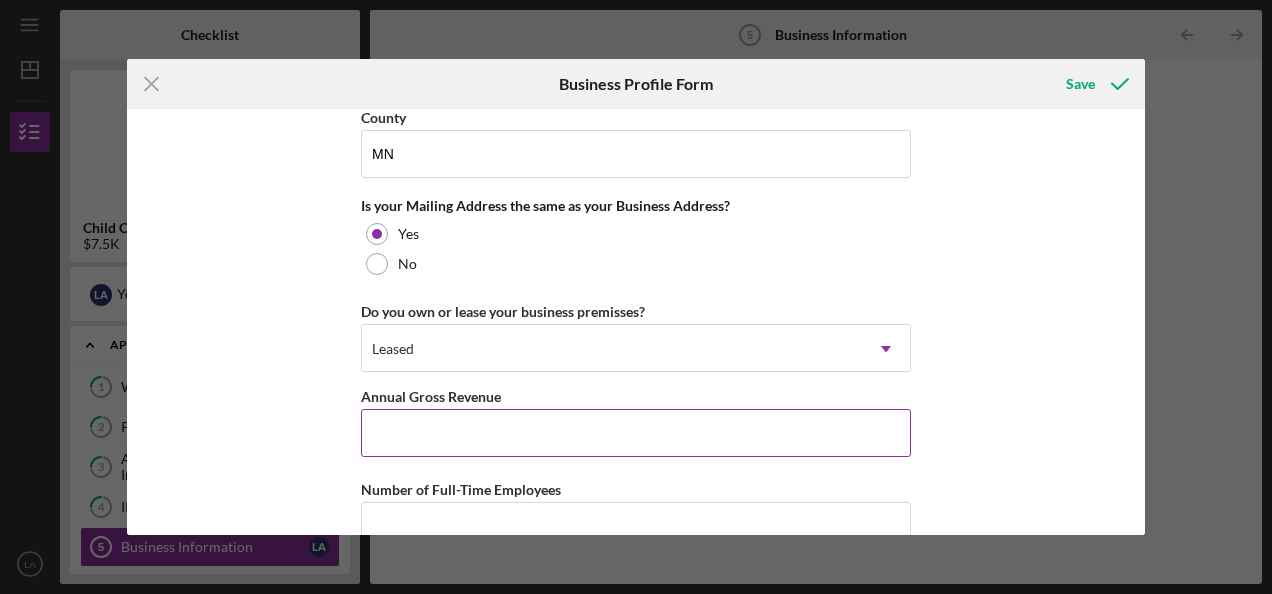 click on "Annual Gross Revenue" at bounding box center [636, 433] 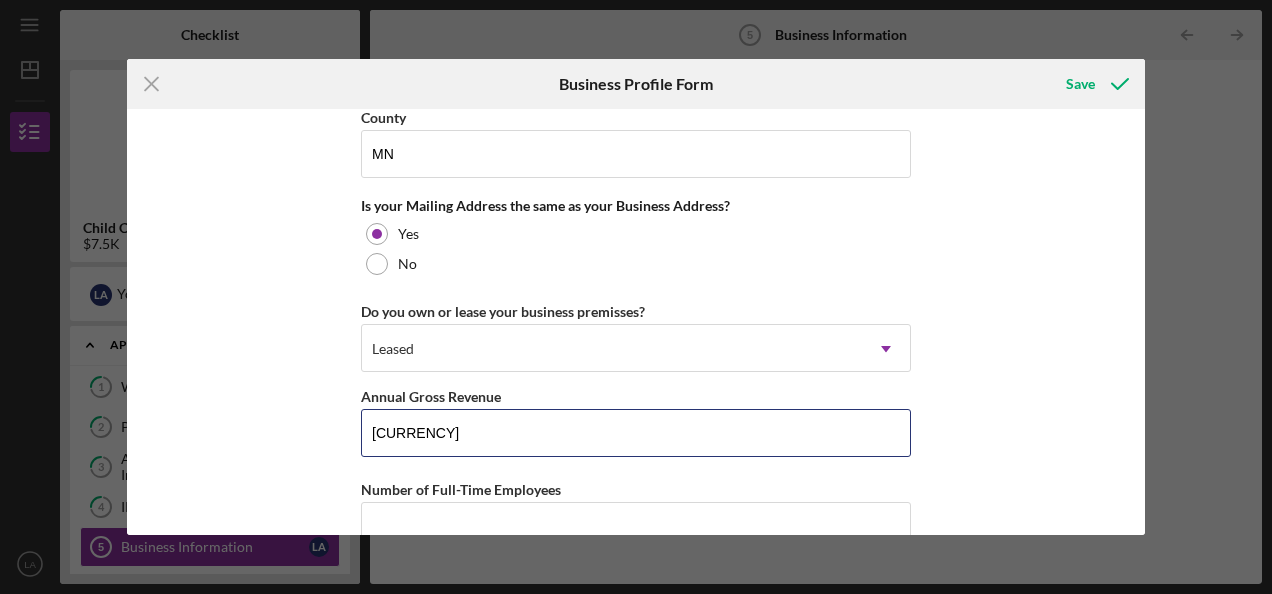 type on "[CURRENCY]" 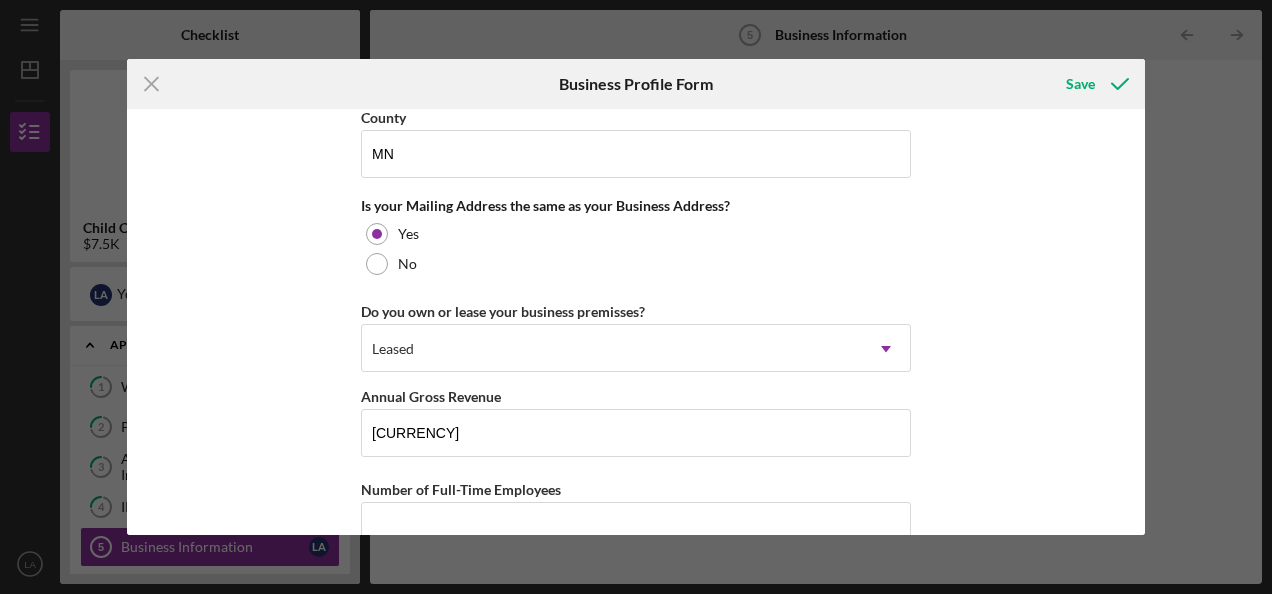 click on "Business Name Minnesota Child Care Center DBA Minnesota Child Care Business Start Date [DATE] Legal Structure S-Corp Icon/Dropdown Arrow Business Phone [PHONE] Business Email [EMAIL] Website Industry Industry NAICS Code EIN [EIN] Ownership Business Ownership Type Minority-Owned Woman-Owned Icon/Menu Close Icon/Dropdown Arrow Do you own 100% of the business? Yes No Business Street Address [NUMBER] [STREET] Suite [SUITE] City [CITY] State Select... Icon/Dropdown Arrow Zip [ZIP] County [STATE] Is your Mailing Address the same as your Business Address? Yes No Do you own or lease your business premisses? Leased Icon/Dropdown Arrow Annual Gross Revenue [CURRENCY] Number of Full-Time Employees Number of Part-Time Employees" at bounding box center [636, 321] 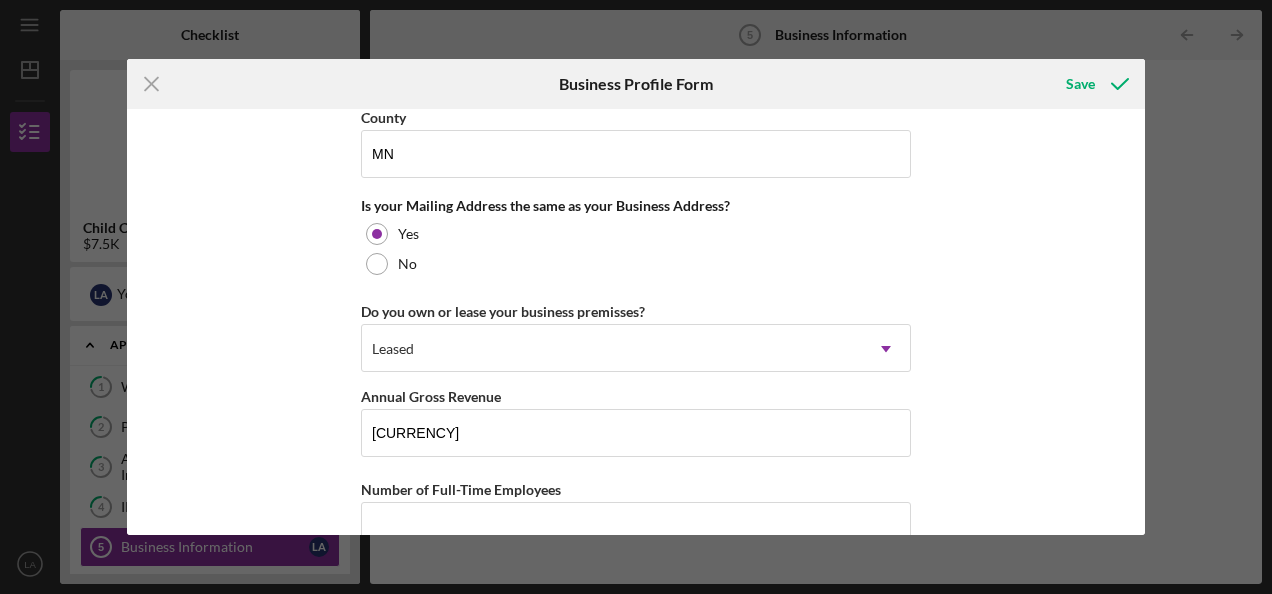scroll, scrollTop: 1608, scrollLeft: 0, axis: vertical 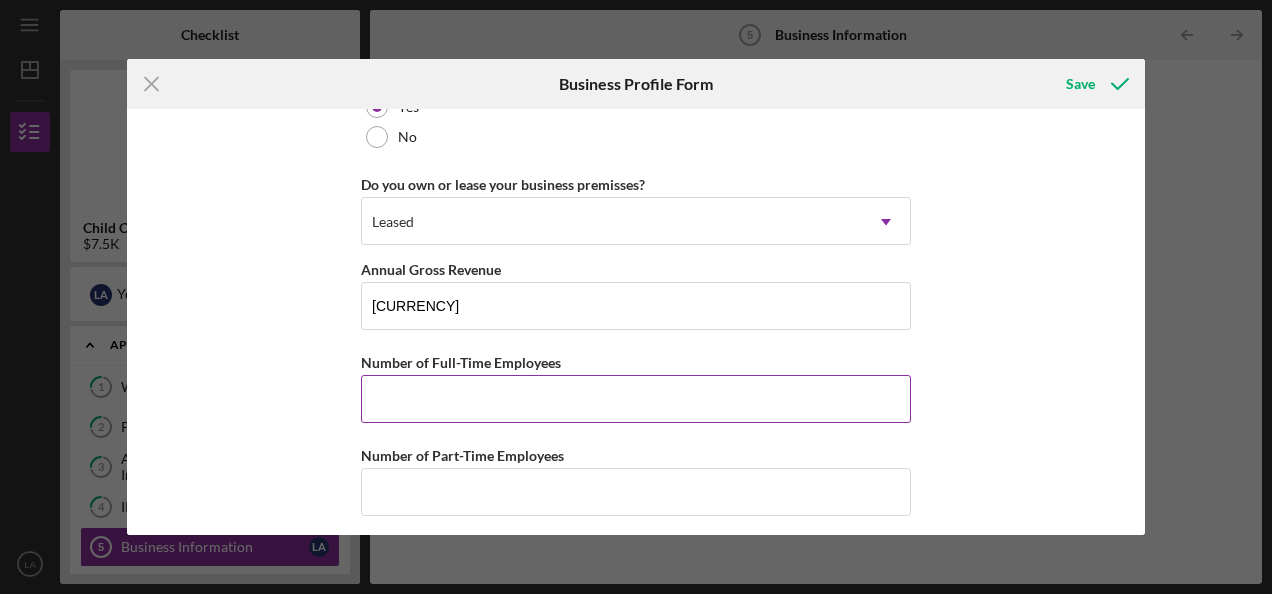click on "Number of Full-Time Employees" at bounding box center [636, 399] 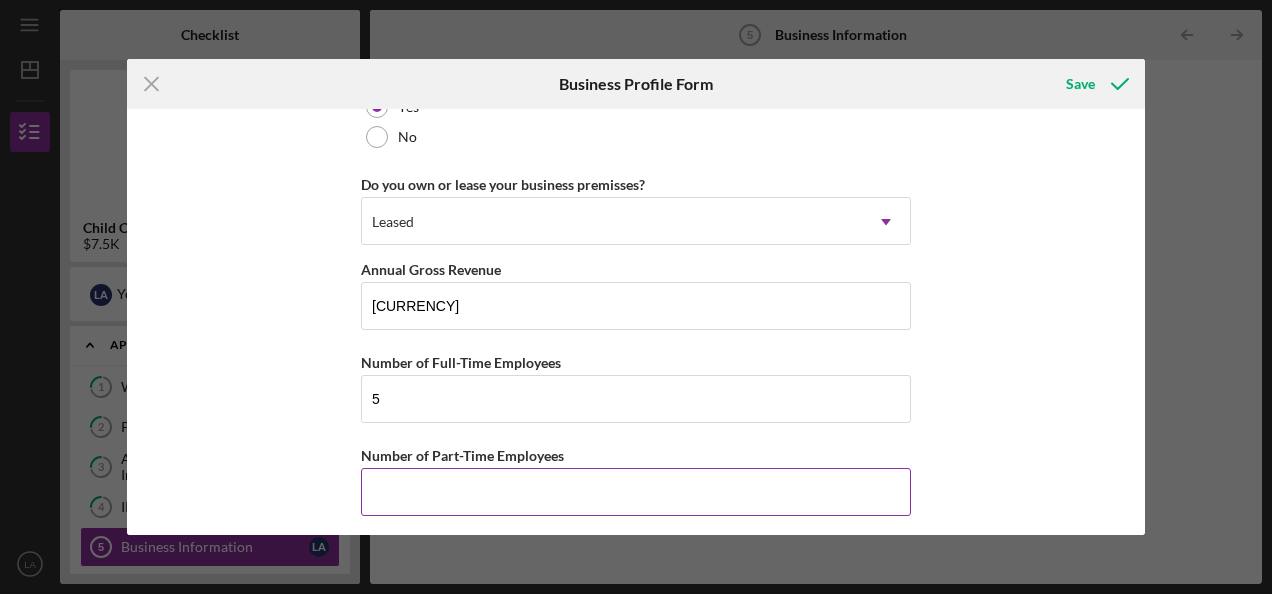 click on "Number of Part-Time Employees" at bounding box center (636, 492) 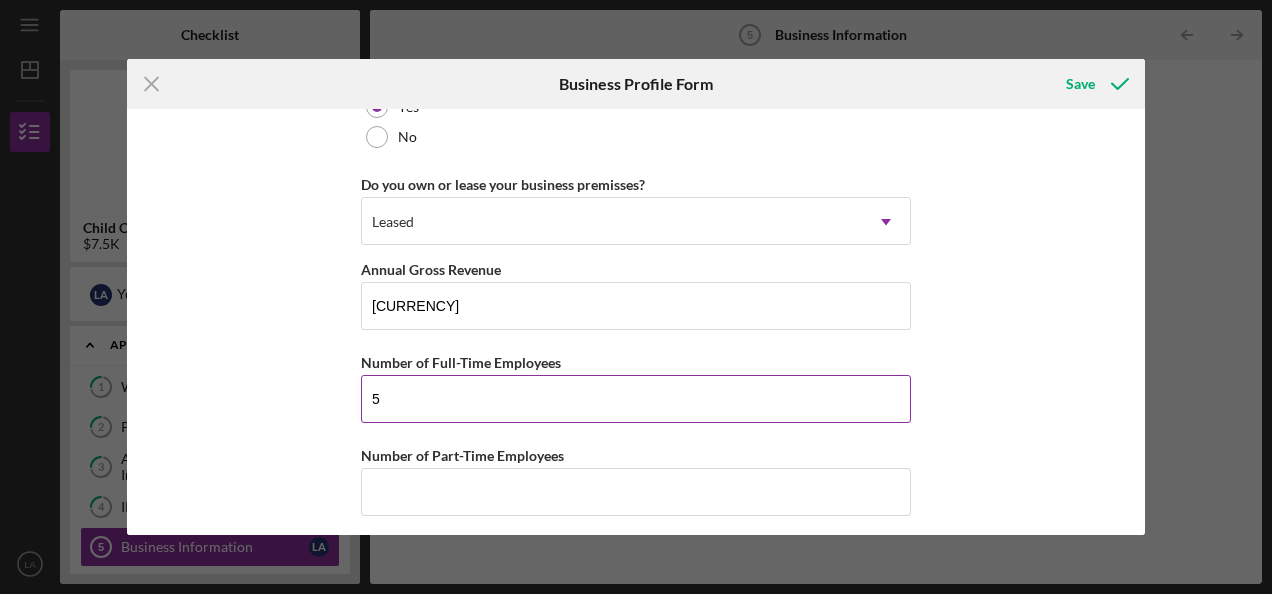 click on "5" at bounding box center (636, 399) 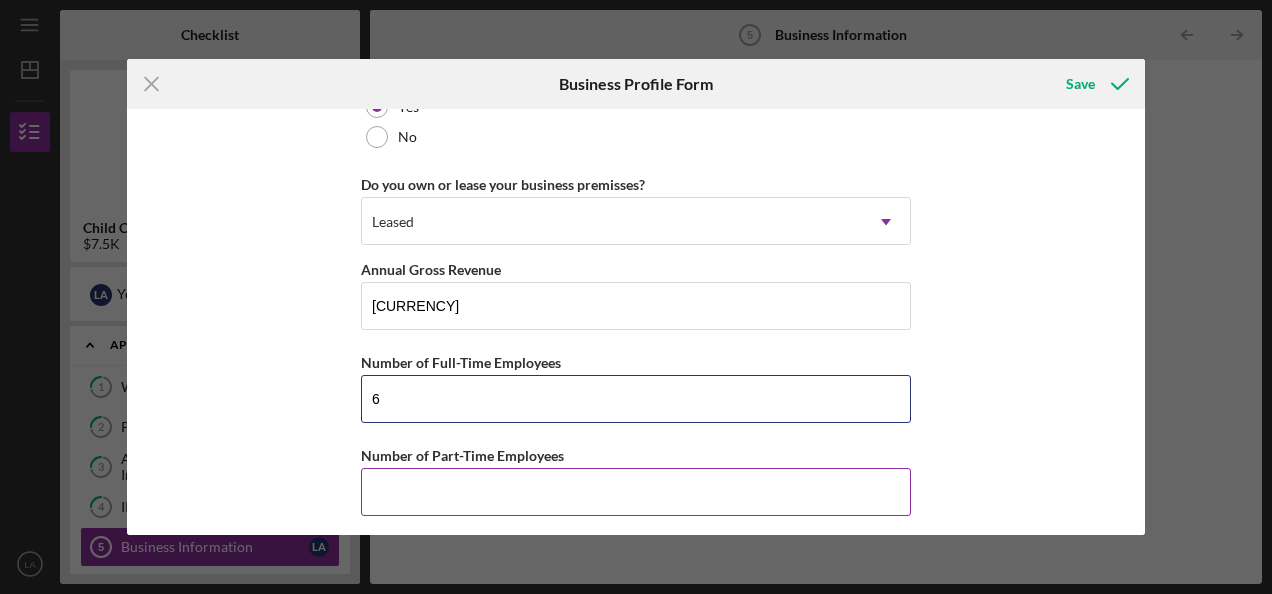 type on "6" 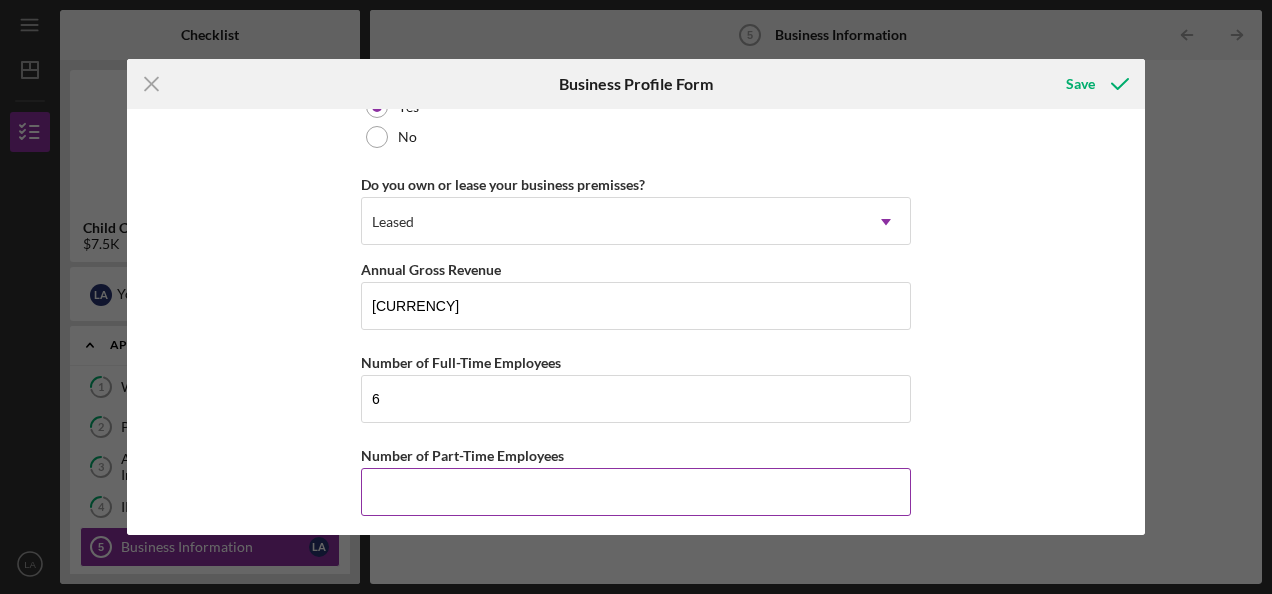 click on "Number of Part-Time Employees" at bounding box center [636, 492] 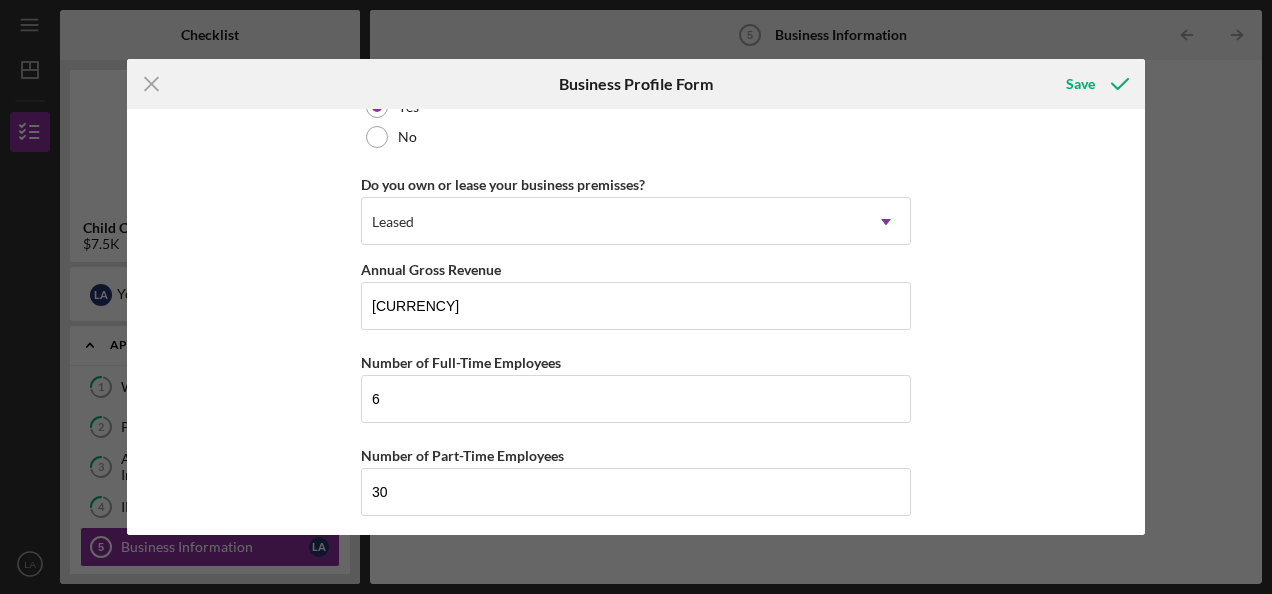 drag, startPoint x: 1062, startPoint y: 368, endPoint x: 1129, endPoint y: 454, distance: 109.01835 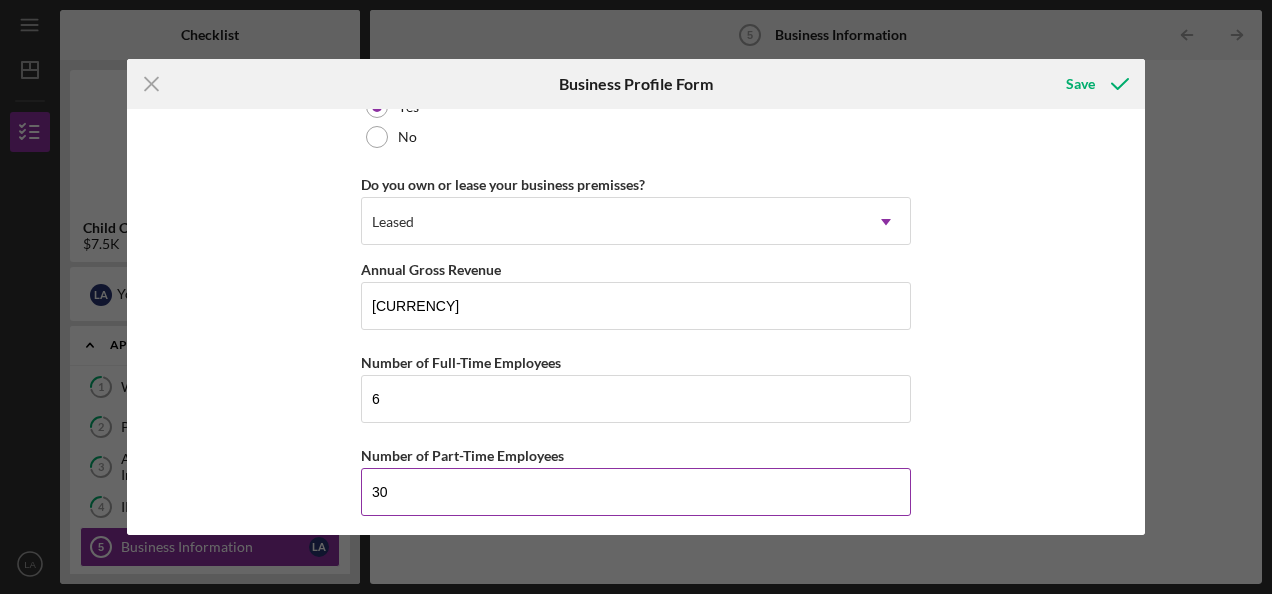 click on "30" at bounding box center [636, 492] 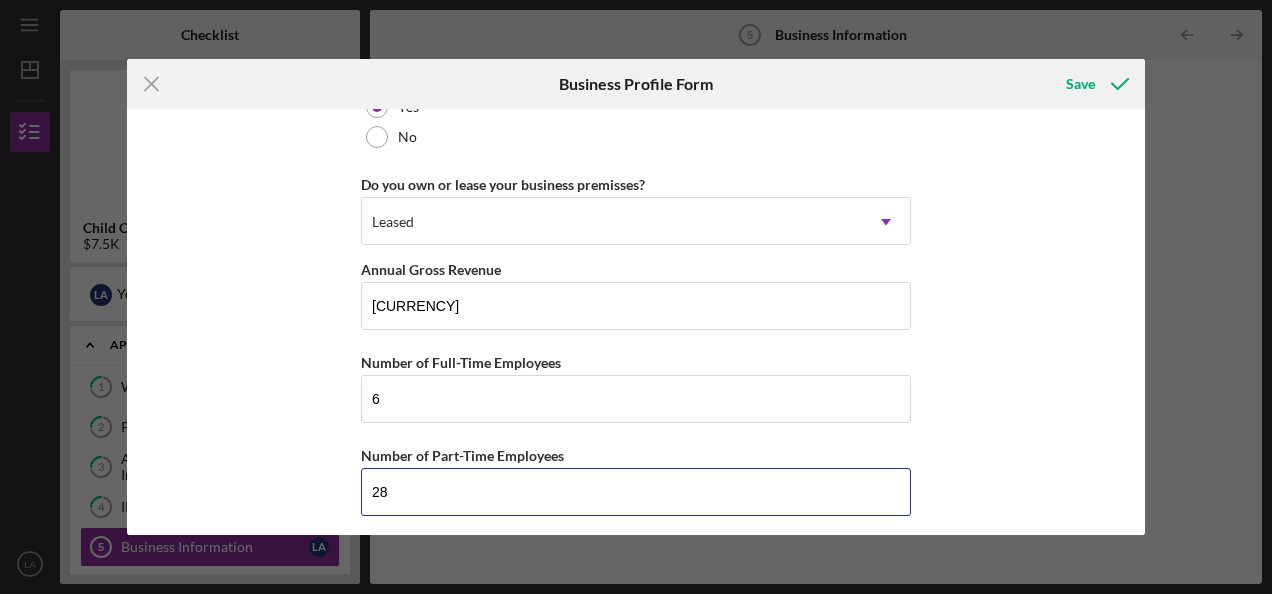 type on "28" 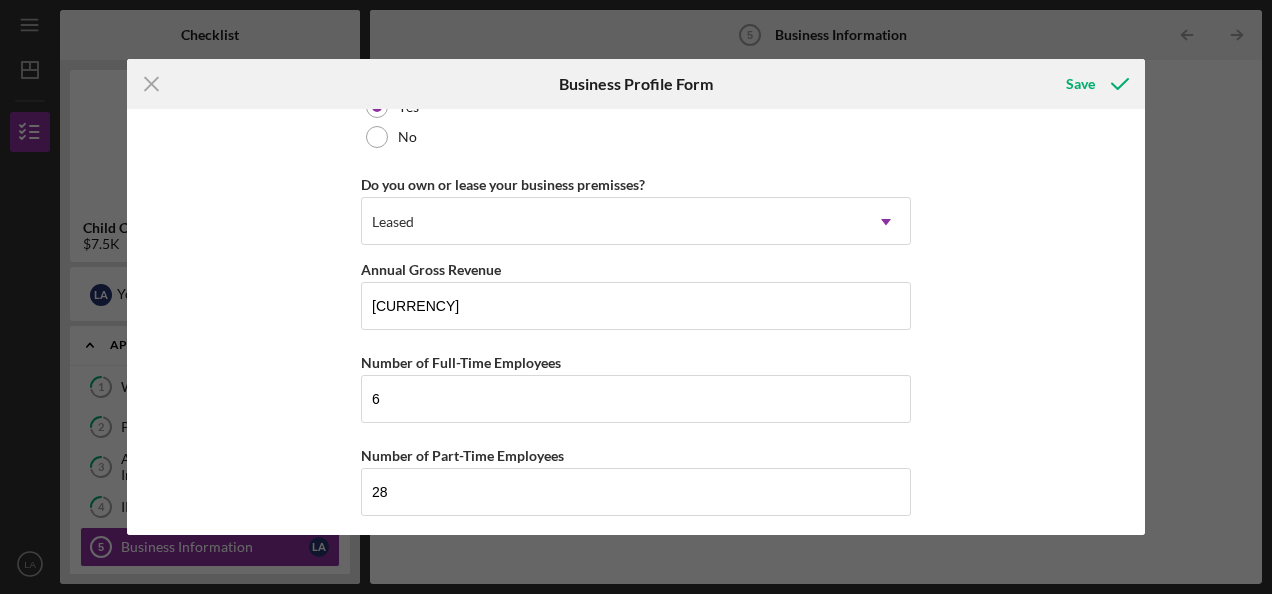 click on "Business Name Minnesota Child Care Center DBA Minnesota Child Care Business Start Date 03/27/2015 Legal Structure S-Corp Icon/Dropdown Arrow Business Phone [PHONE] Business Email [EMAIL] Website Industry Industry NAICS Code EIN 46-5432100 Ownership Business Ownership Type Minority-Owned Woman-Owned Icon/Menu Close Icon/Dropdown Arrow Do you own 100% of the business? Yes No Business Street Address 312 W Lake St Suite 2935 City Minneapolis State Select... Icon/Dropdown Arrow Zip 55408 County MN Is your Mailing Address the same as your Business Address? Yes No Do you own or lease your business premisses? Leased Icon/Dropdown Arrow Annual Gross Revenue $1,900,000 Number of Full-Time Employees 6 Number of Part-Time Employees 28" at bounding box center [636, 321] 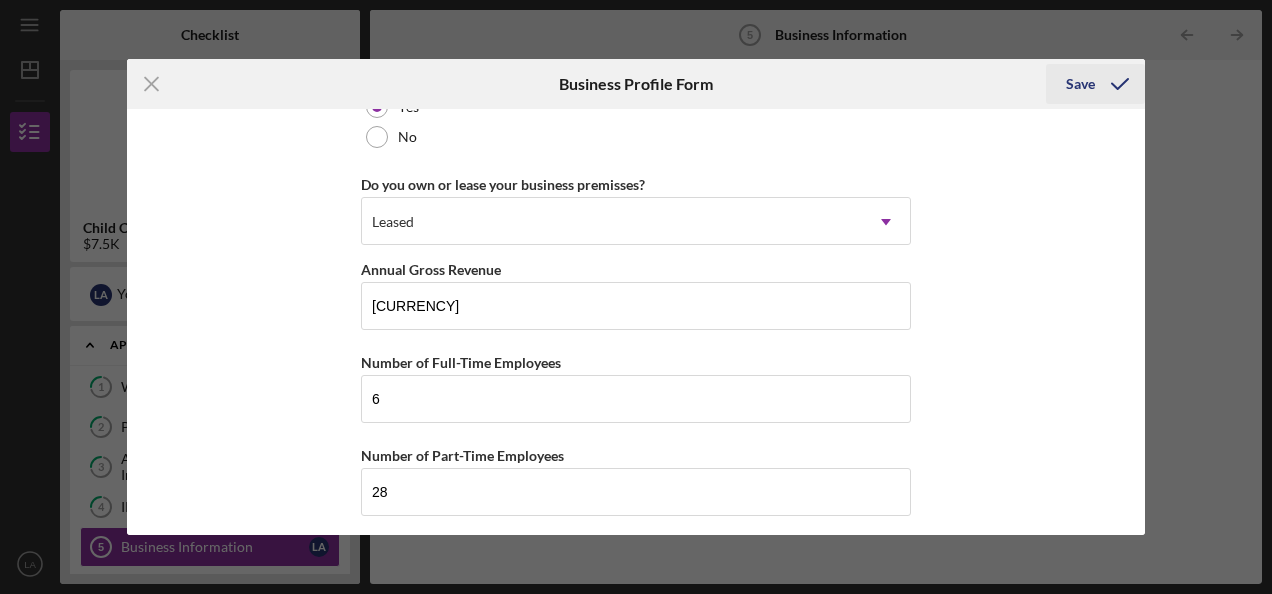 click on "Save" at bounding box center (1080, 84) 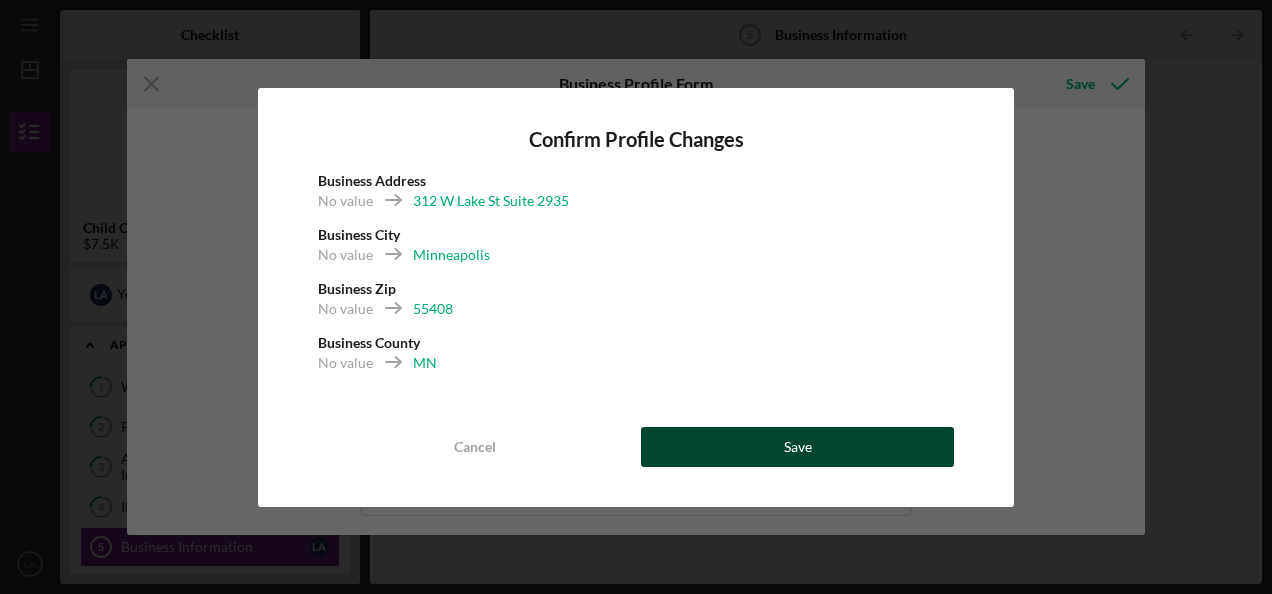 click on "Save" at bounding box center (797, 447) 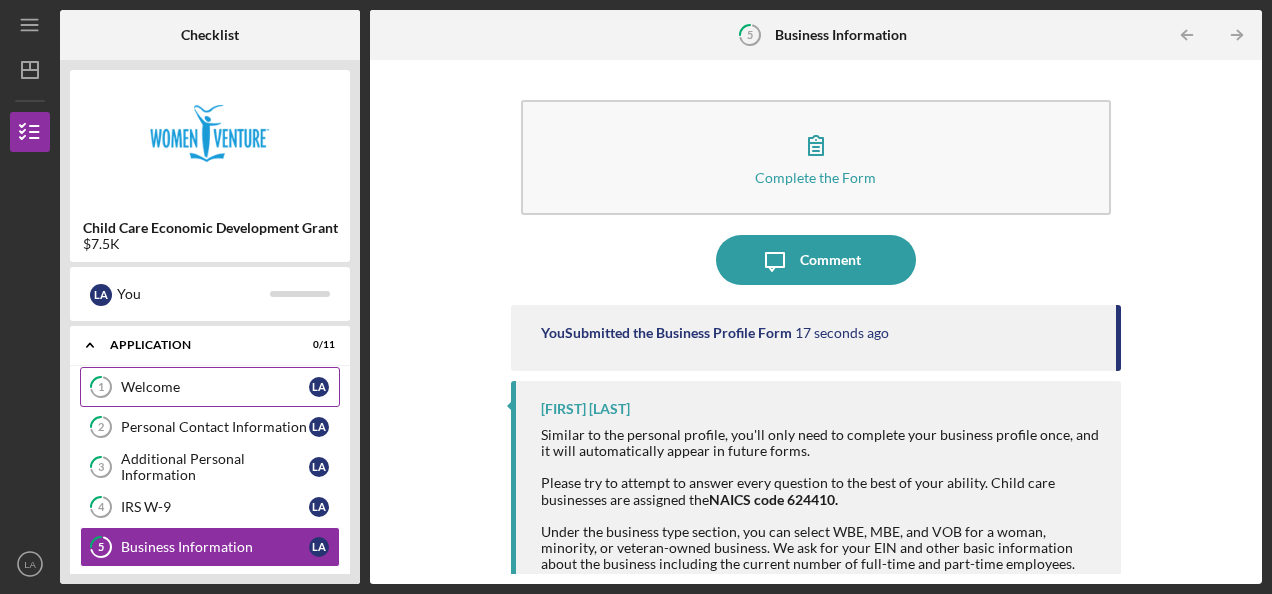 click on "Welcome" at bounding box center (215, 387) 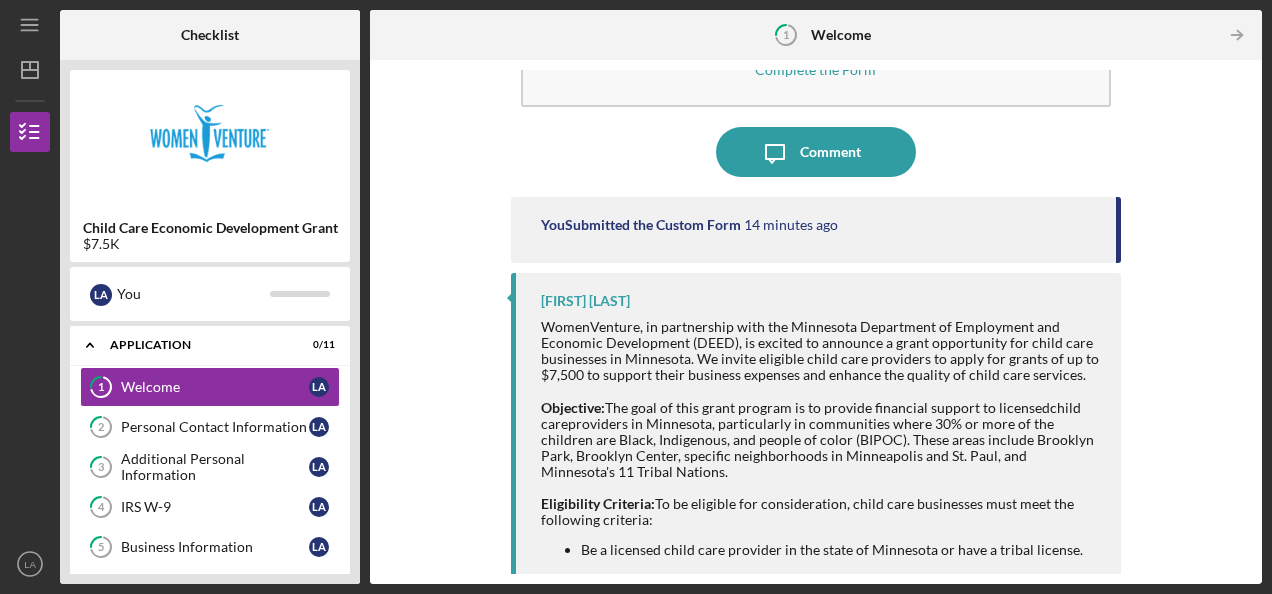 scroll, scrollTop: 0, scrollLeft: 0, axis: both 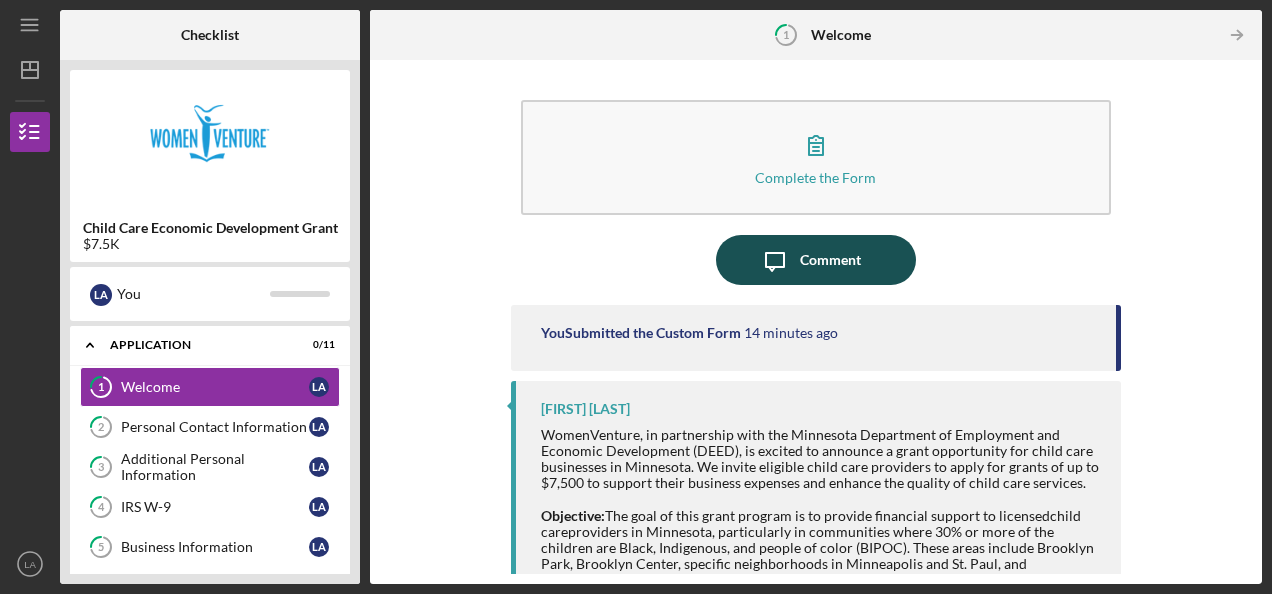 click on "Icon/Message" 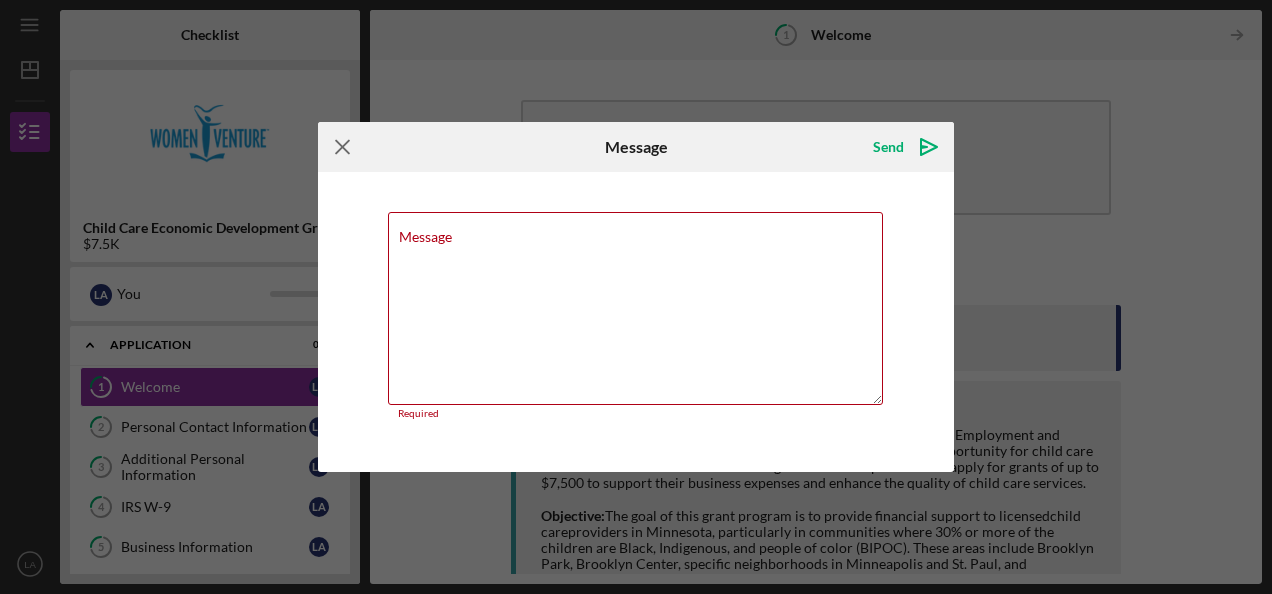 click on "Icon/Menu Close" 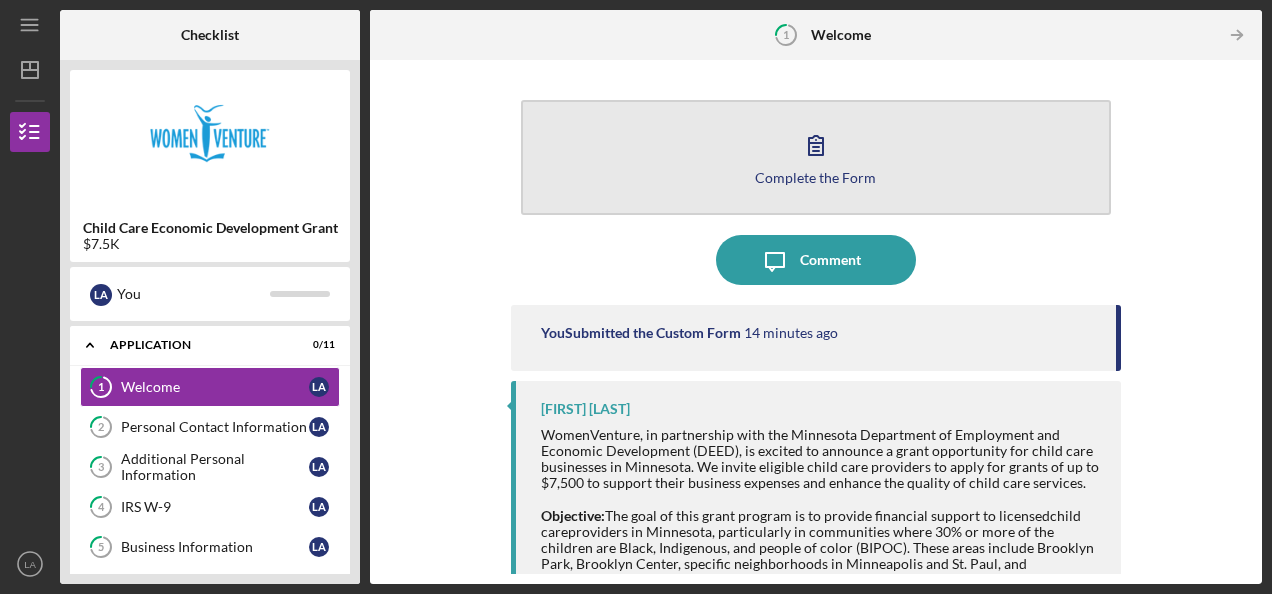 click 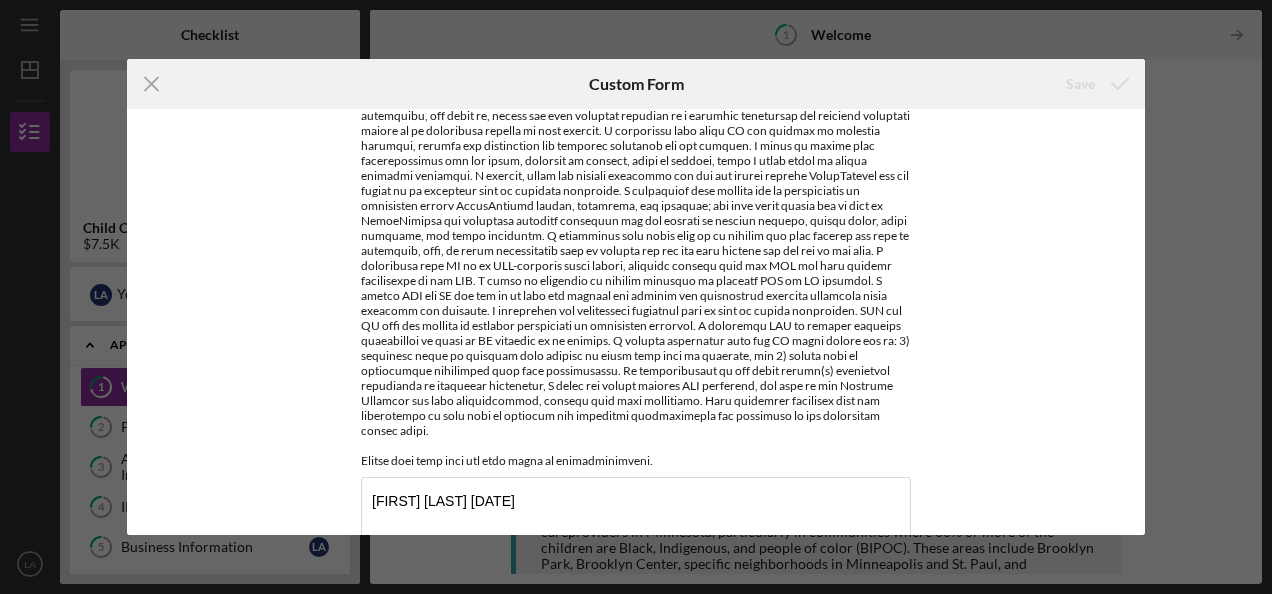 scroll, scrollTop: 173, scrollLeft: 0, axis: vertical 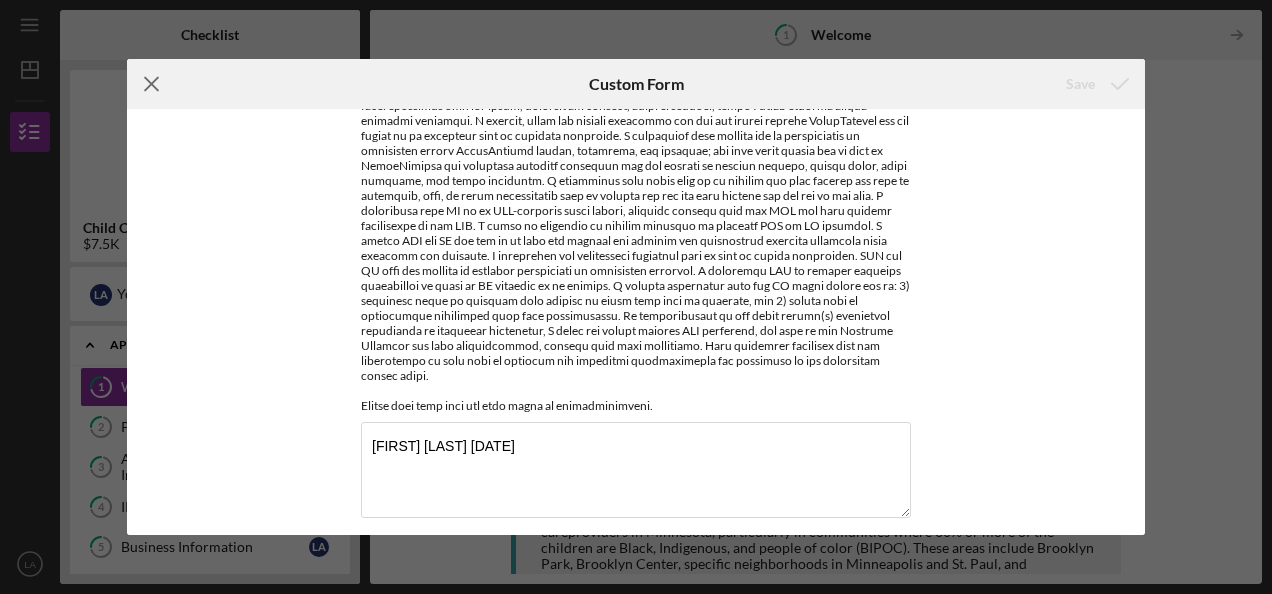 click on "Icon/Menu Close" 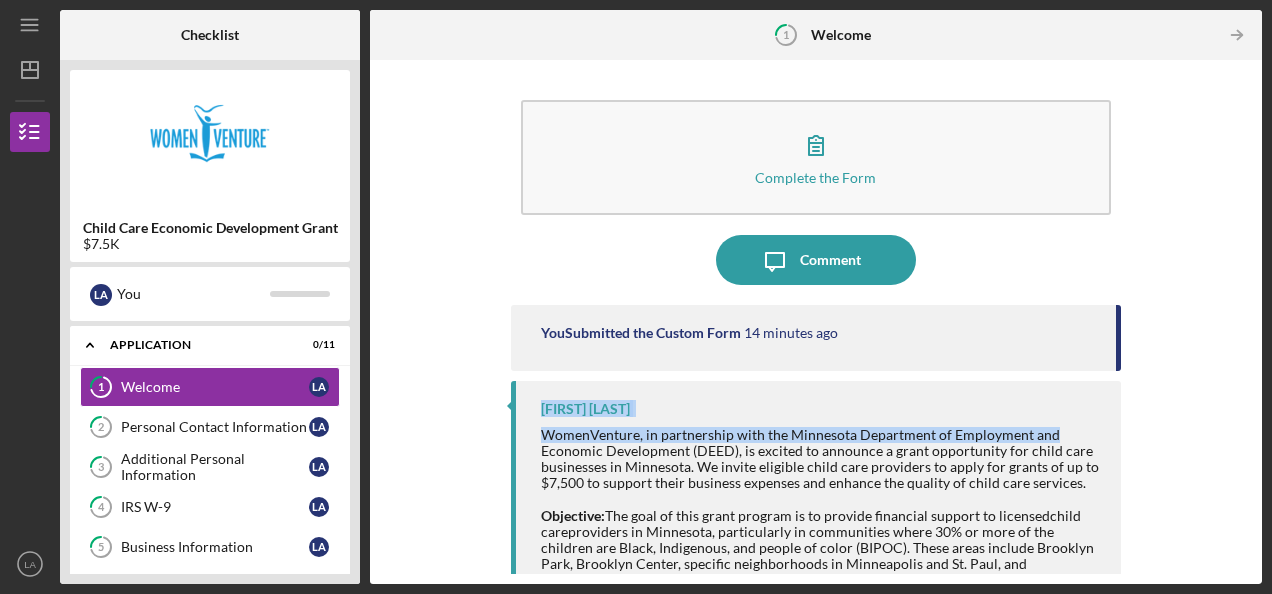drag, startPoint x: 1115, startPoint y: 339, endPoint x: 1108, endPoint y: 396, distance: 57.428215 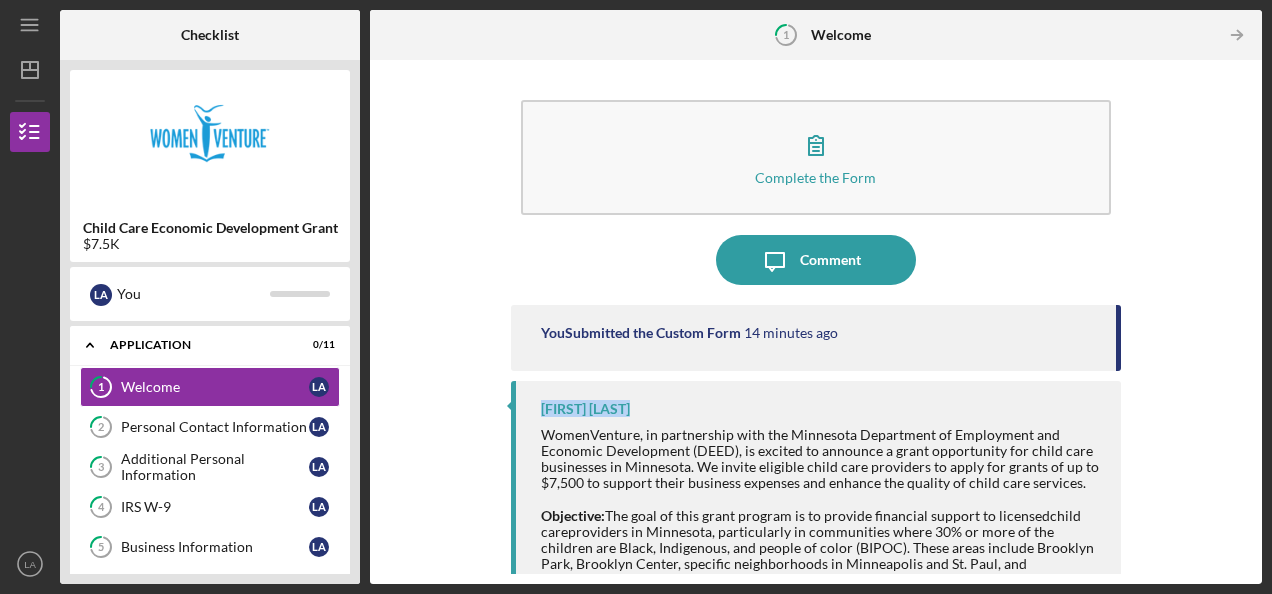 drag, startPoint x: 1108, startPoint y: 396, endPoint x: 1115, endPoint y: 361, distance: 35.69314 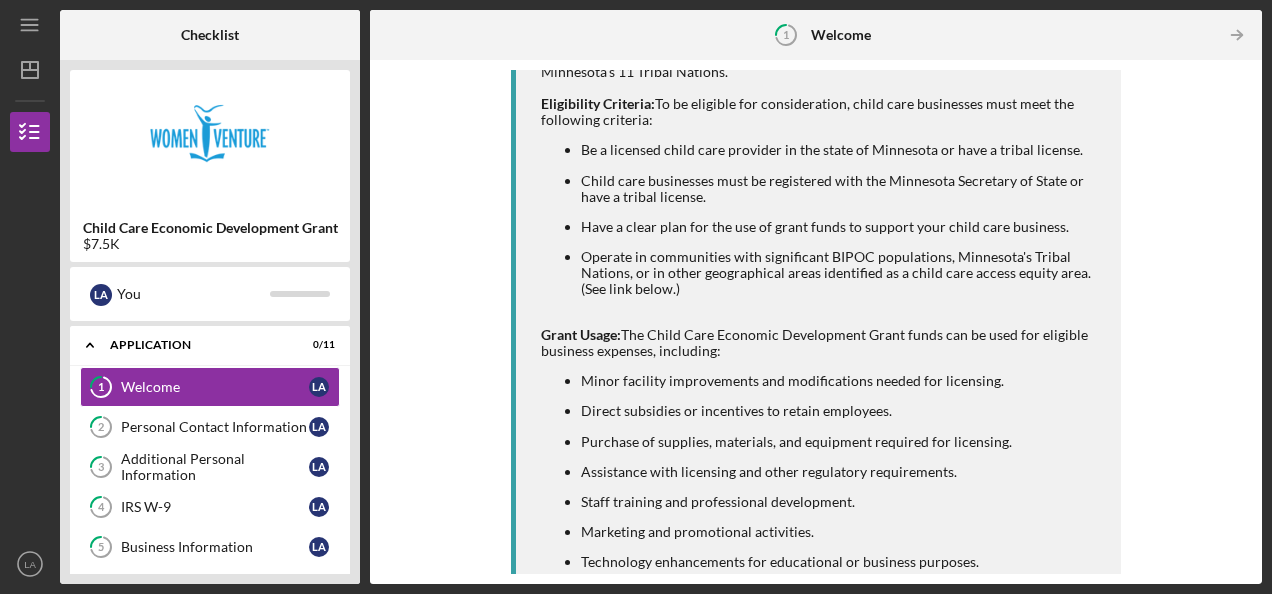 scroll, scrollTop: 623, scrollLeft: 0, axis: vertical 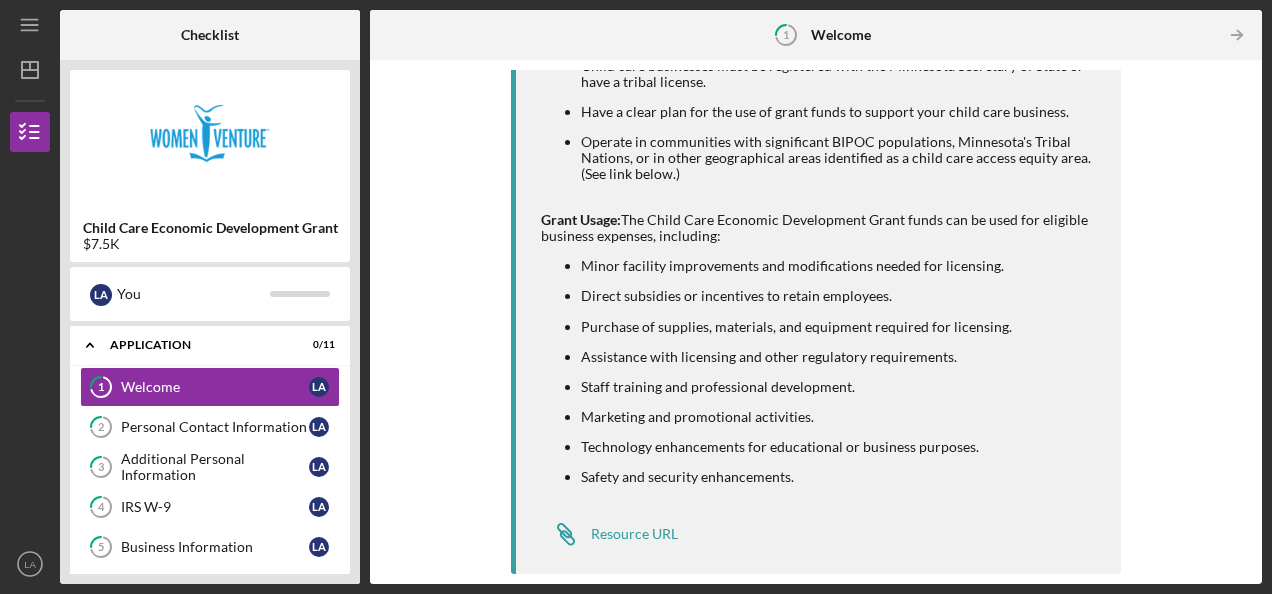 click on "Grant Usage:  The Child Care Economic Development Grant funds can be used for eligible business expenses, including:
Minor facility improvements and modifications needed for licensing.
Direct subsidies or incentives to retain employees.
Purchase of supplies, materials, and equipment required for licensing.
Assistance with licensing and other regulatory requirements.
Staff training and professional development.
Marketing and promotional activities.
Technology enhancements for educational or business purposes.
Safety and security enhancements." at bounding box center (821, 340) 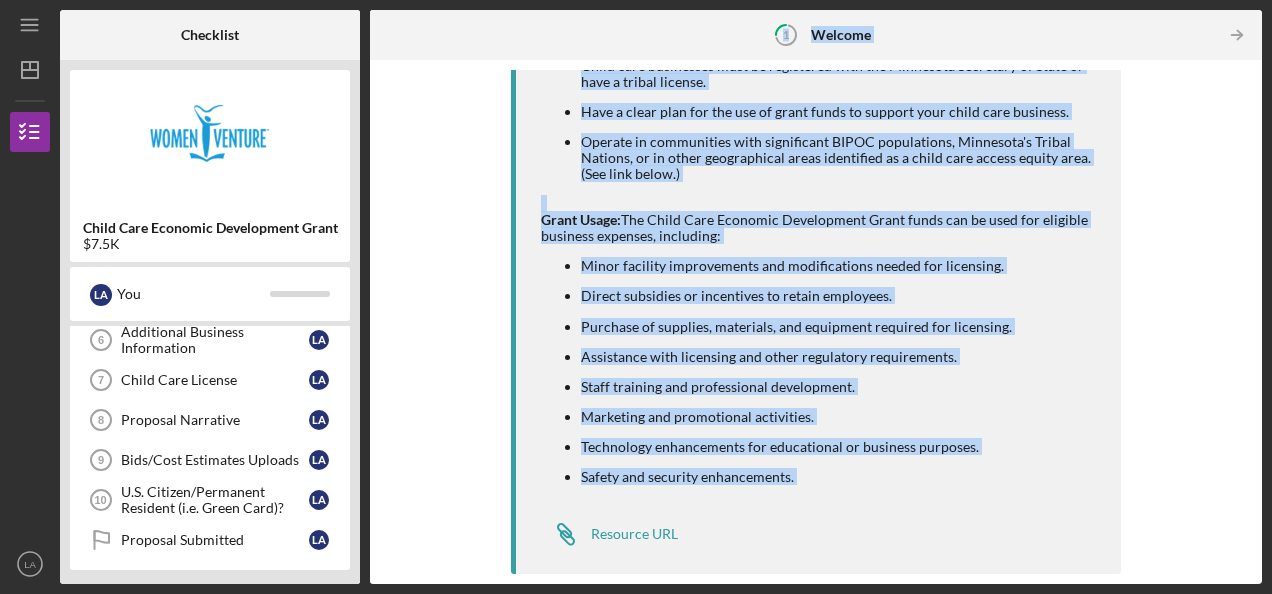 scroll, scrollTop: 335, scrollLeft: 0, axis: vertical 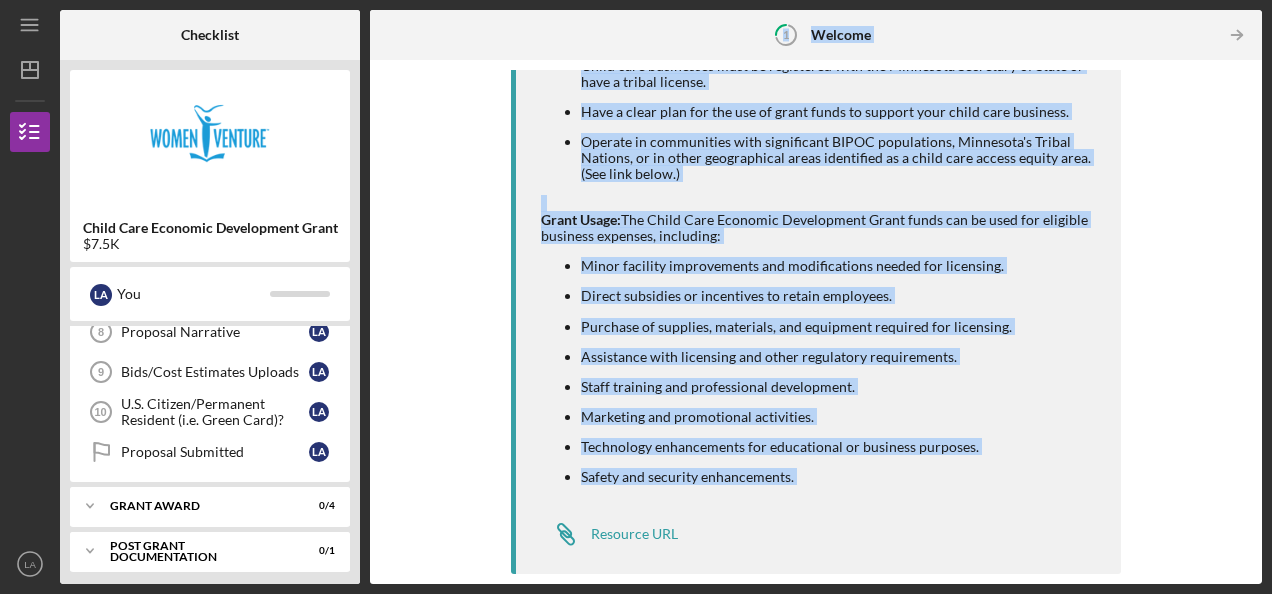 drag, startPoint x: 343, startPoint y: 300, endPoint x: 383, endPoint y: 606, distance: 308.6033 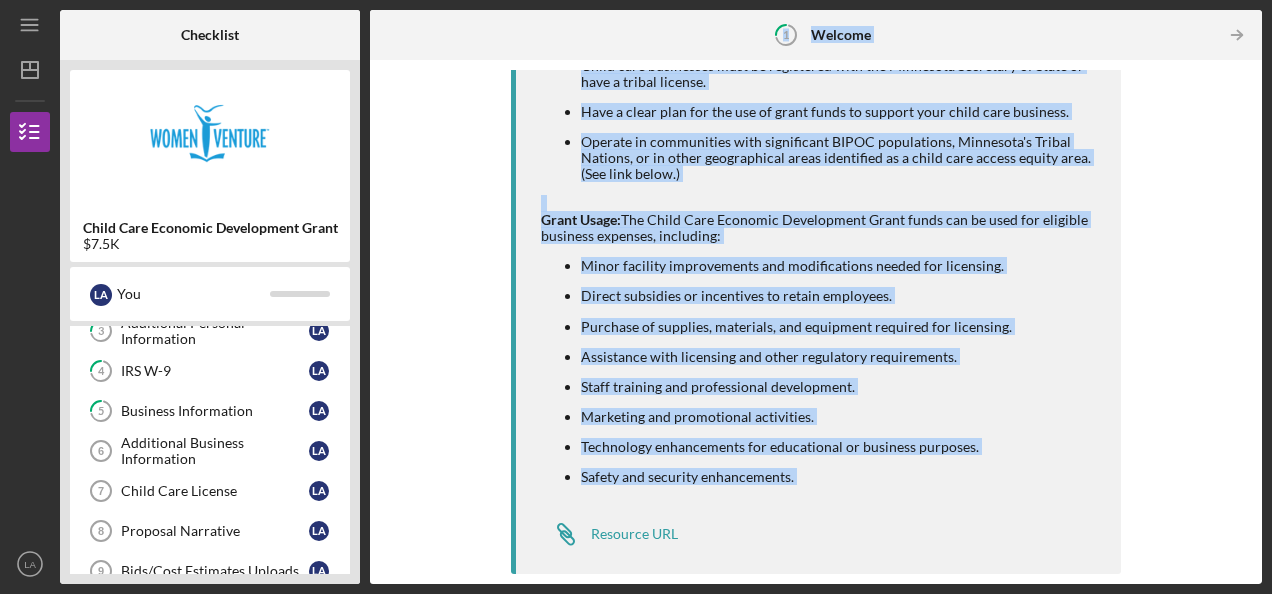 scroll, scrollTop: 135, scrollLeft: 0, axis: vertical 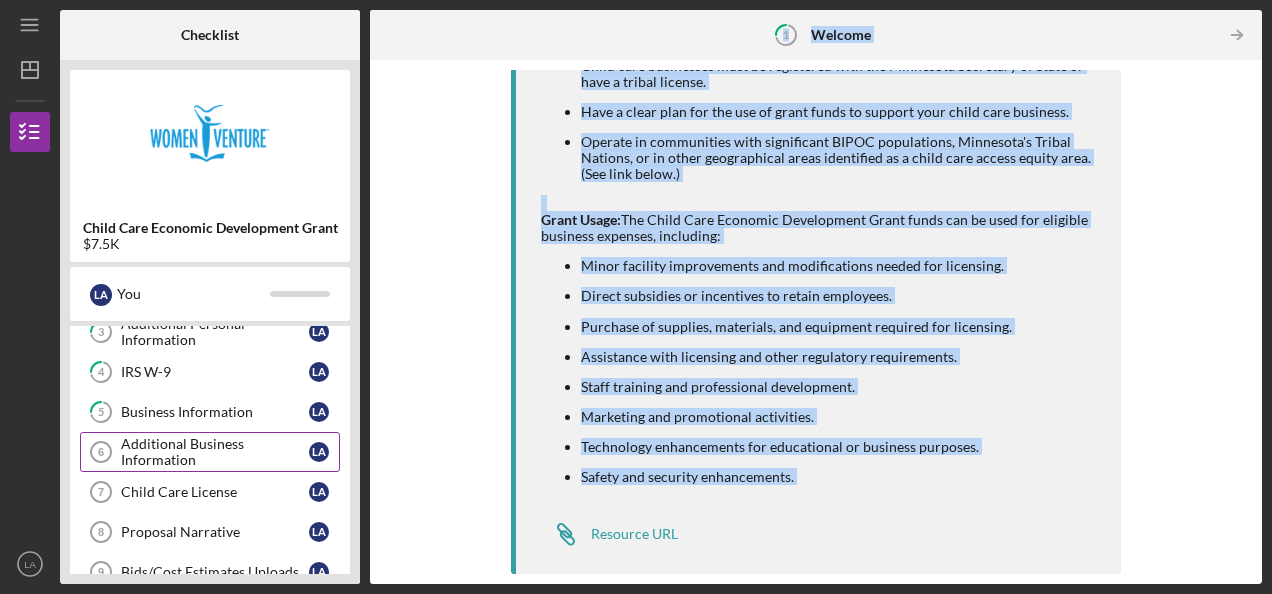 click on "Additional Business Information" at bounding box center (215, 452) 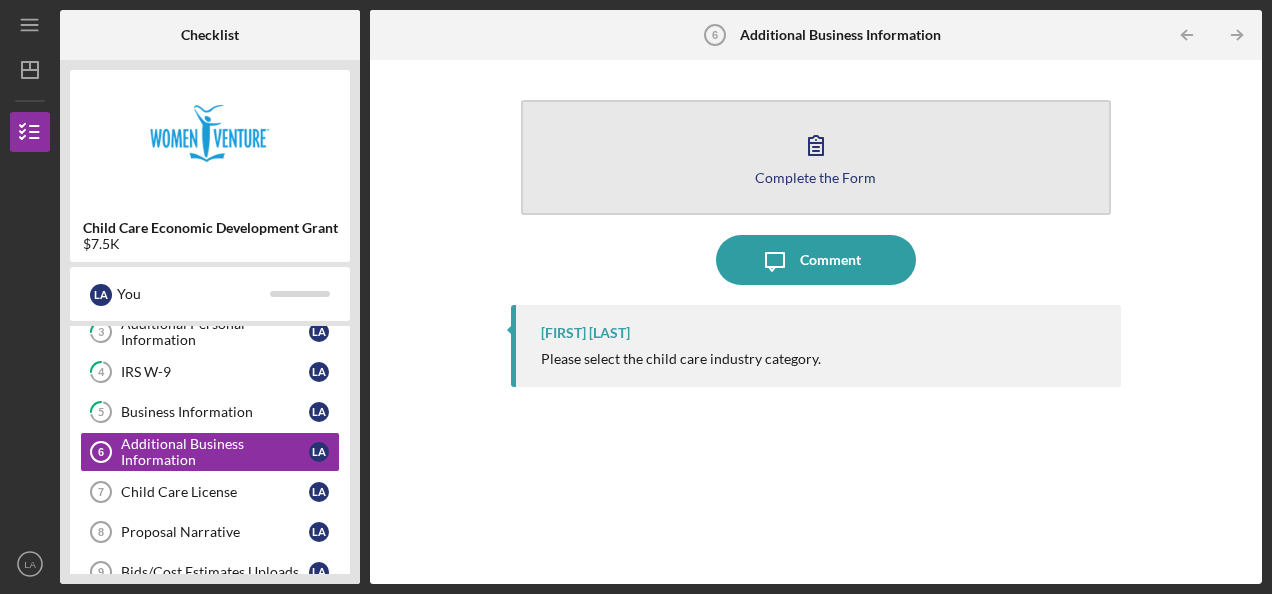 click 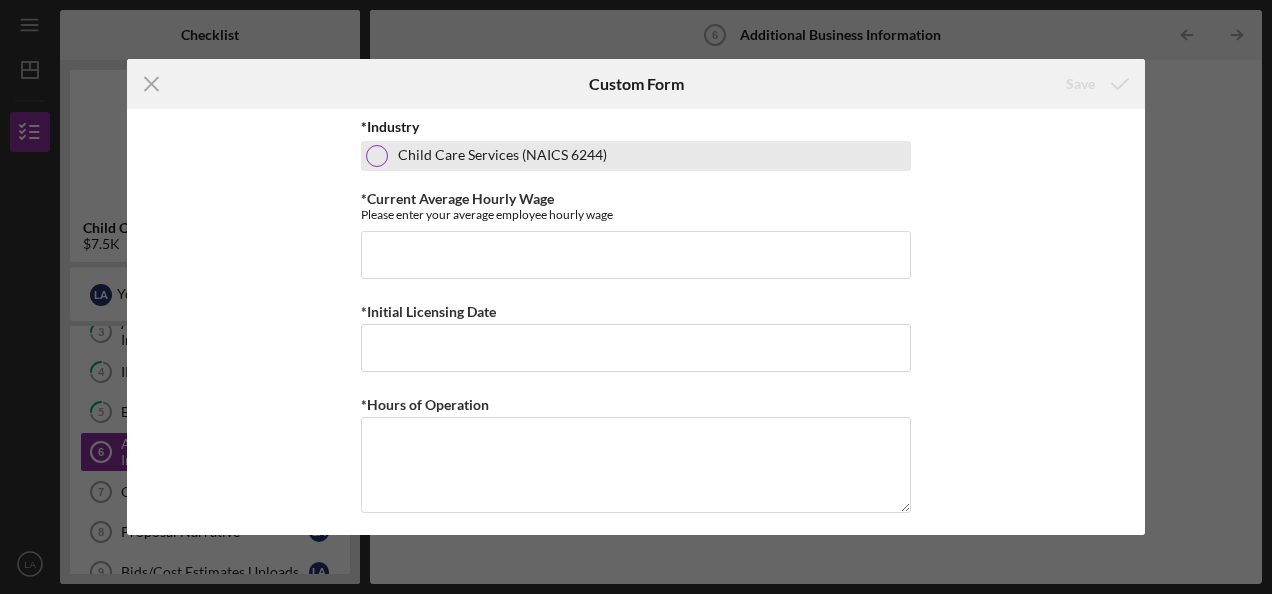 click at bounding box center (377, 156) 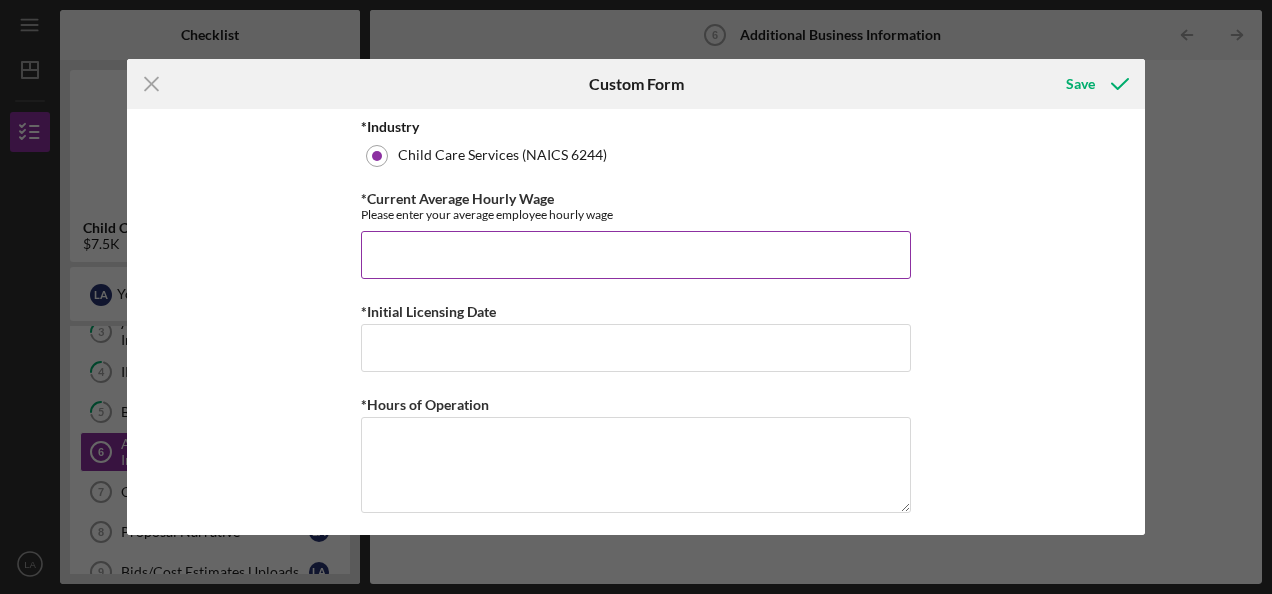 click on "*Current Average Hourly Wage" at bounding box center [636, 255] 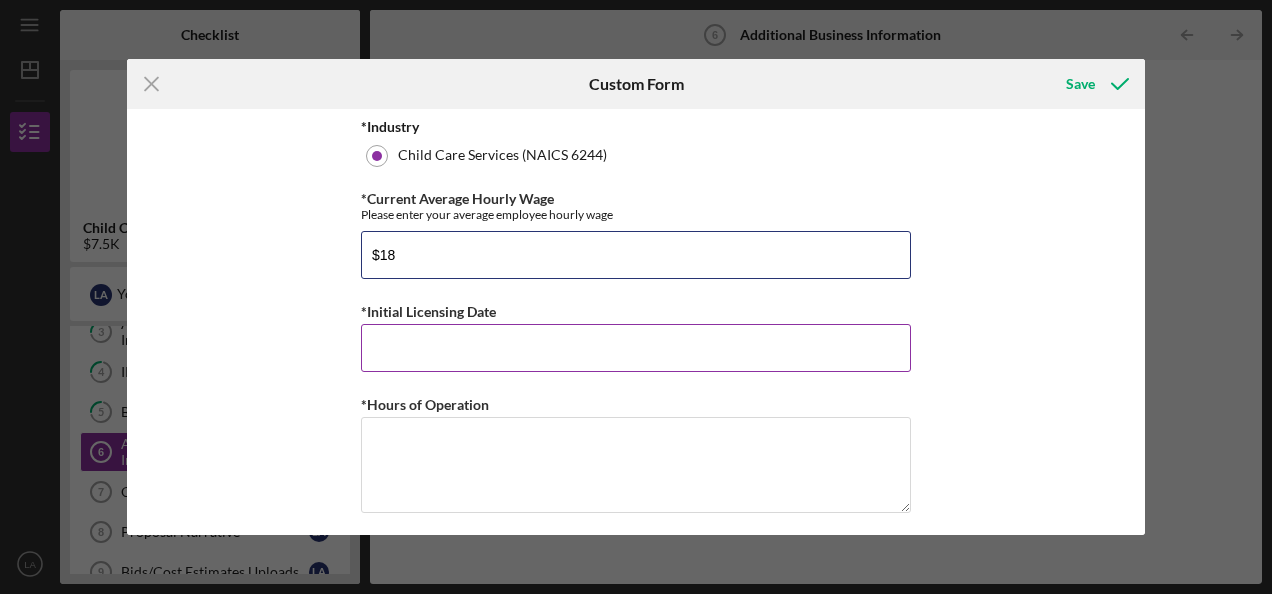 type on "$18" 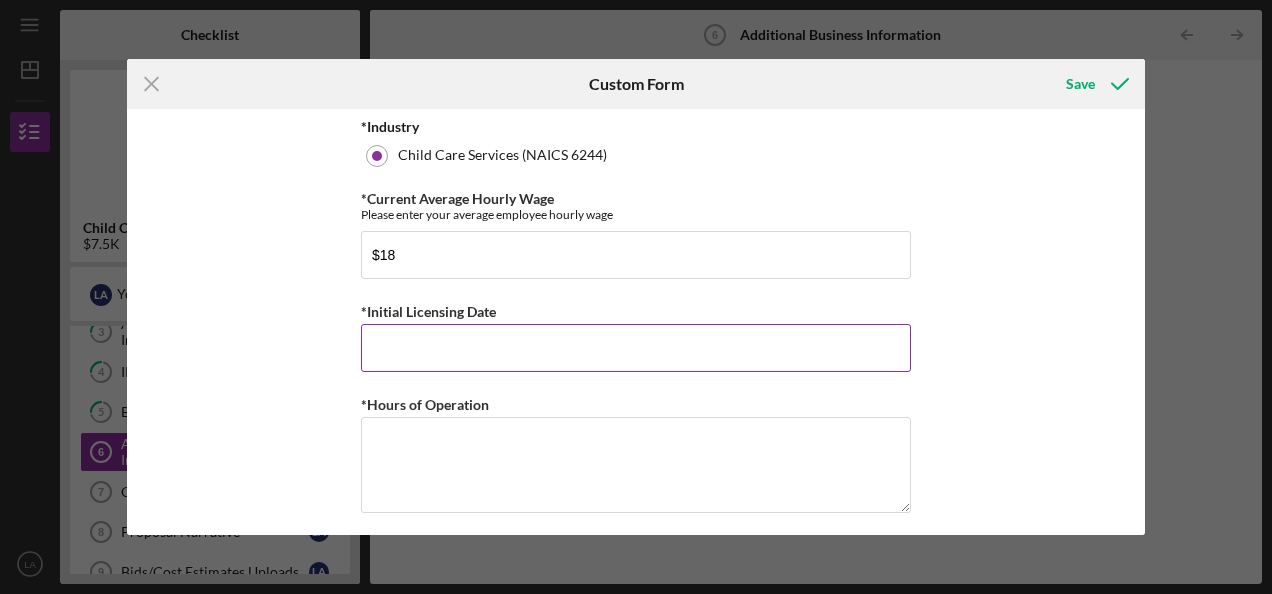 click on "*Initial Licensing Date" at bounding box center [636, 348] 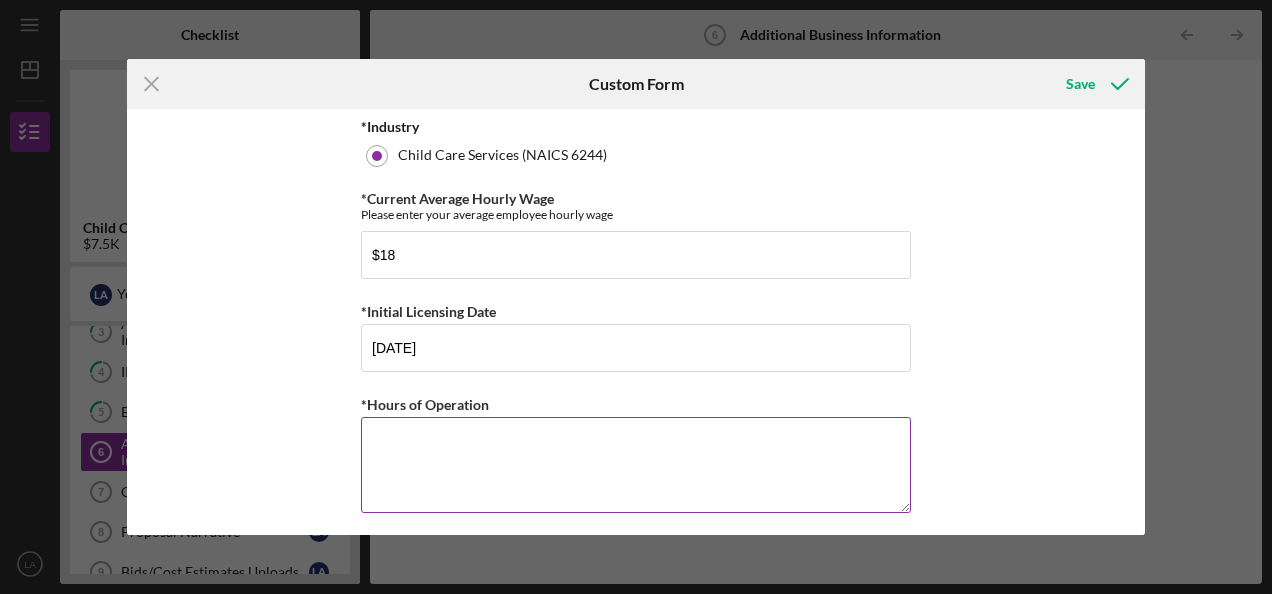 click on "*Hours of Operation" at bounding box center [636, 465] 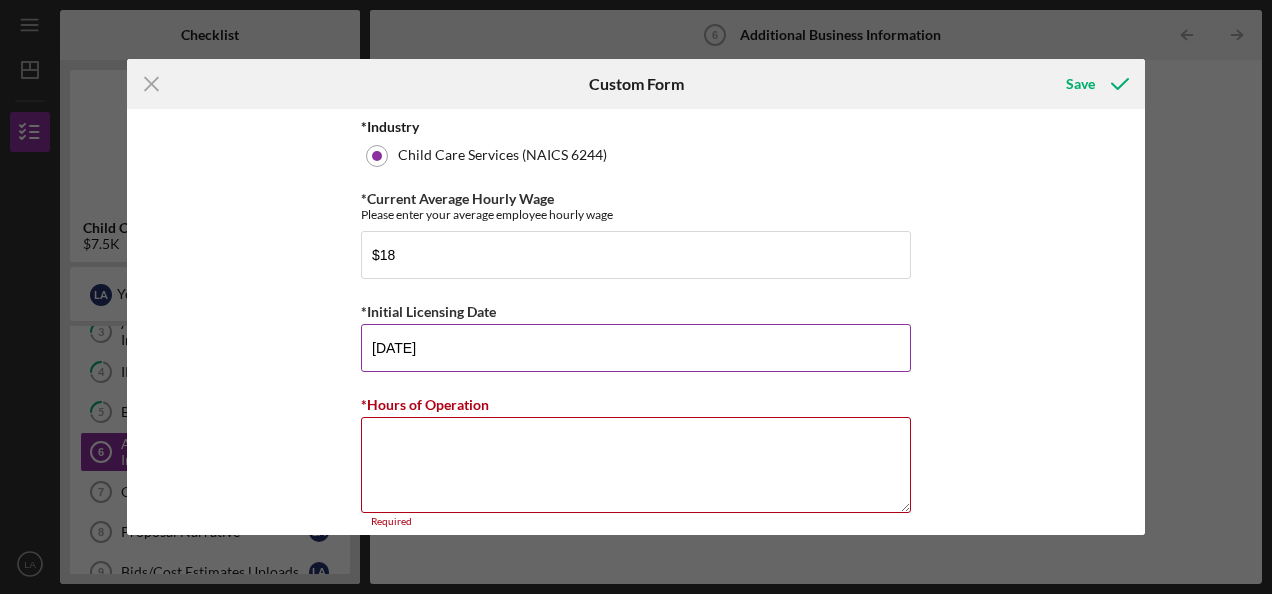 click on "[DATE]" at bounding box center (636, 348) 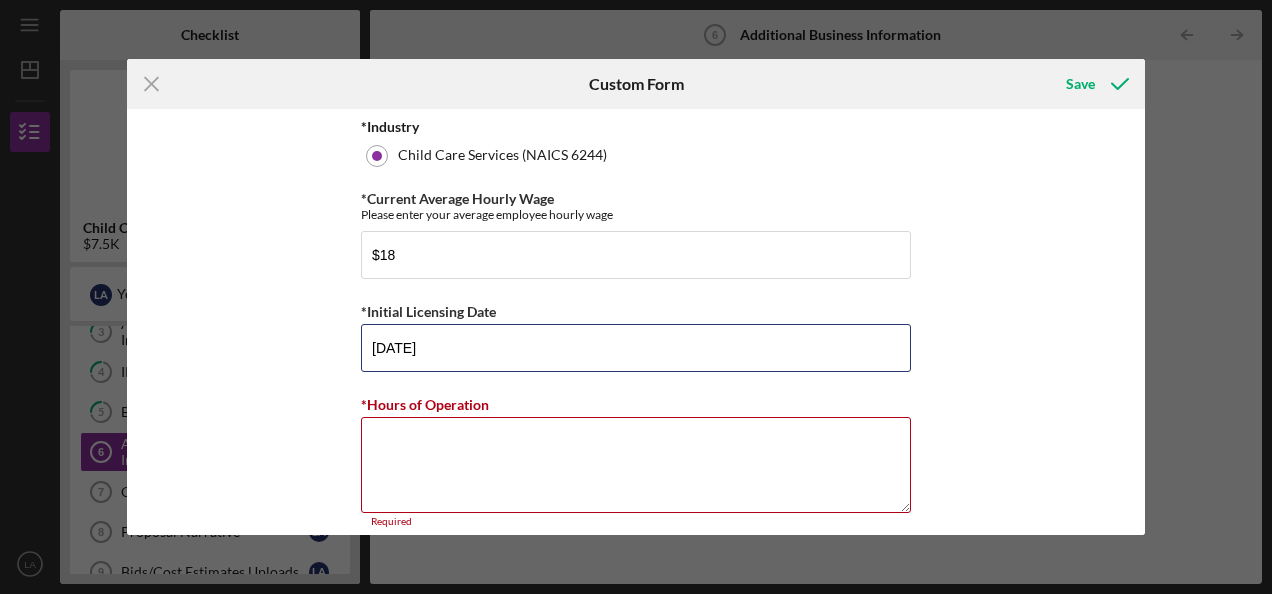 type on "[DATE]" 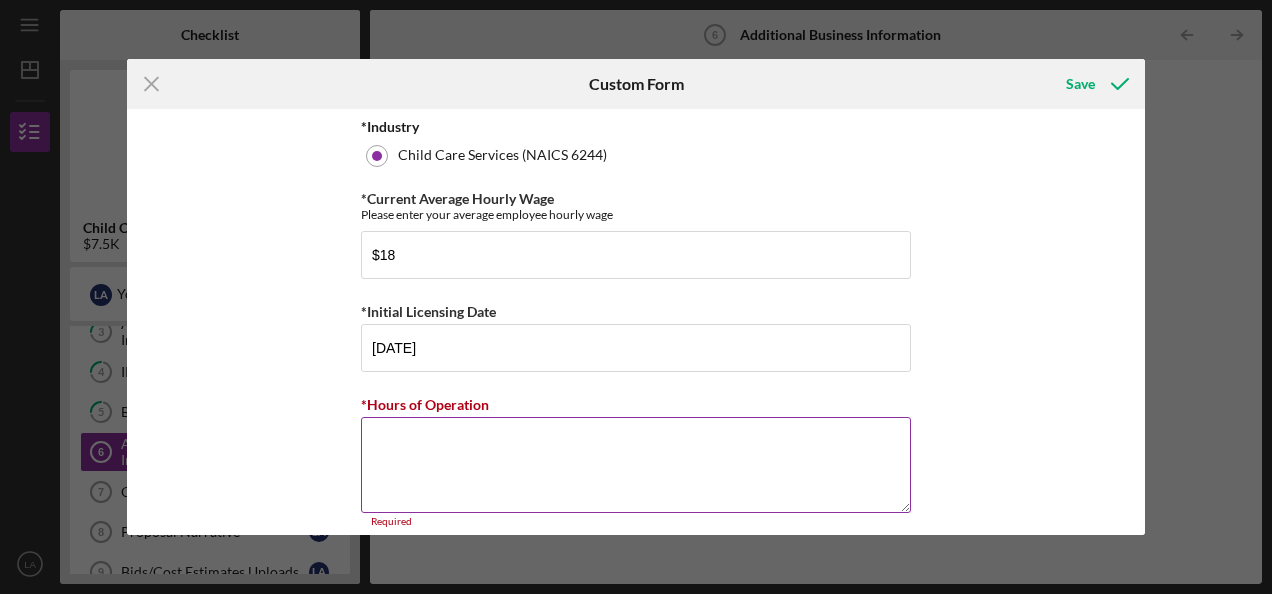 click on "*Hours of Operation" at bounding box center [636, 465] 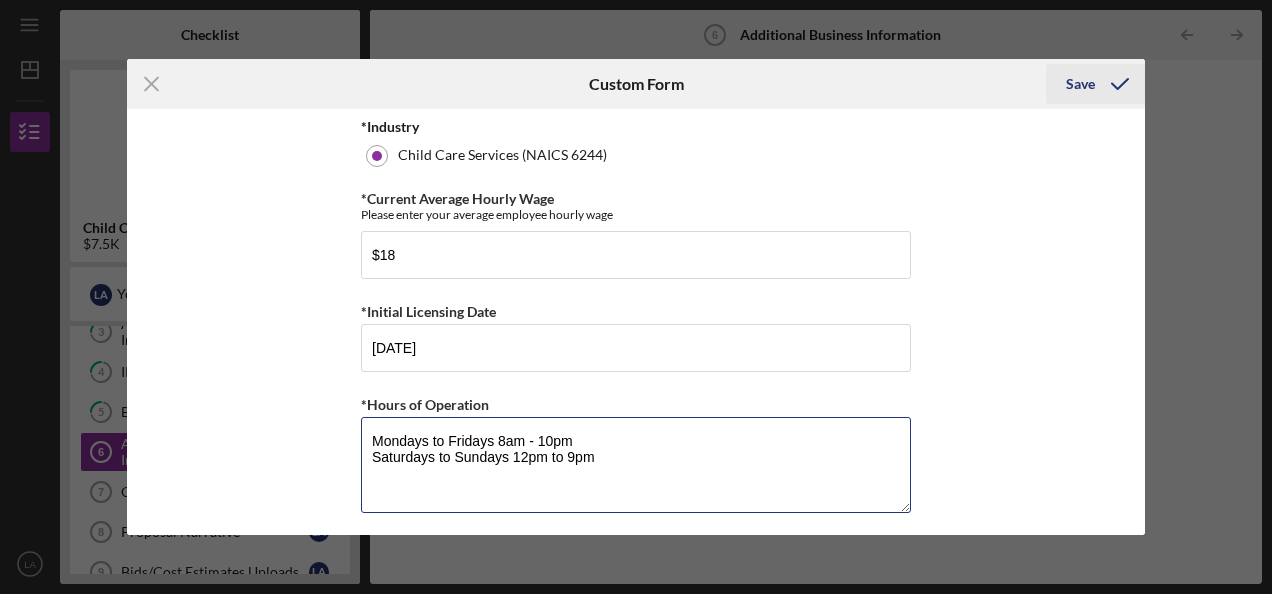 type on "Mondays to Fridays 8am - 10pm
Saturdays to Sundays 12pm to 9pm" 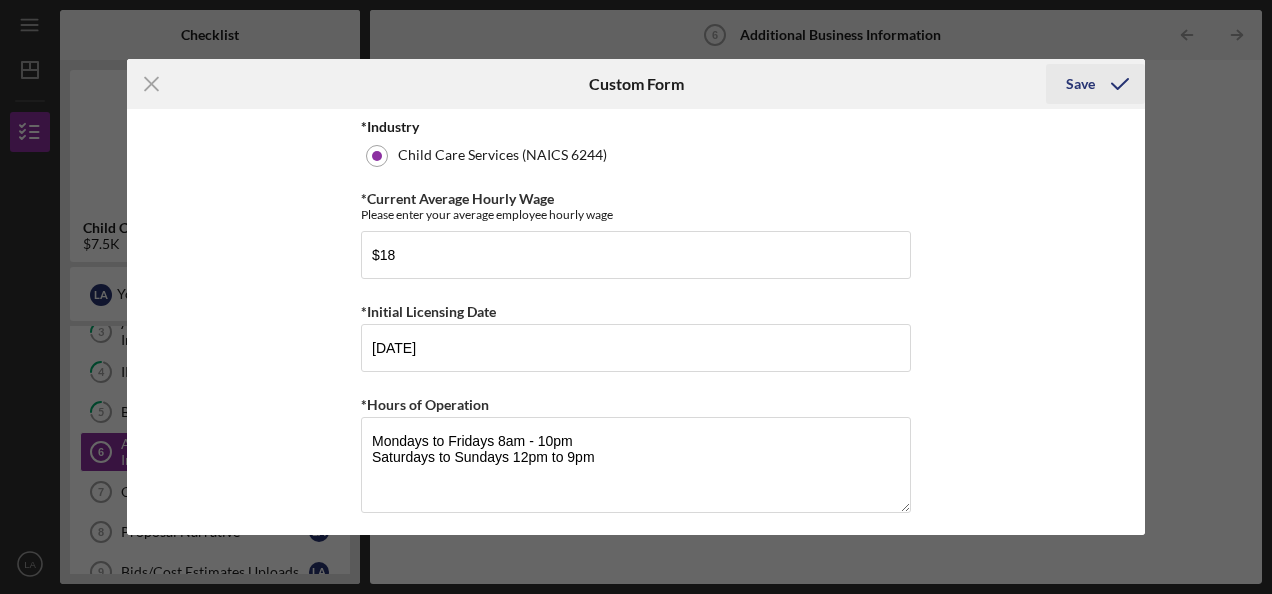 click on "Save" at bounding box center [1080, 84] 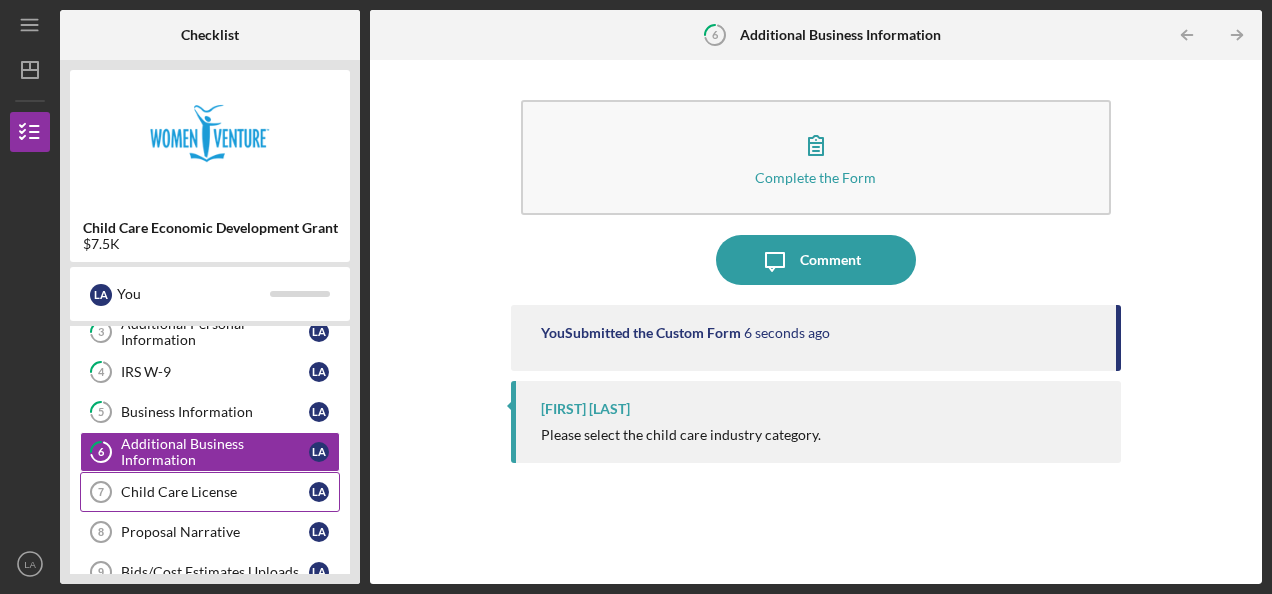 click on "Child Care License" at bounding box center [215, 492] 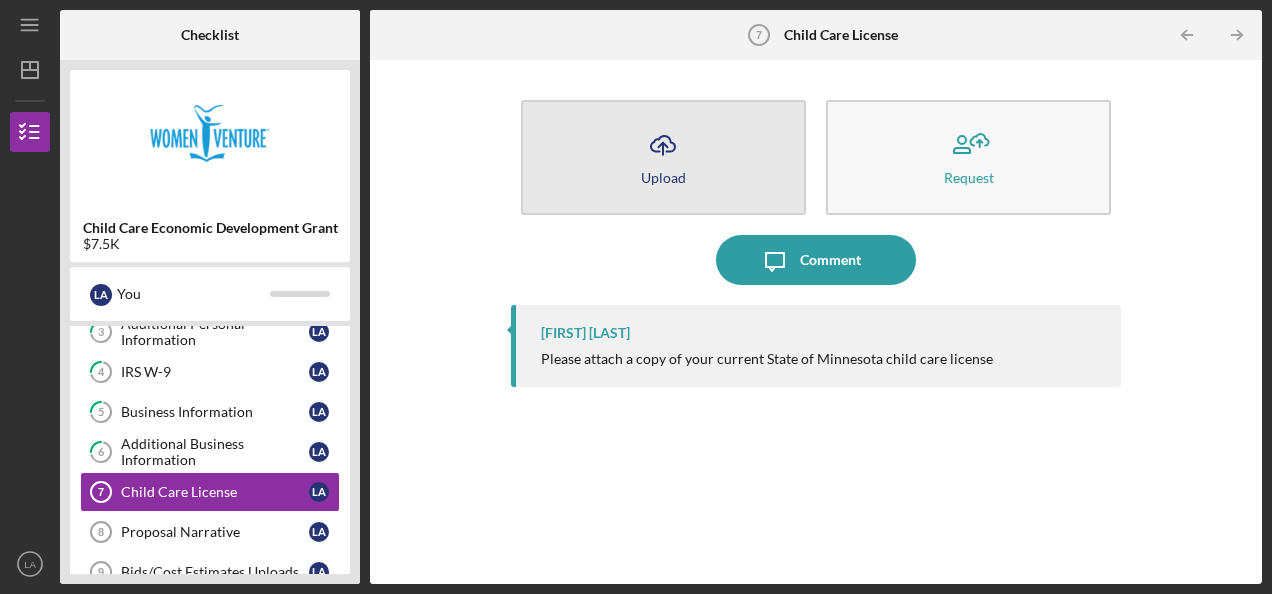 click on "Icon/Upload" 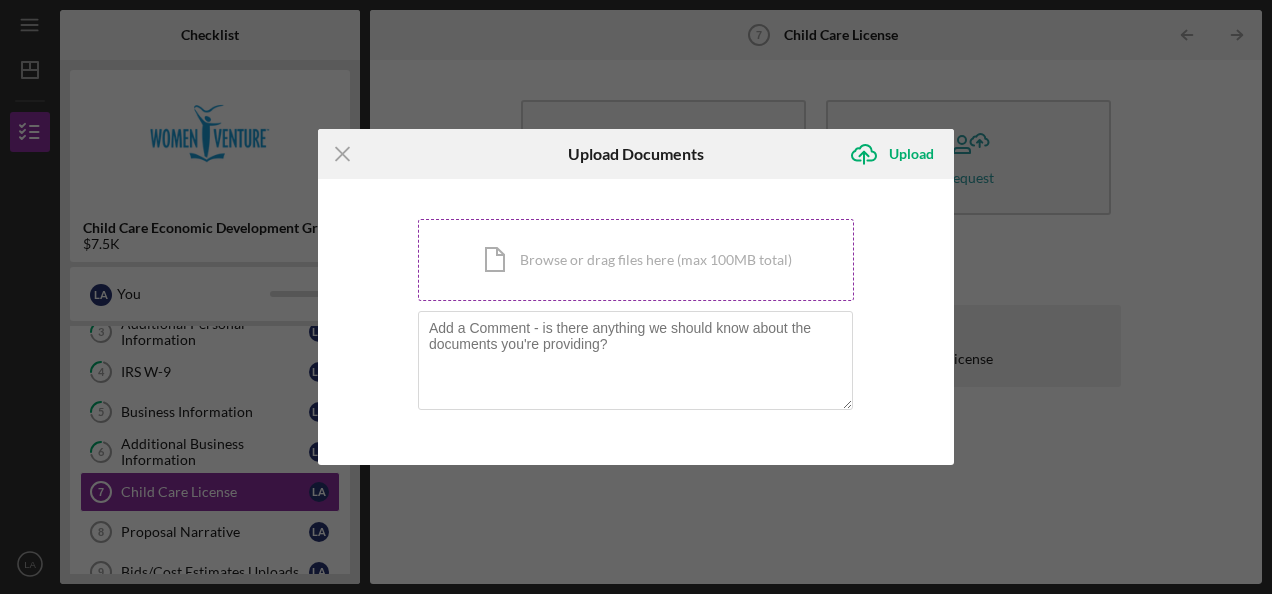 click on "Icon/Document Browse or drag files here (max 100MB total) Tap to choose files or take a photo" at bounding box center (636, 260) 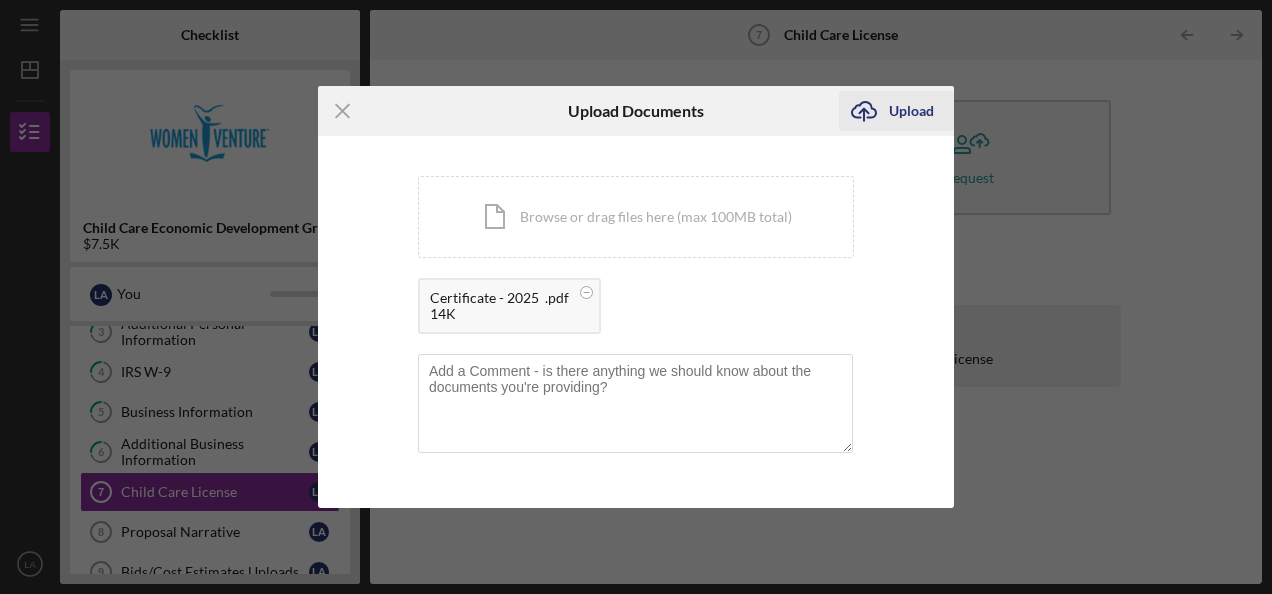 click on "Upload" at bounding box center [911, 111] 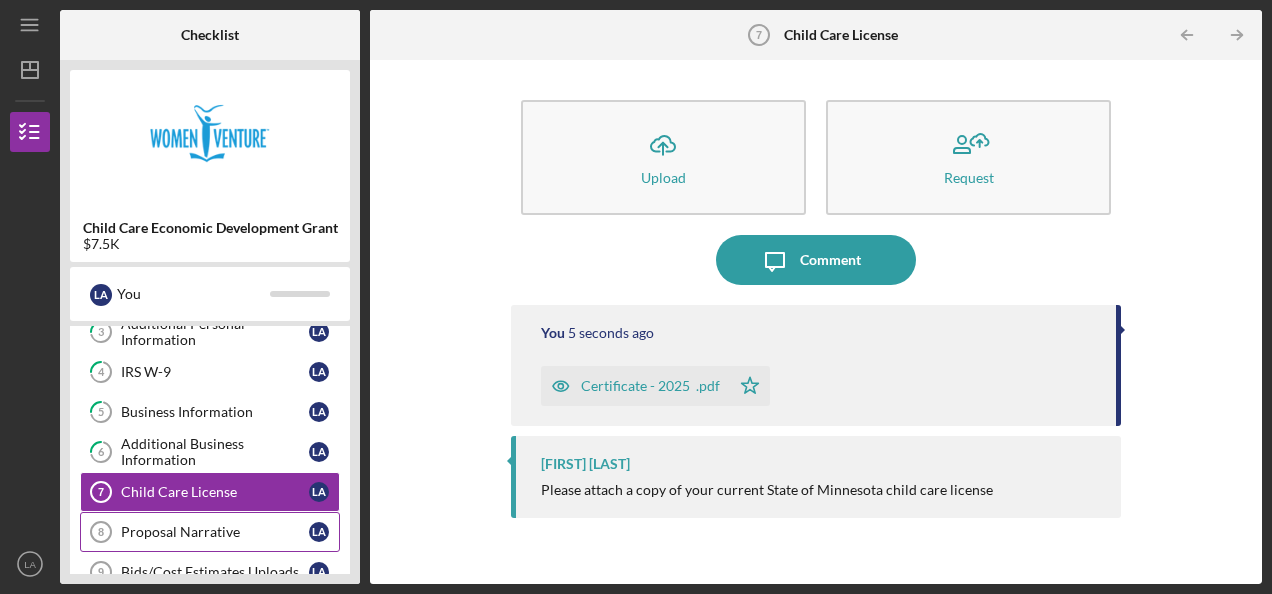 click on "Proposal Narrative" at bounding box center [215, 532] 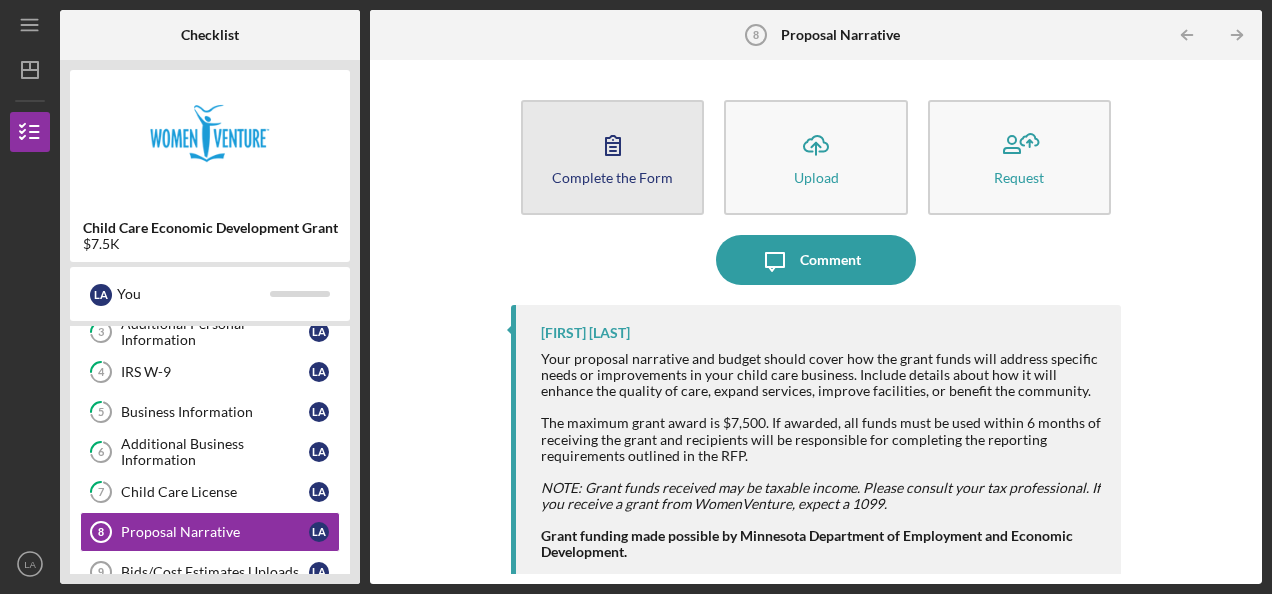 click on "Complete the Form" at bounding box center (612, 177) 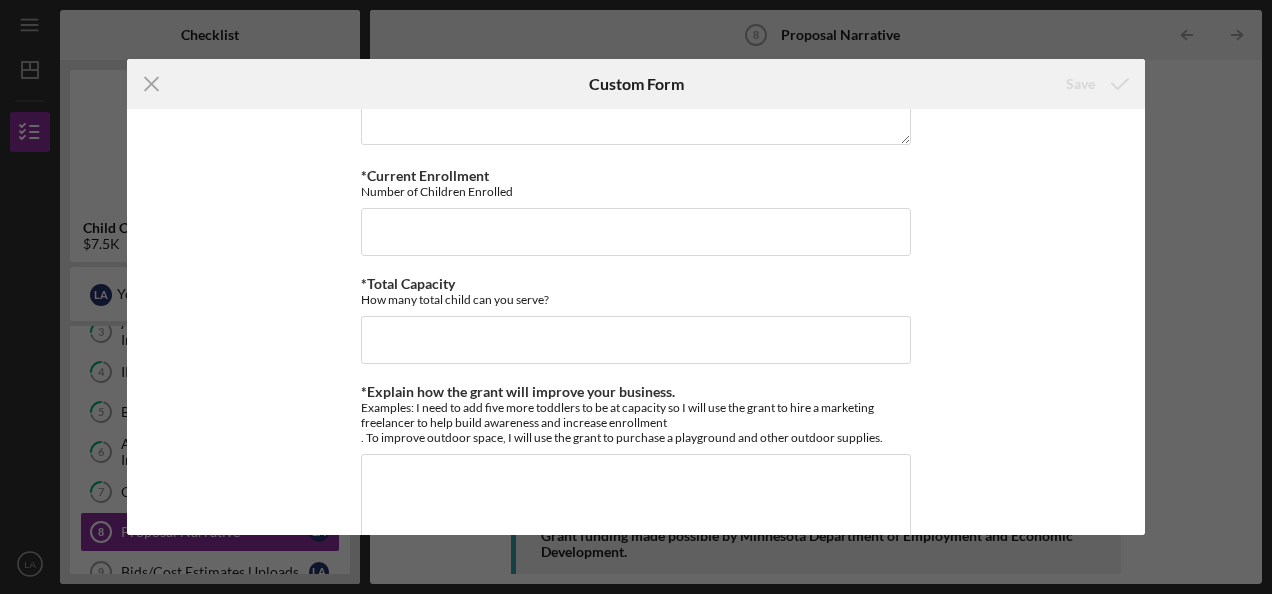 scroll, scrollTop: 0, scrollLeft: 0, axis: both 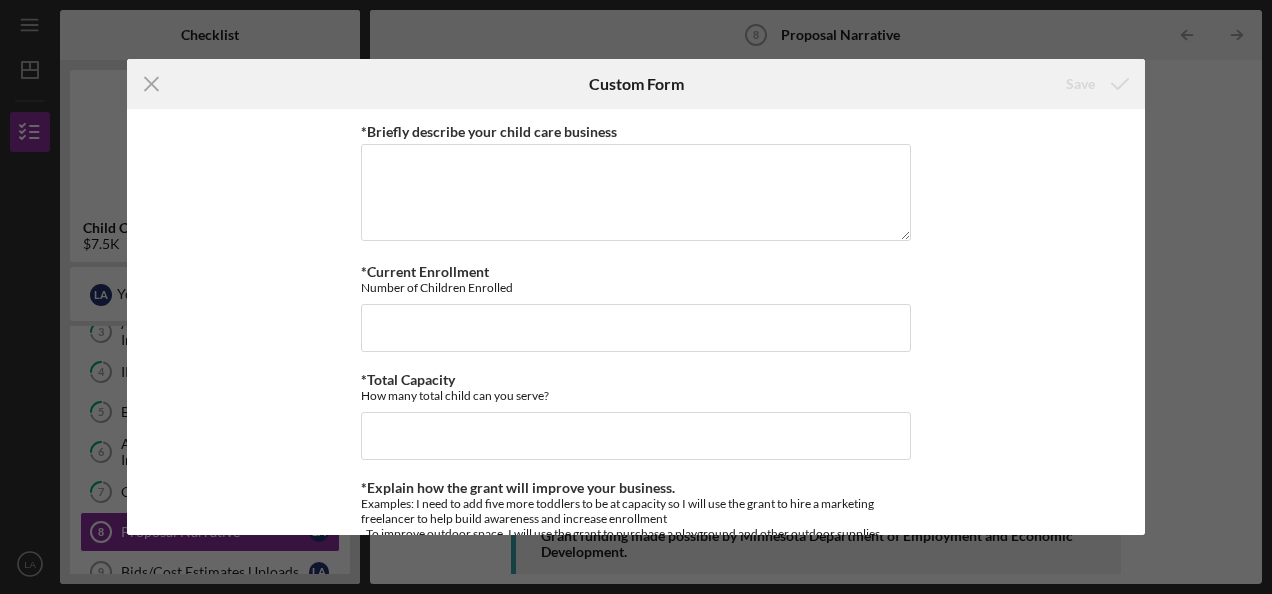 click on "*Briefly describe your child care business *Current Enrollment Number of Children Enrolled *Total Capacity How many total child can you serve?  *Explain how the grant will improve your business.  Examples: I need to add five more toddlers to be at capacity so I will use the grant to hire a marketing freelancer to help build awareness and increase enrollment
. To improve outdoor space, I will use the grant to purchase a playground and other outdoor supplies.  *Budget - Max request is $7,500 Grant funds can be used for eligible business expenses, including: facility improvements or upgrades; the purchase of supplies, materials and equipment; staff training and professional development; marketing and promotional activities; technology enhancements for educational or business purposes; safety and security enhancements; other applicable business expenses.
Use the space below to explain what you will be purchasing with the grant dollars.
Supplies & Materials  Furniture/Fixtures Equipment Construction/Remodeling" at bounding box center [636, 321] 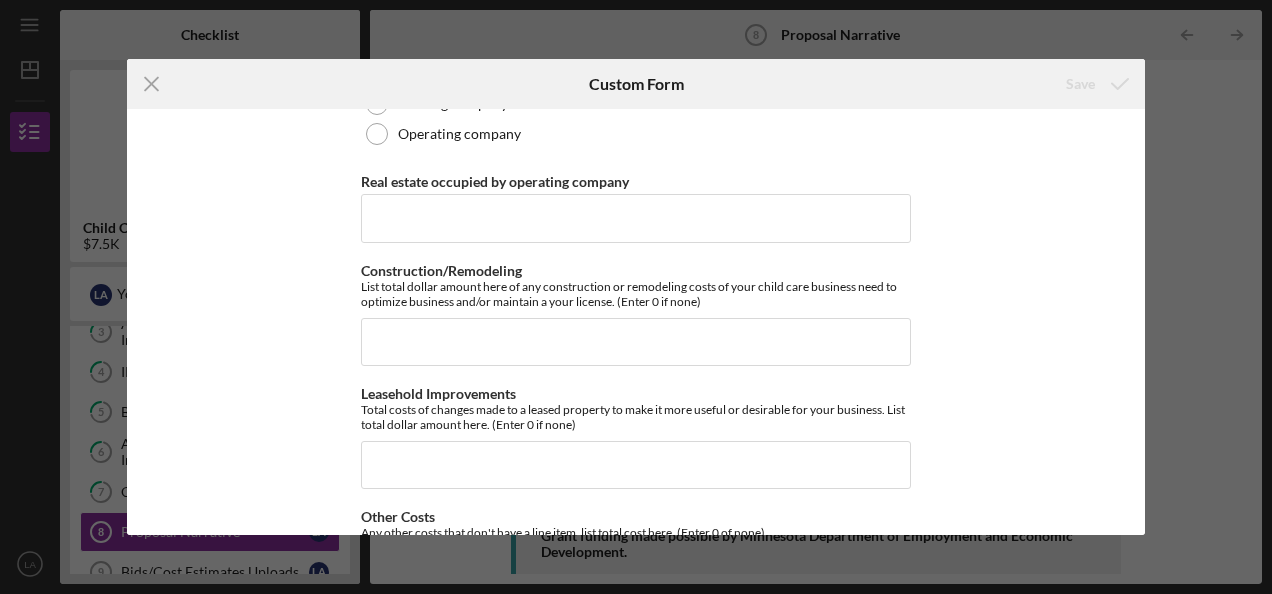 scroll, scrollTop: 1560, scrollLeft: 0, axis: vertical 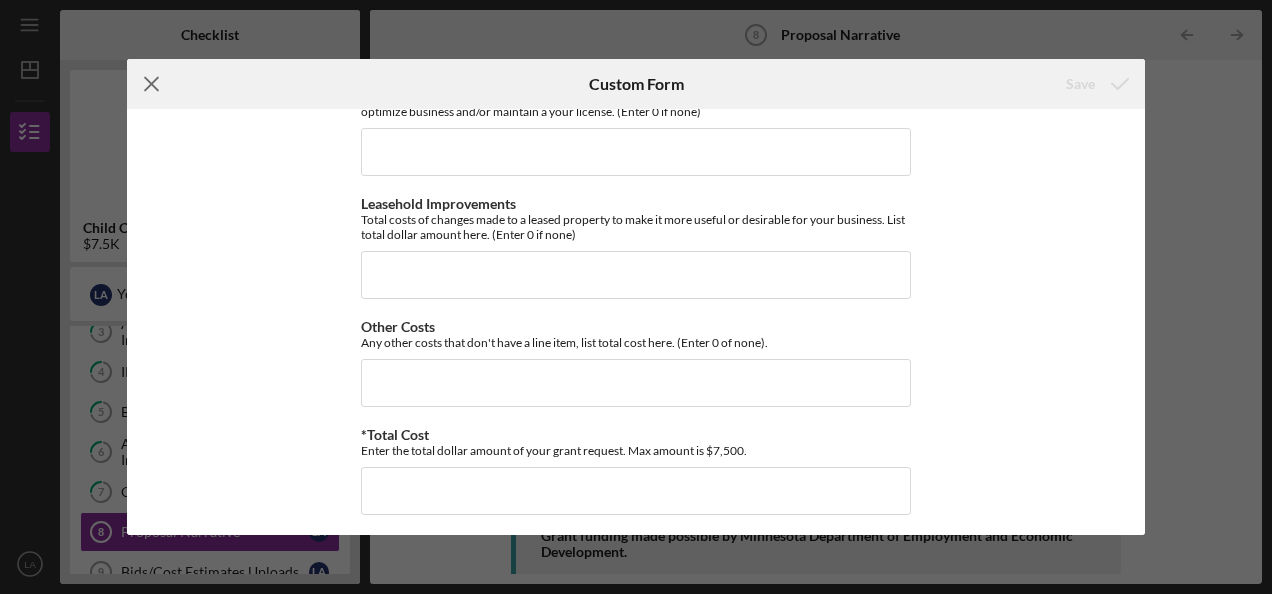 click on "Icon/Menu Close" 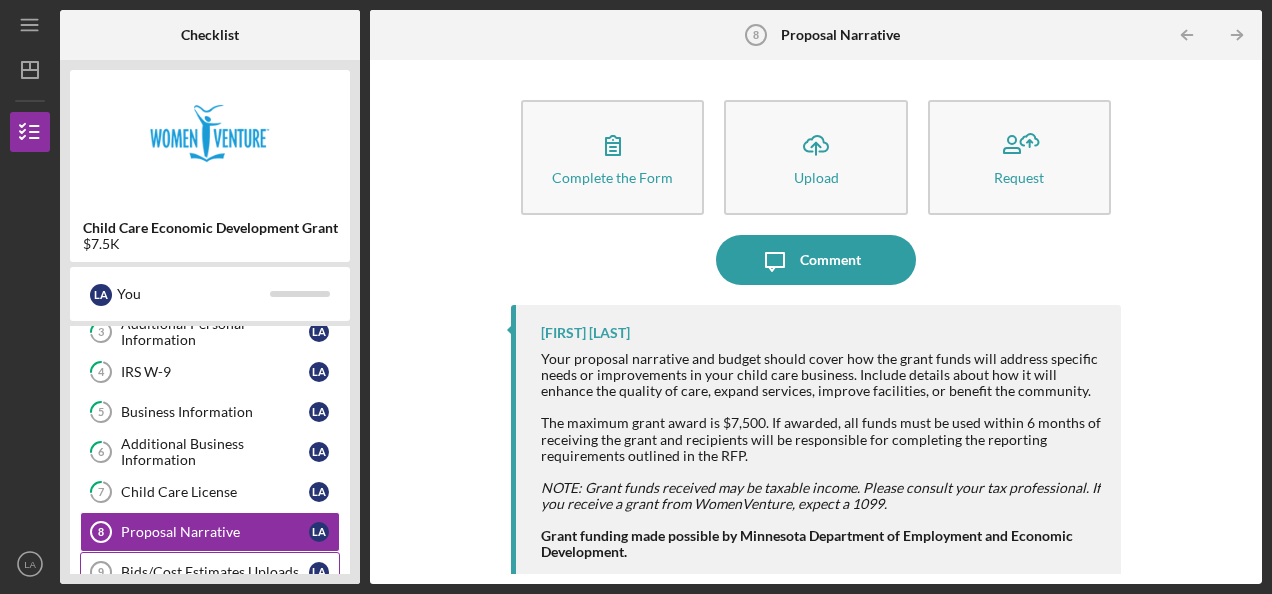 click on "Bids/Cost Estimates Uploads" at bounding box center (215, 572) 